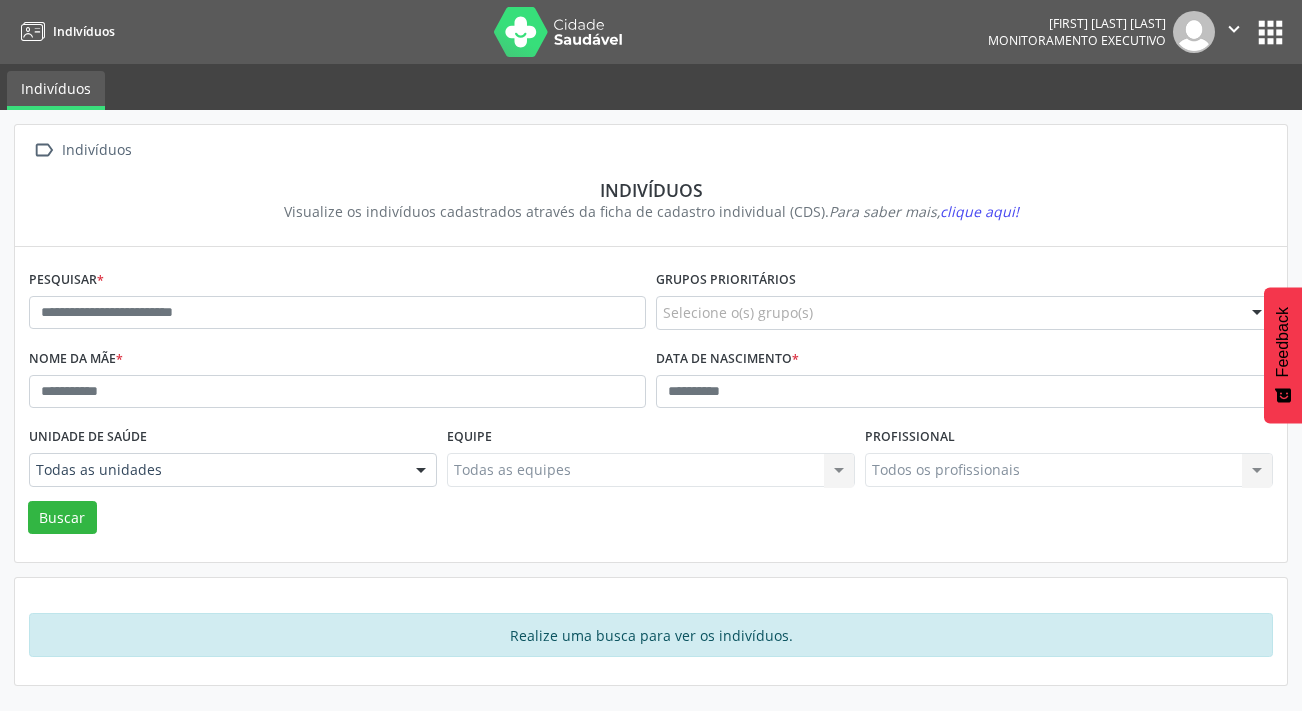 click at bounding box center [337, 313] 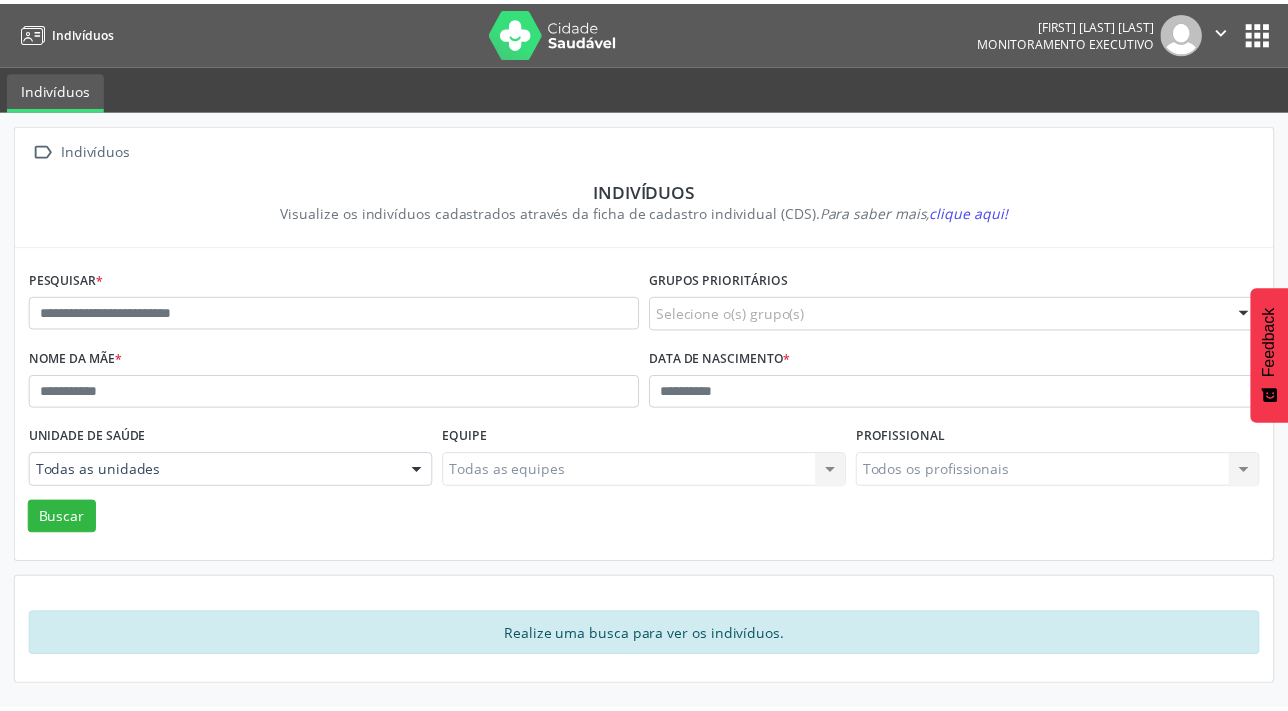 scroll, scrollTop: 0, scrollLeft: 0, axis: both 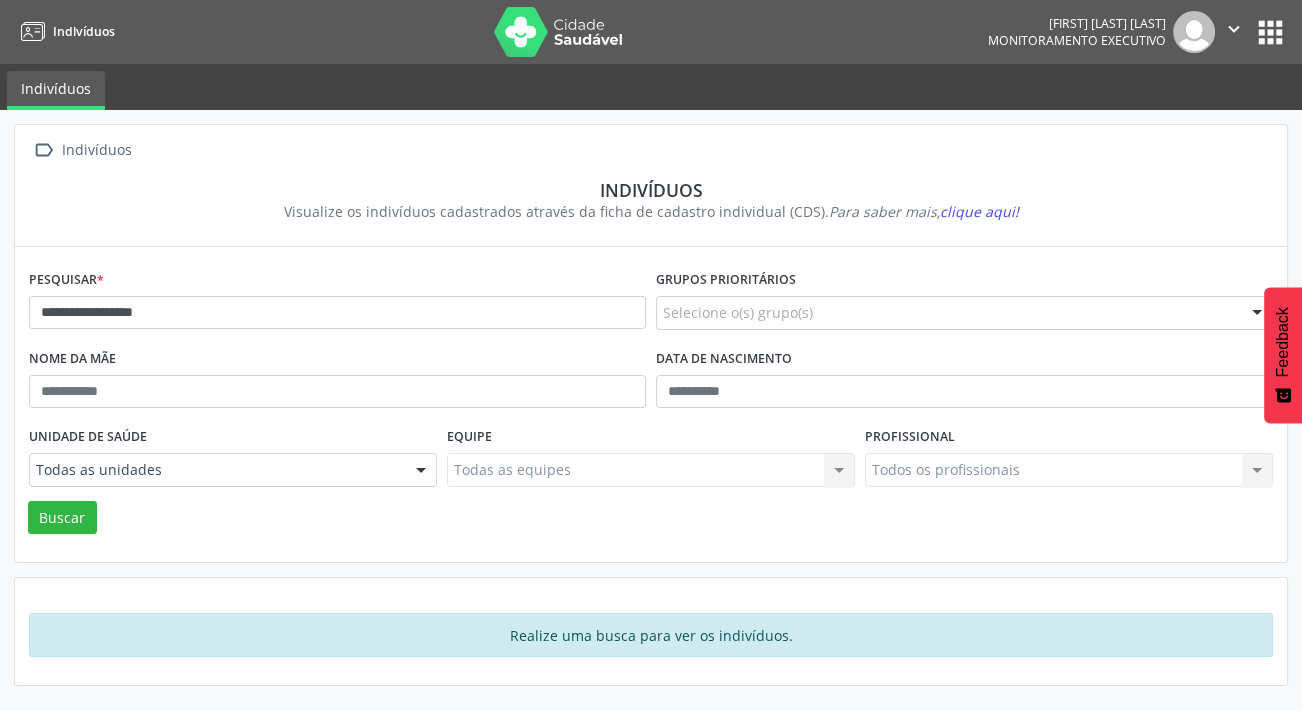 type on "**********" 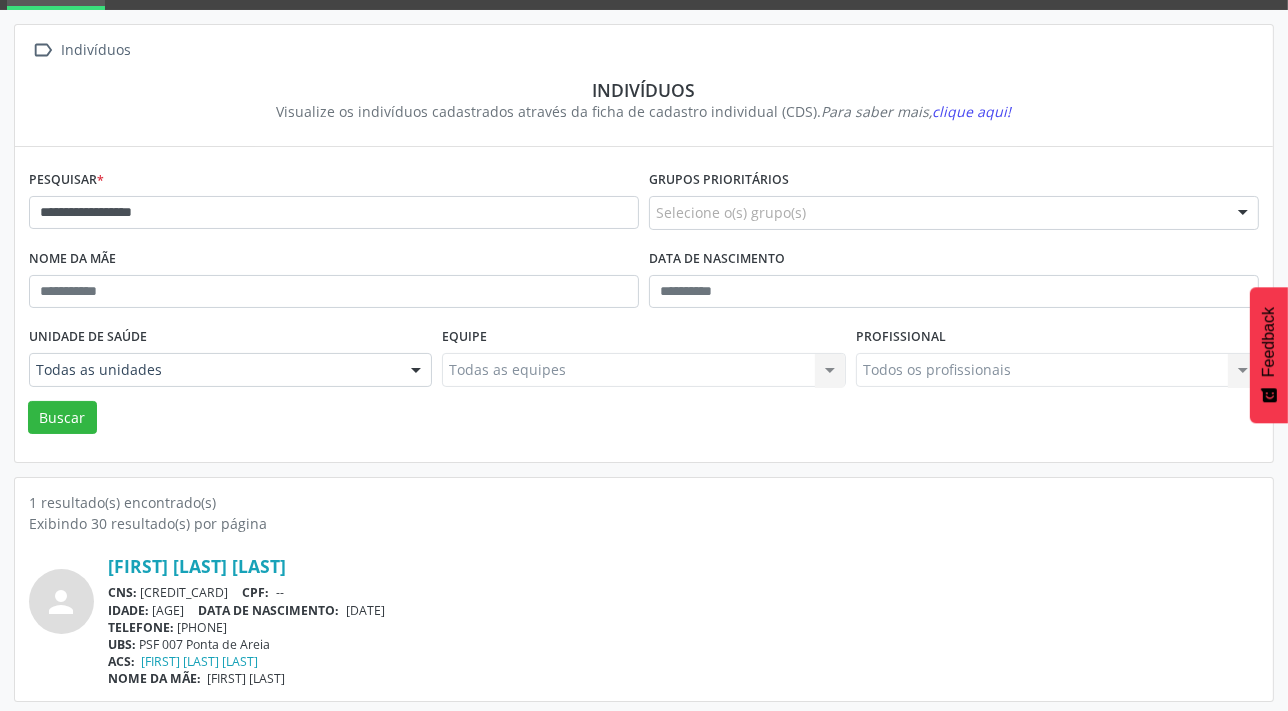 scroll, scrollTop: 103, scrollLeft: 0, axis: vertical 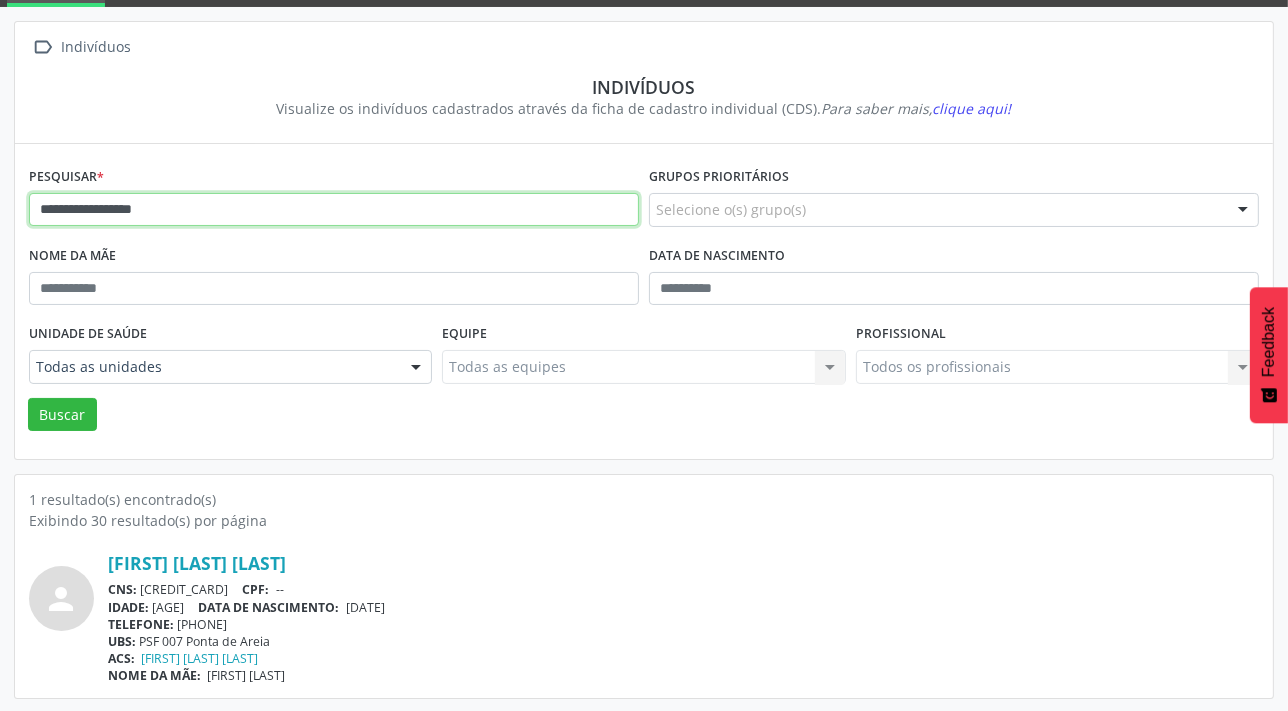 drag, startPoint x: 277, startPoint y: 214, endPoint x: 0, endPoint y: 211, distance: 277.01624 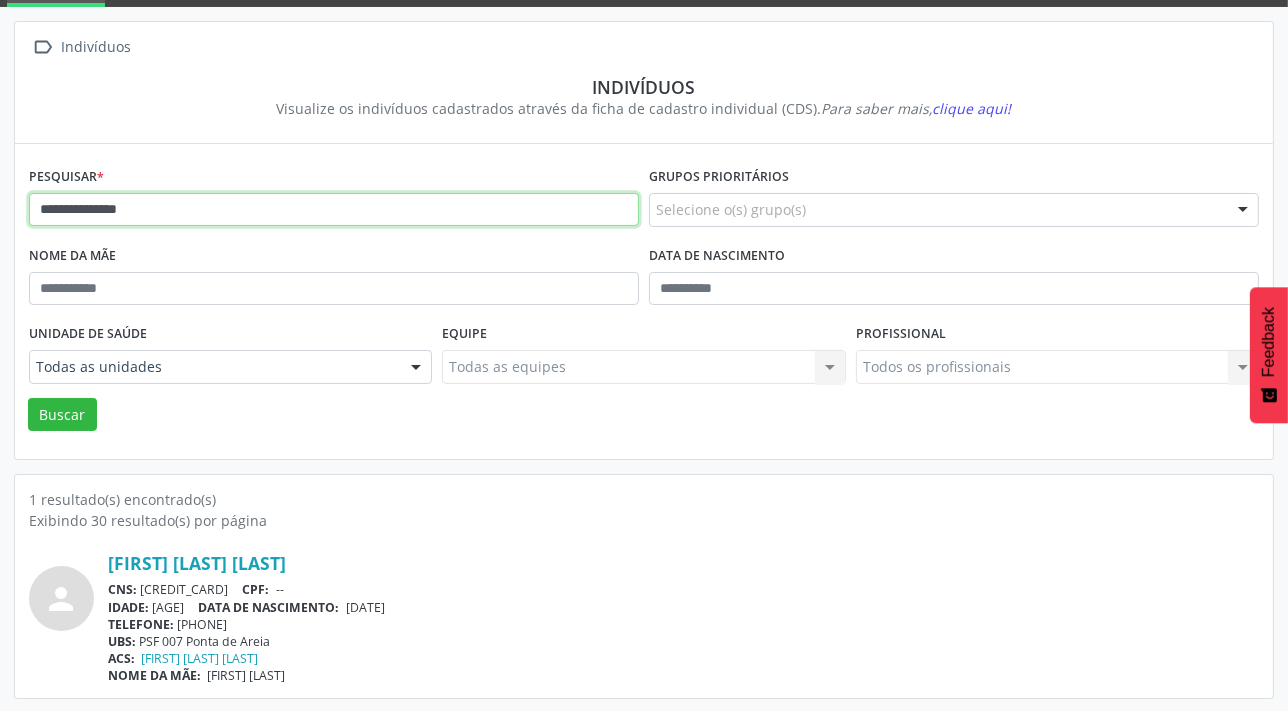 click on "Buscar" at bounding box center [62, 415] 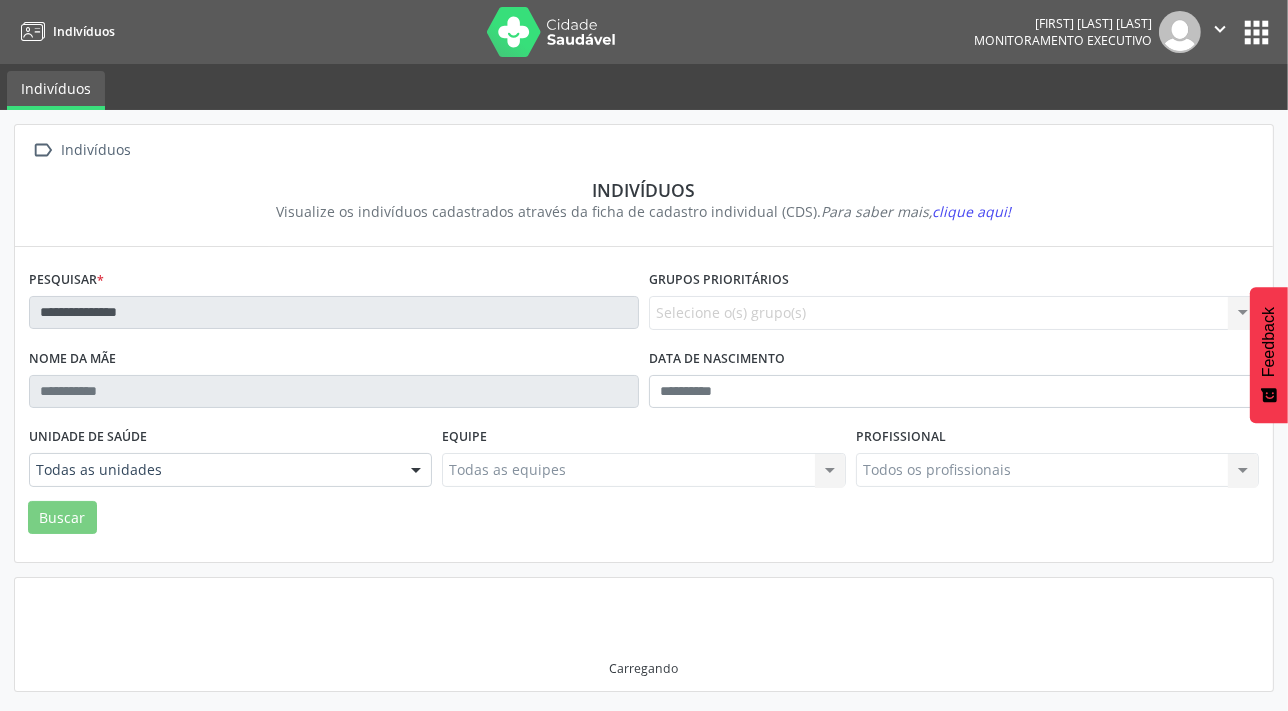 scroll, scrollTop: 0, scrollLeft: 0, axis: both 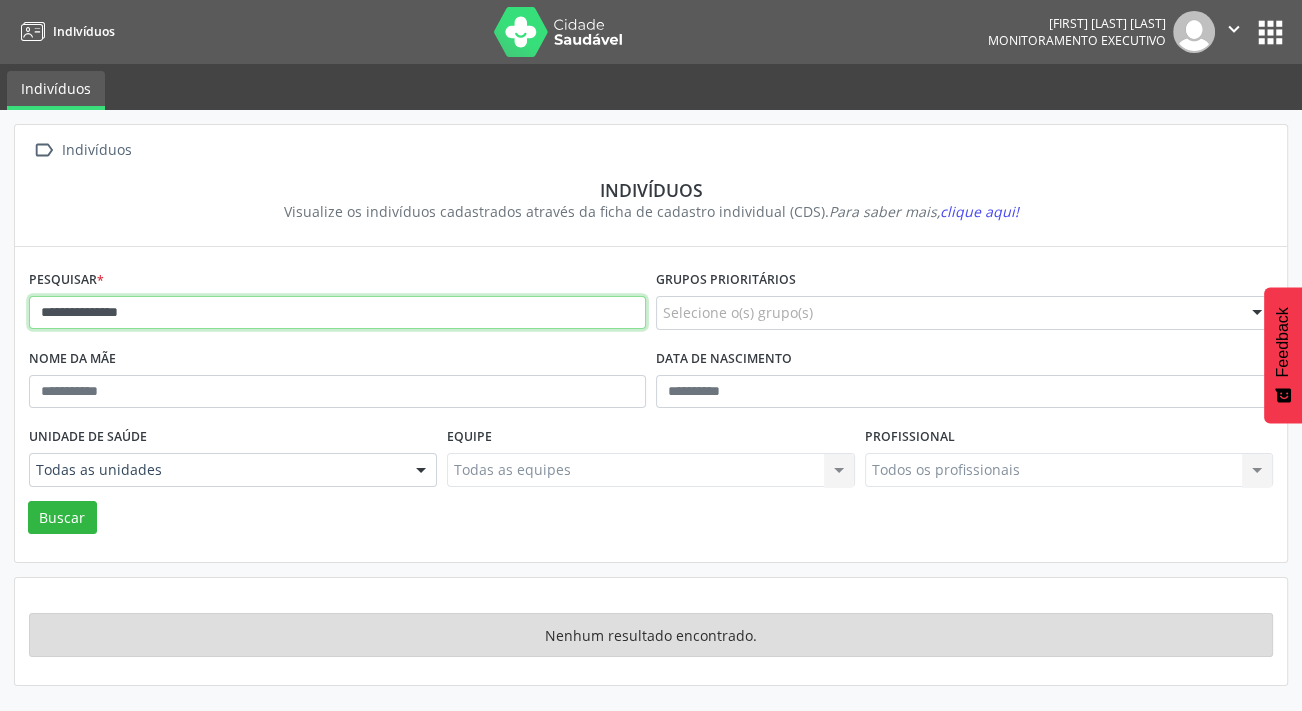 click on "**********" at bounding box center [337, 313] 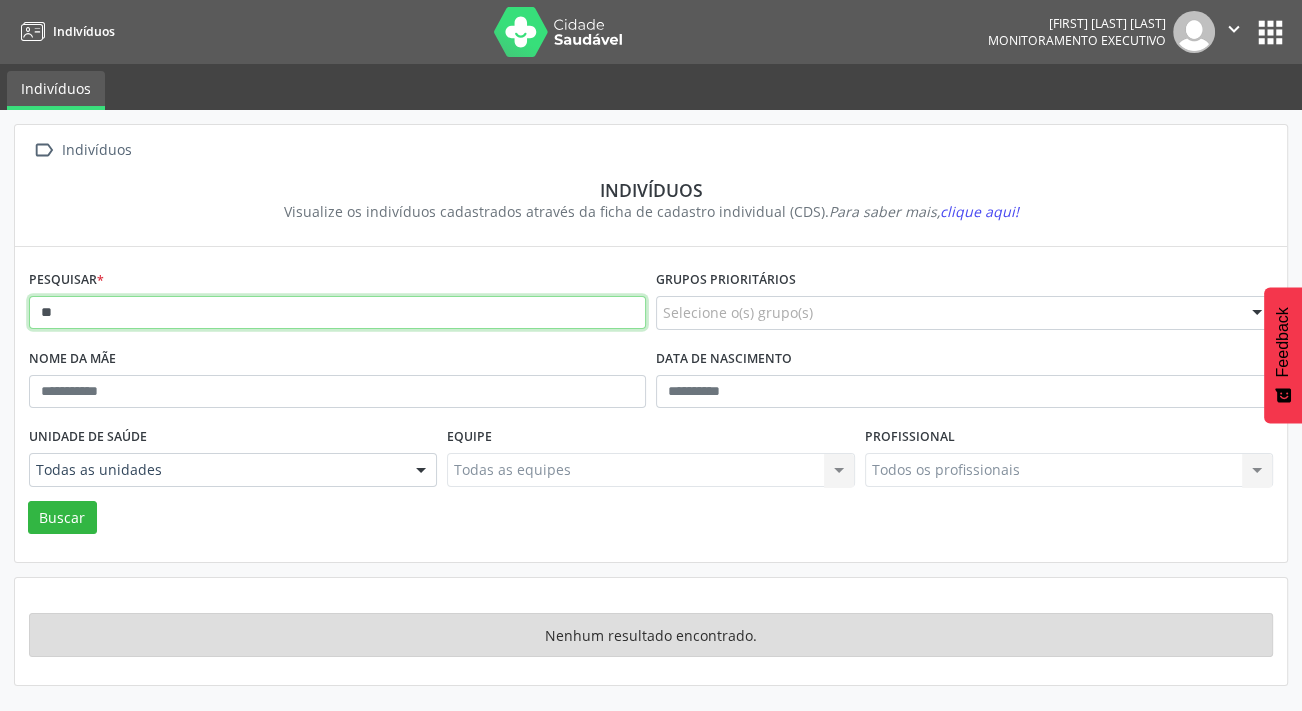 type on "*" 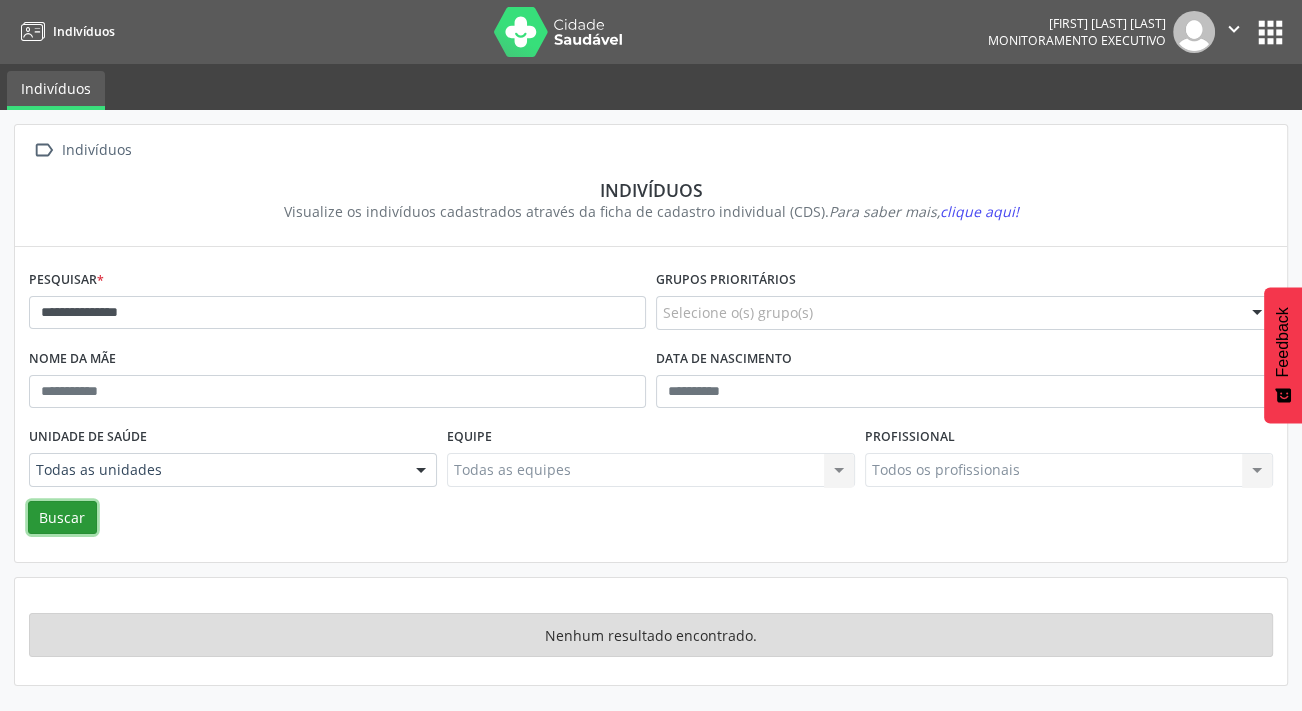 click on "Buscar" at bounding box center (62, 518) 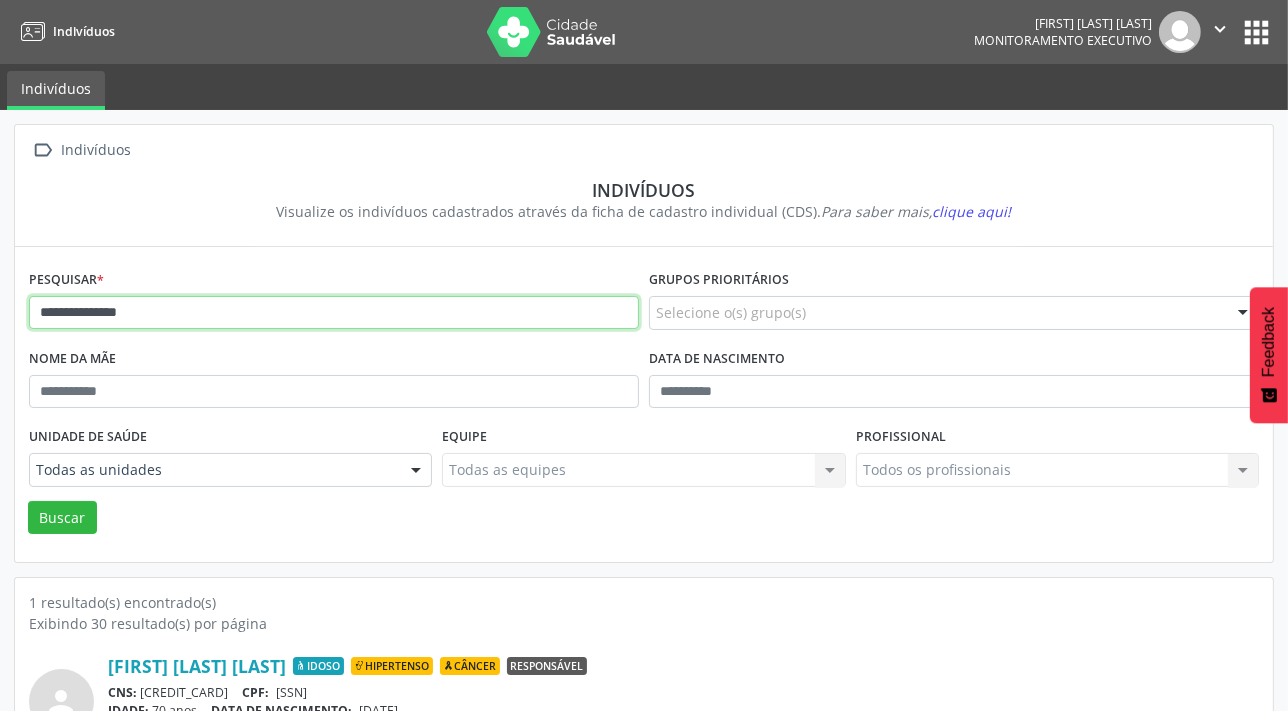 click on "**********" at bounding box center [334, 313] 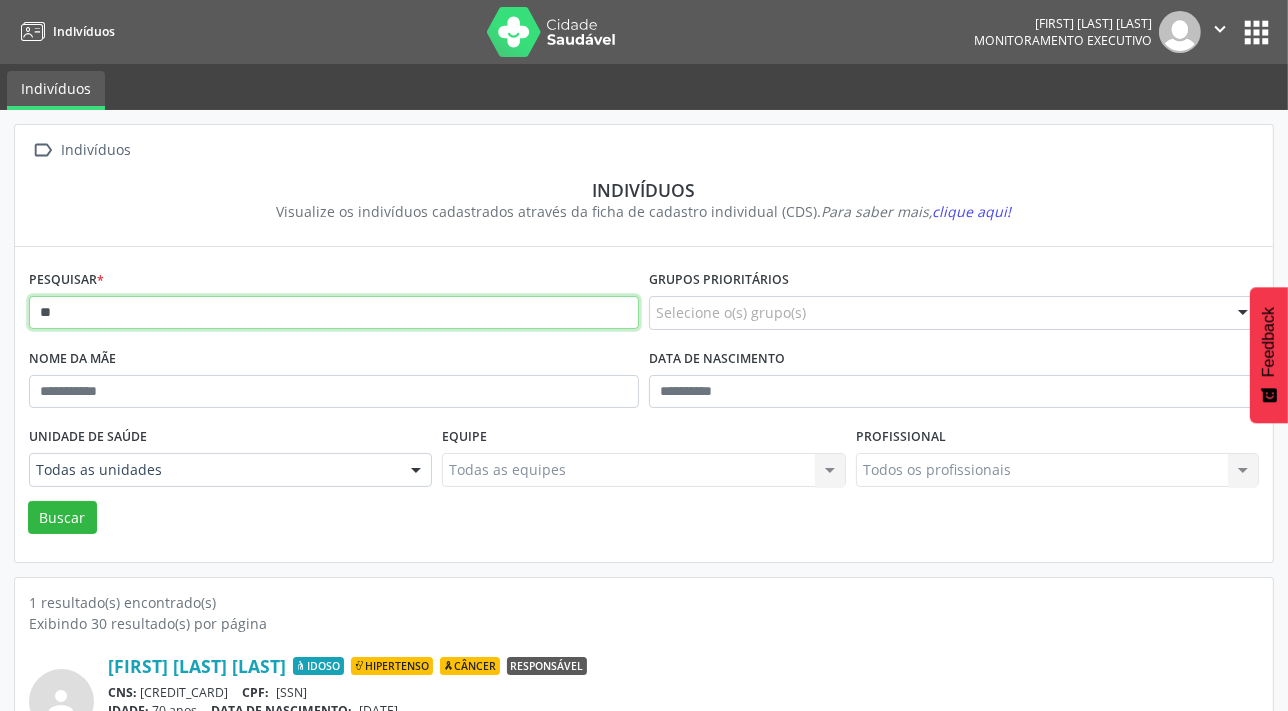 type on "*" 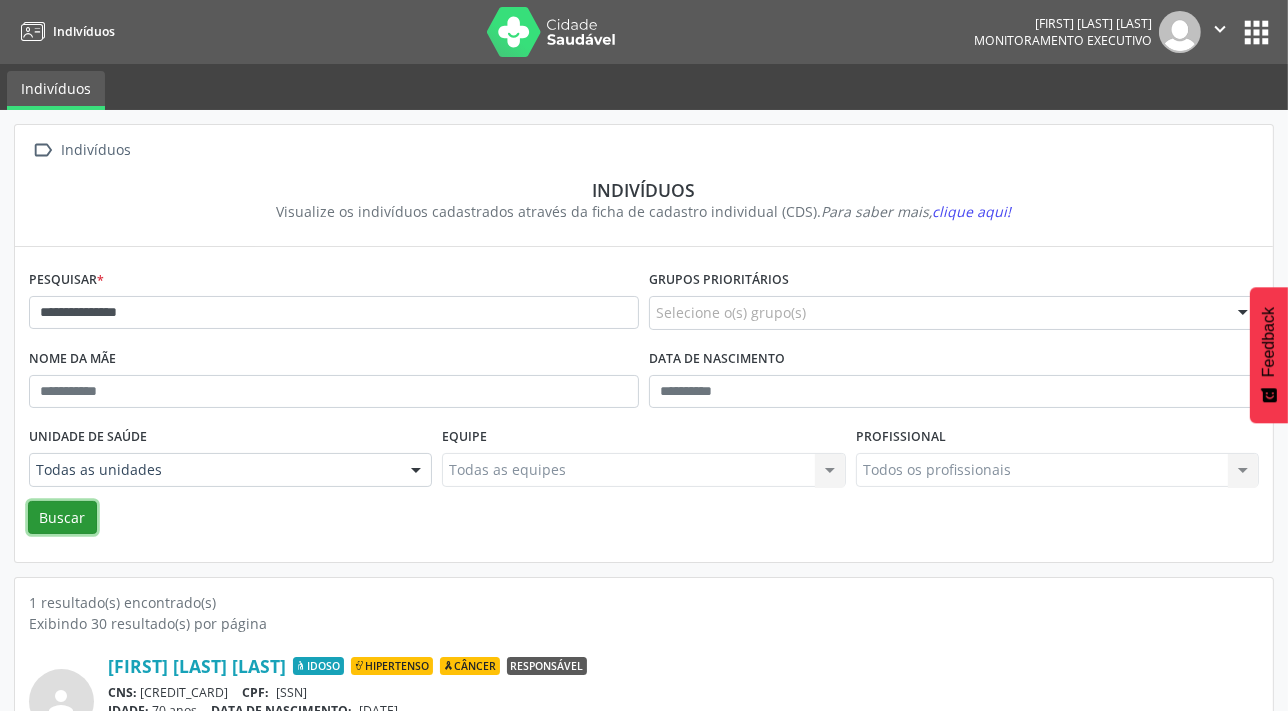 click on "Buscar" at bounding box center (62, 518) 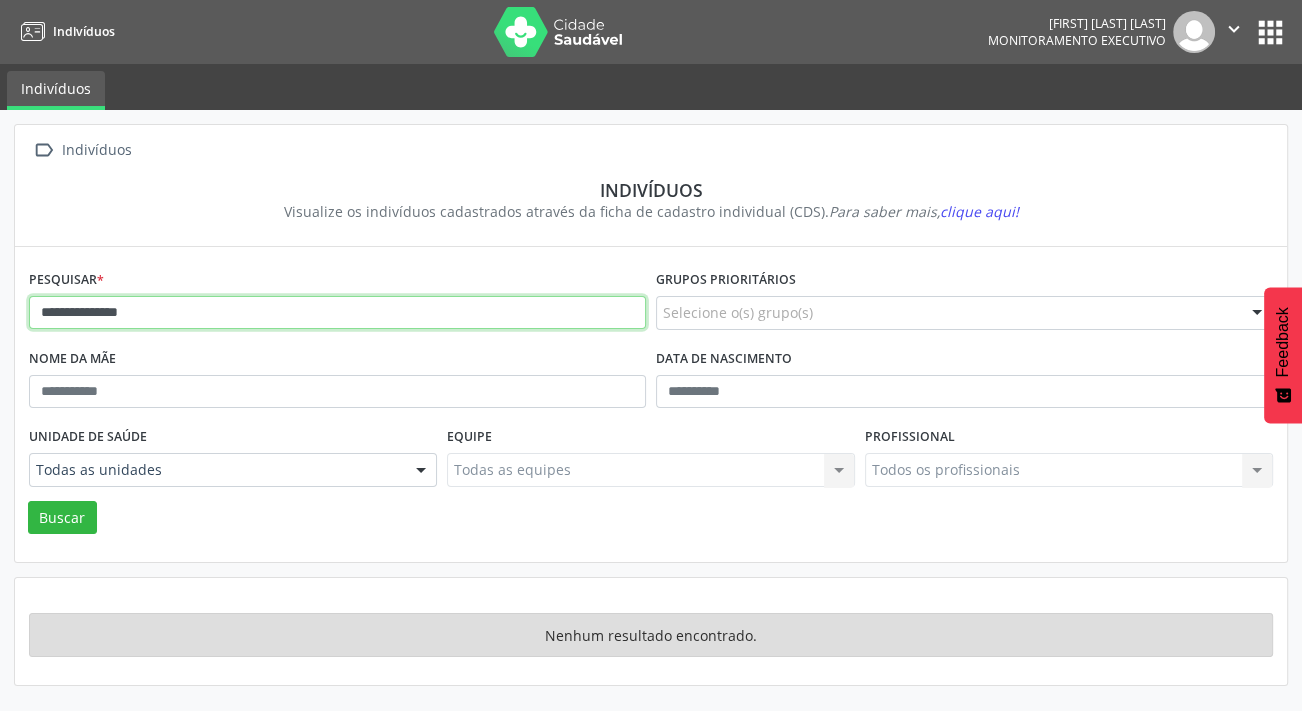 click on "**********" at bounding box center (337, 313) 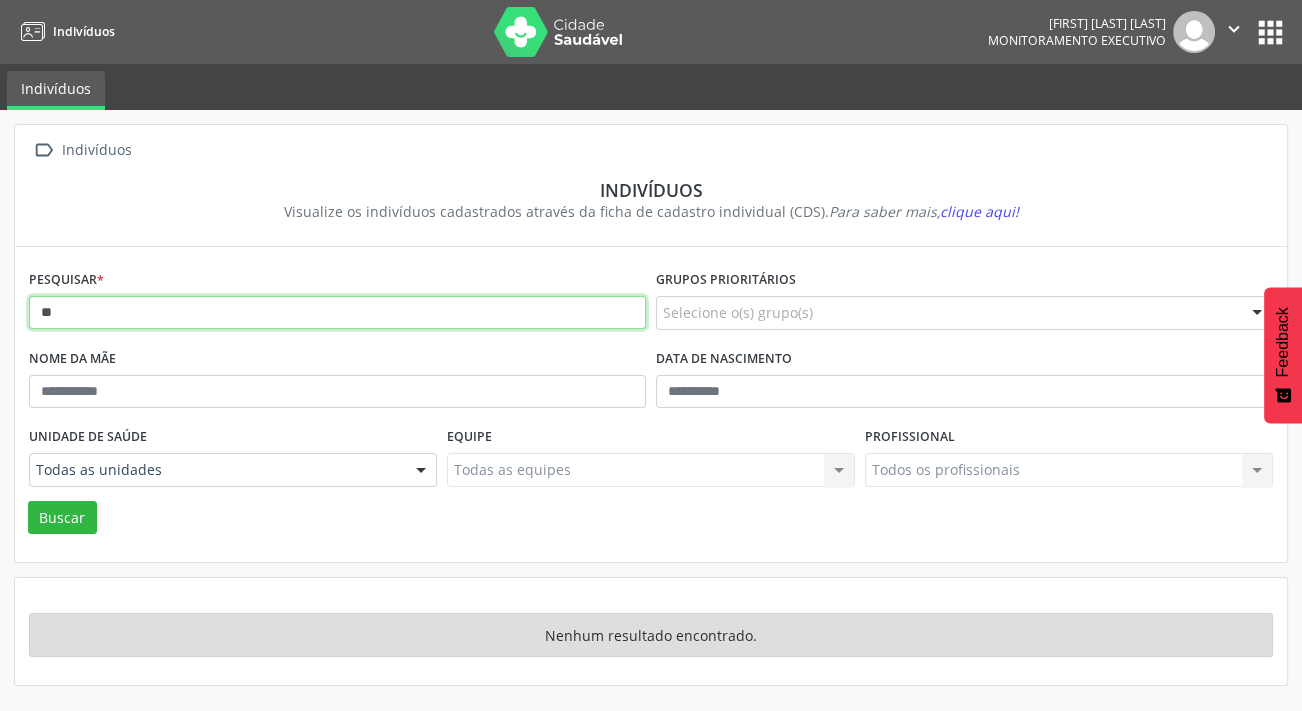 type on "*" 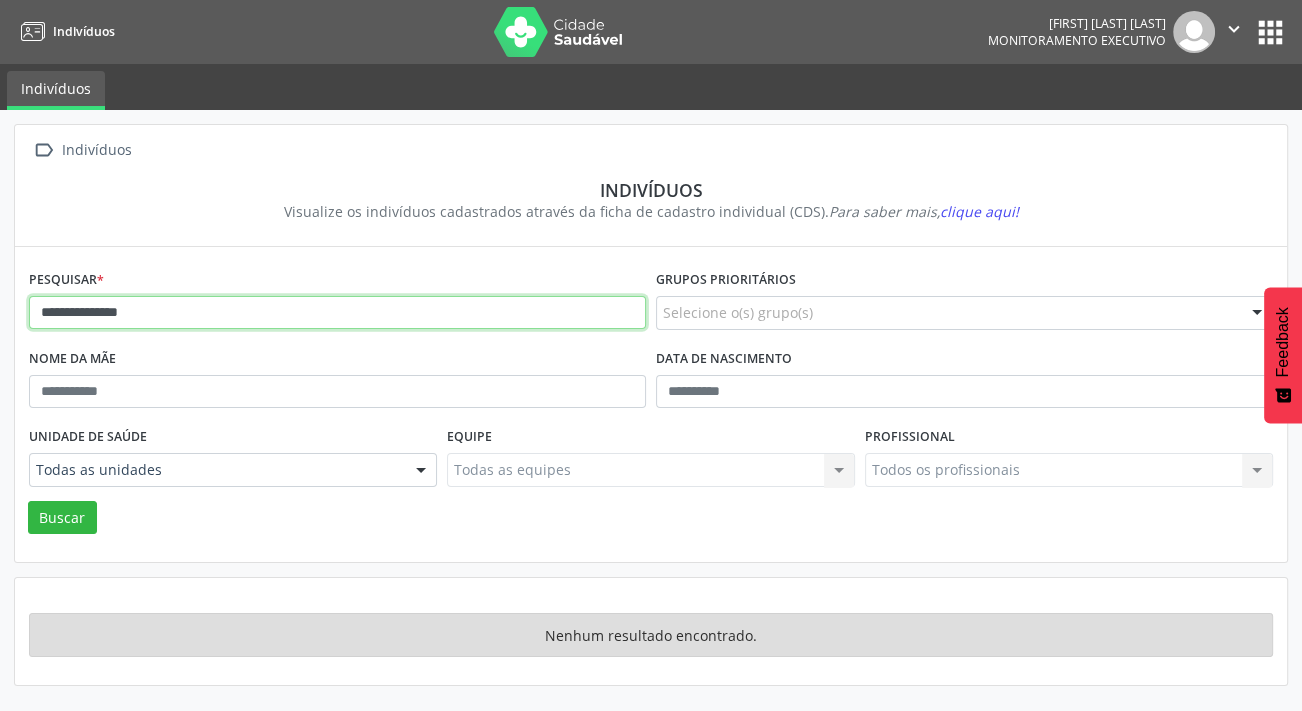 click on "Buscar" at bounding box center (62, 518) 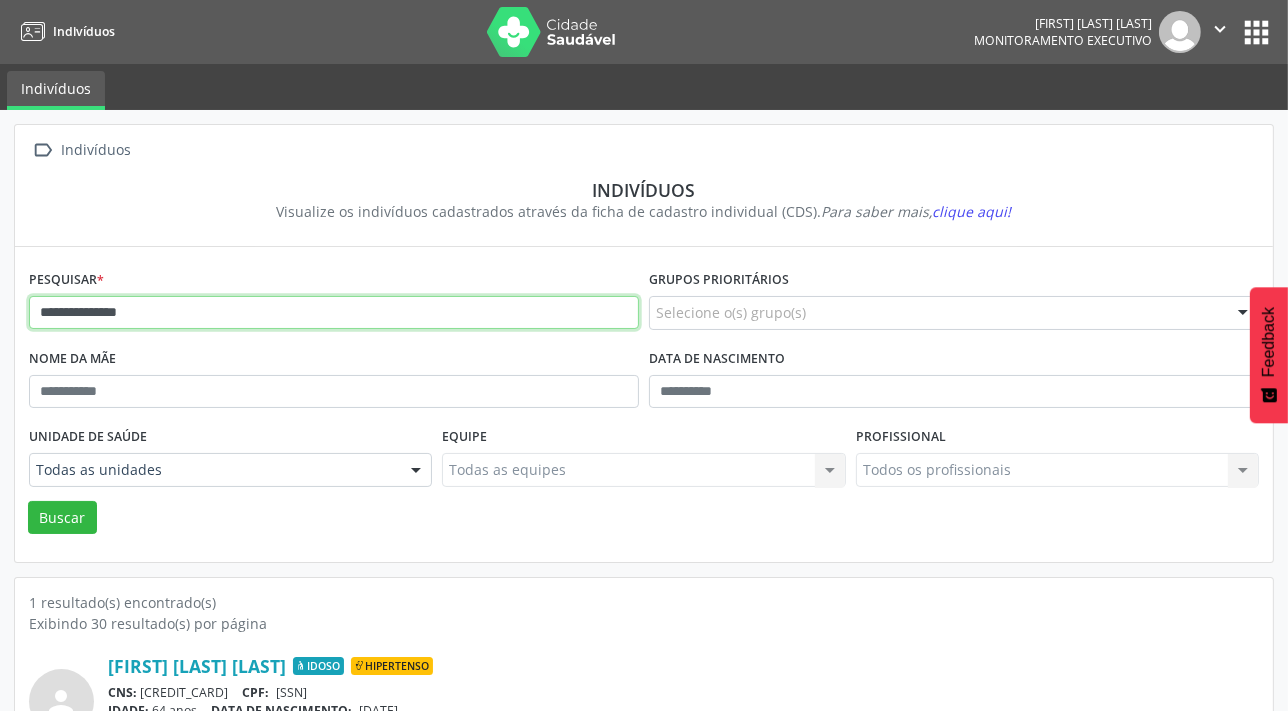 click on "**********" at bounding box center [334, 313] 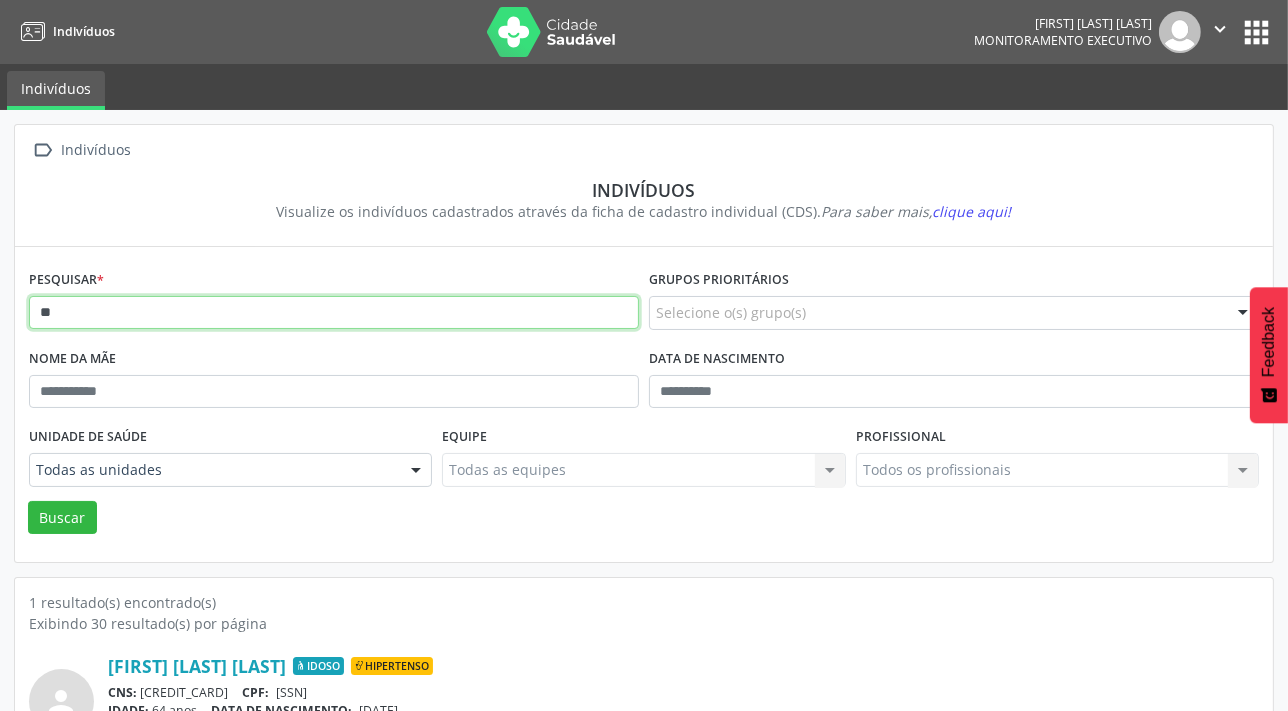 type on "*" 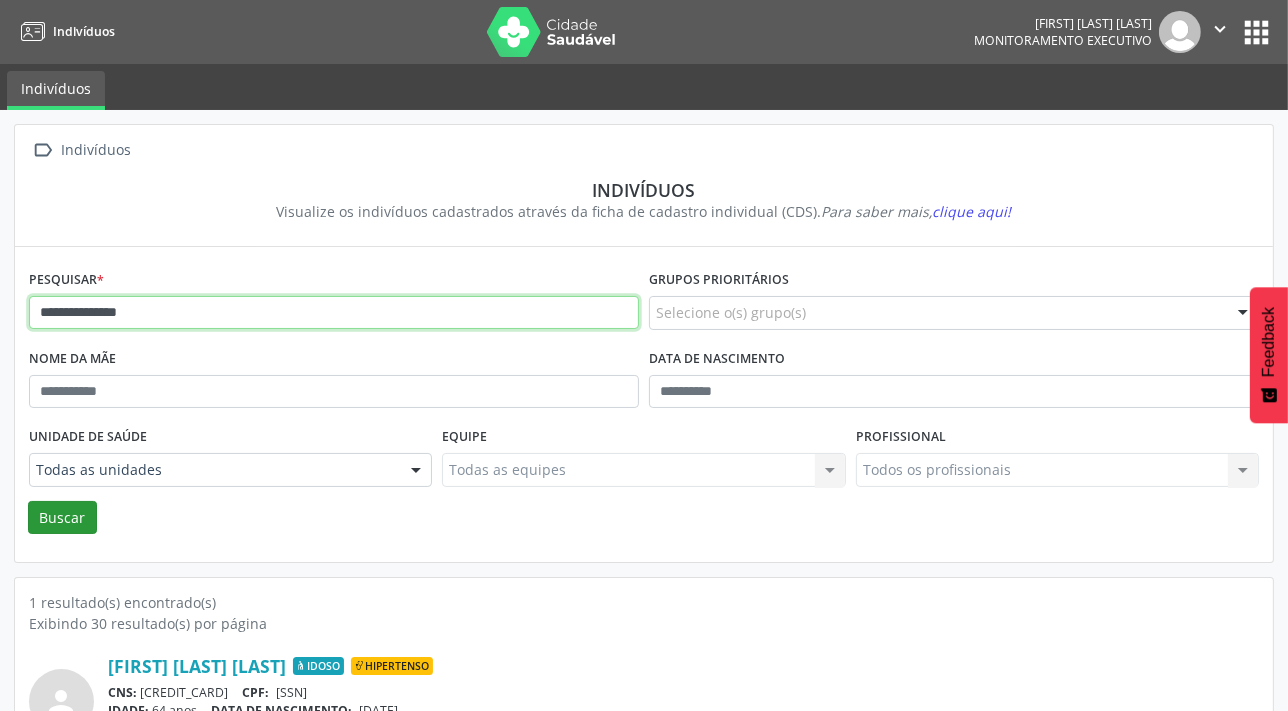 type on "**********" 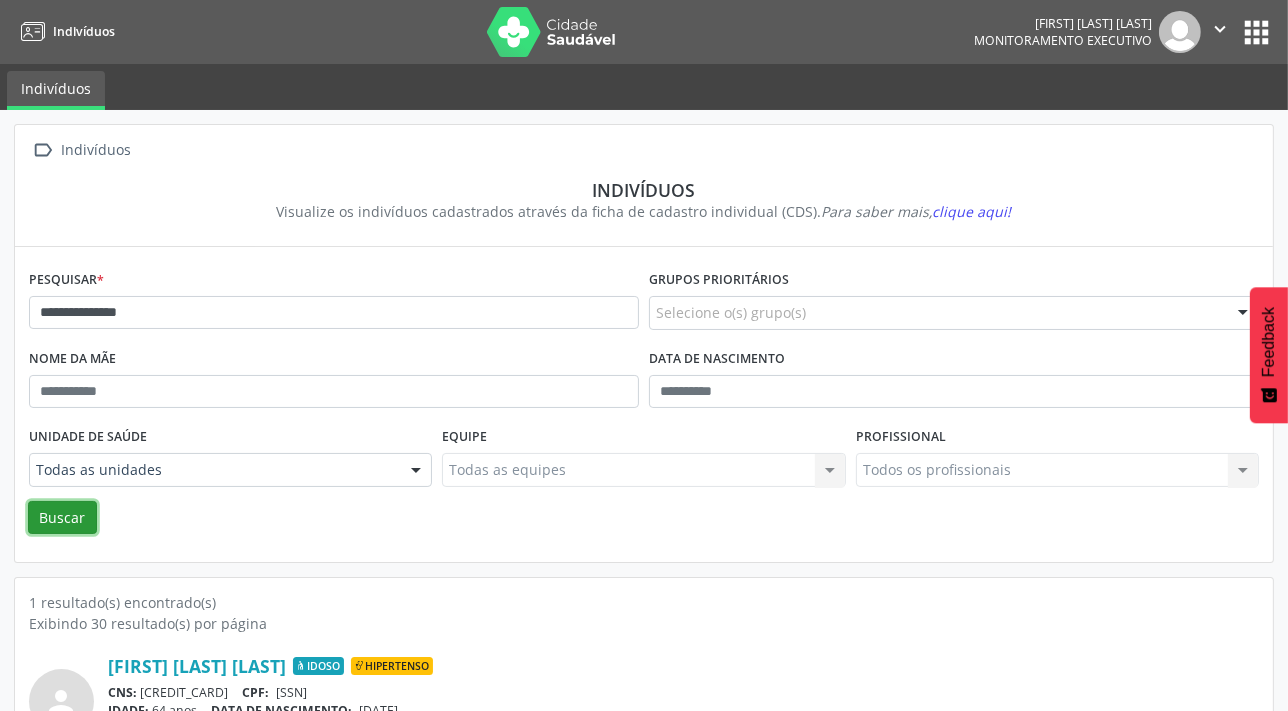click on "Buscar" at bounding box center (62, 518) 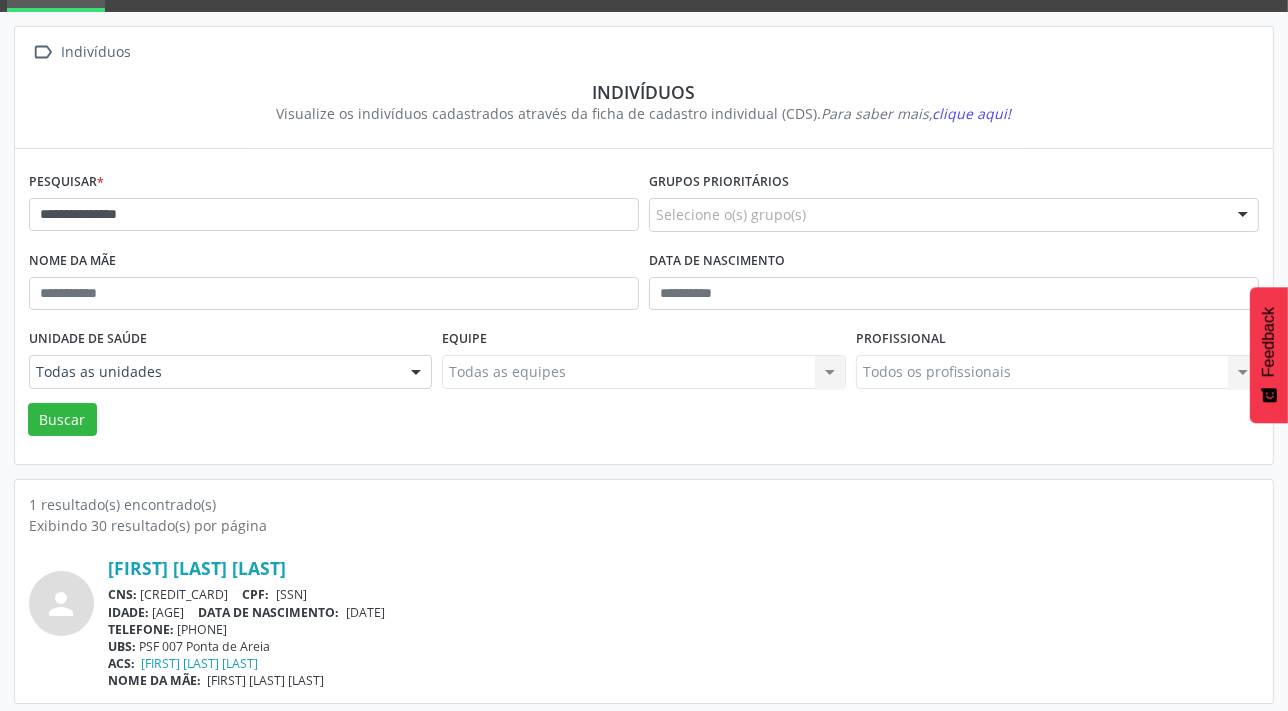 scroll, scrollTop: 103, scrollLeft: 0, axis: vertical 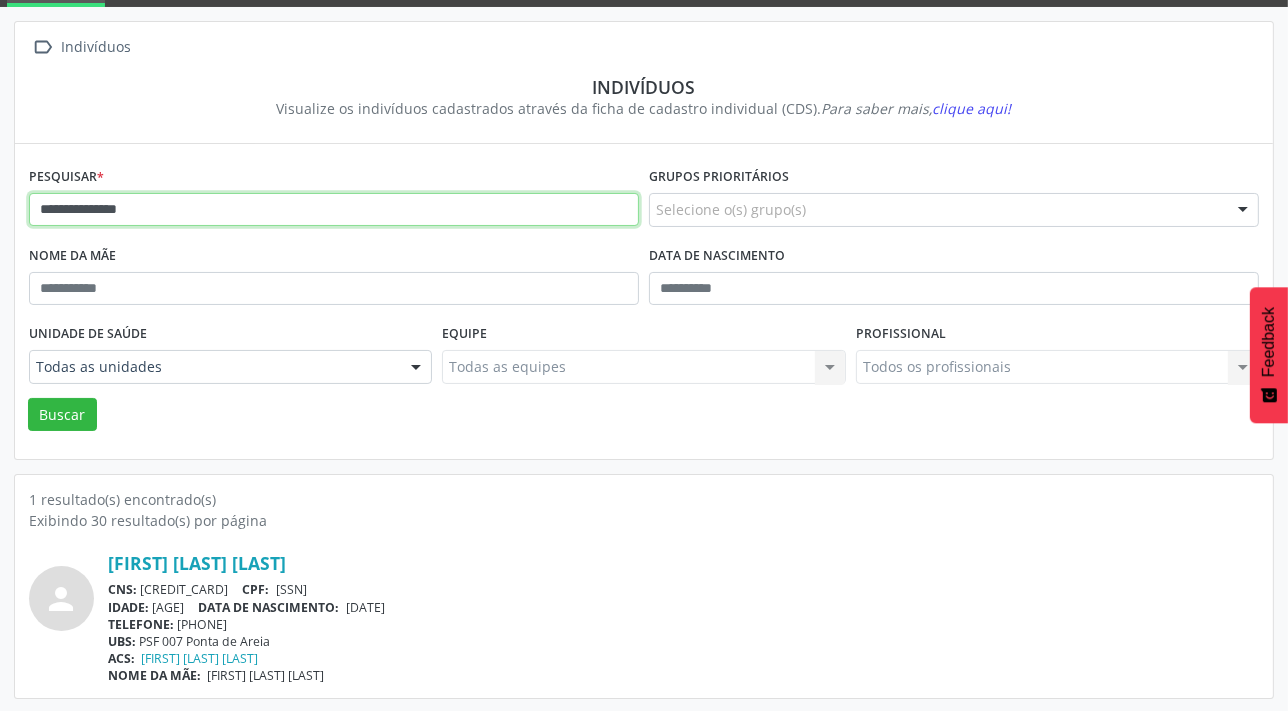 drag, startPoint x: 20, startPoint y: 219, endPoint x: 0, endPoint y: 214, distance: 20.615528 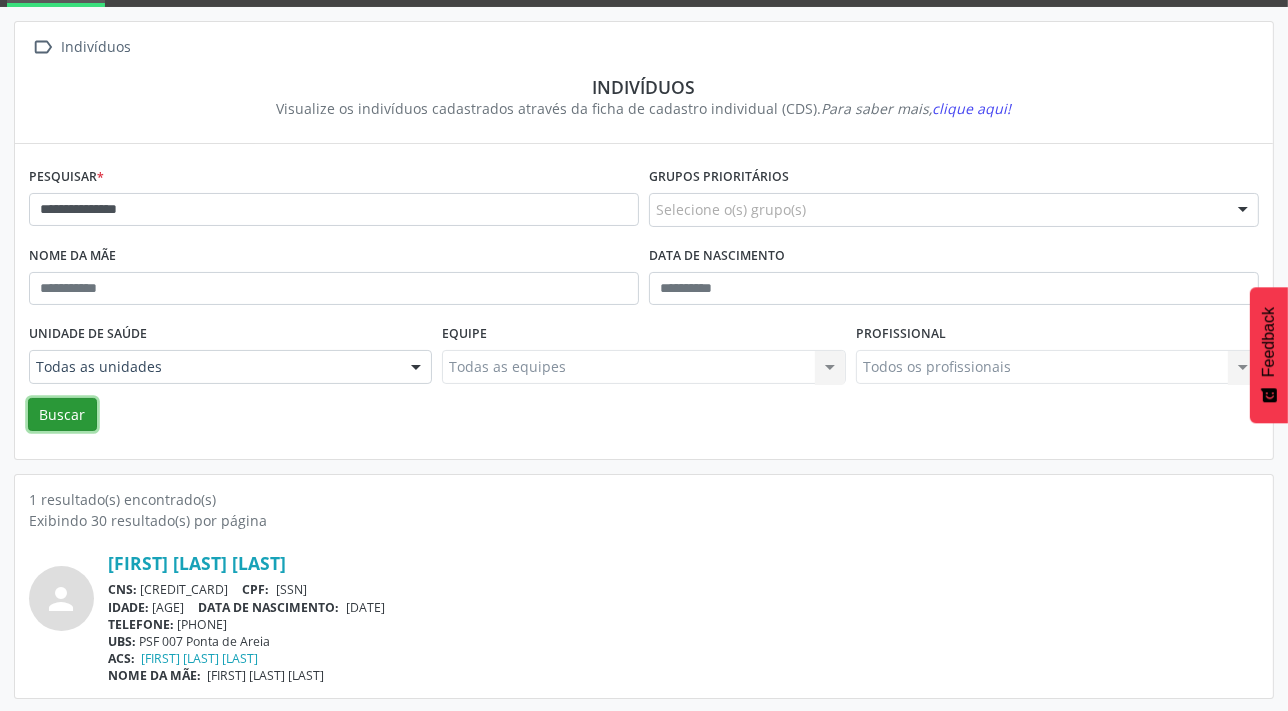 click on "Buscar" at bounding box center [62, 415] 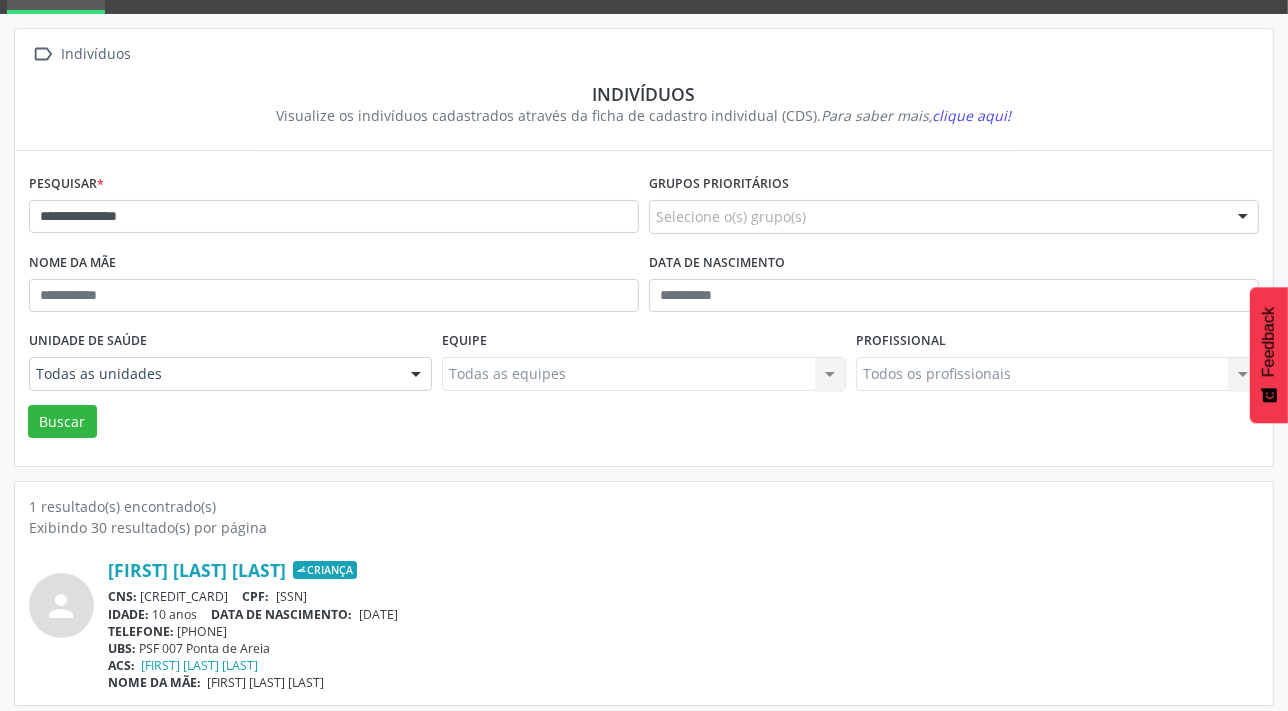 scroll, scrollTop: 103, scrollLeft: 0, axis: vertical 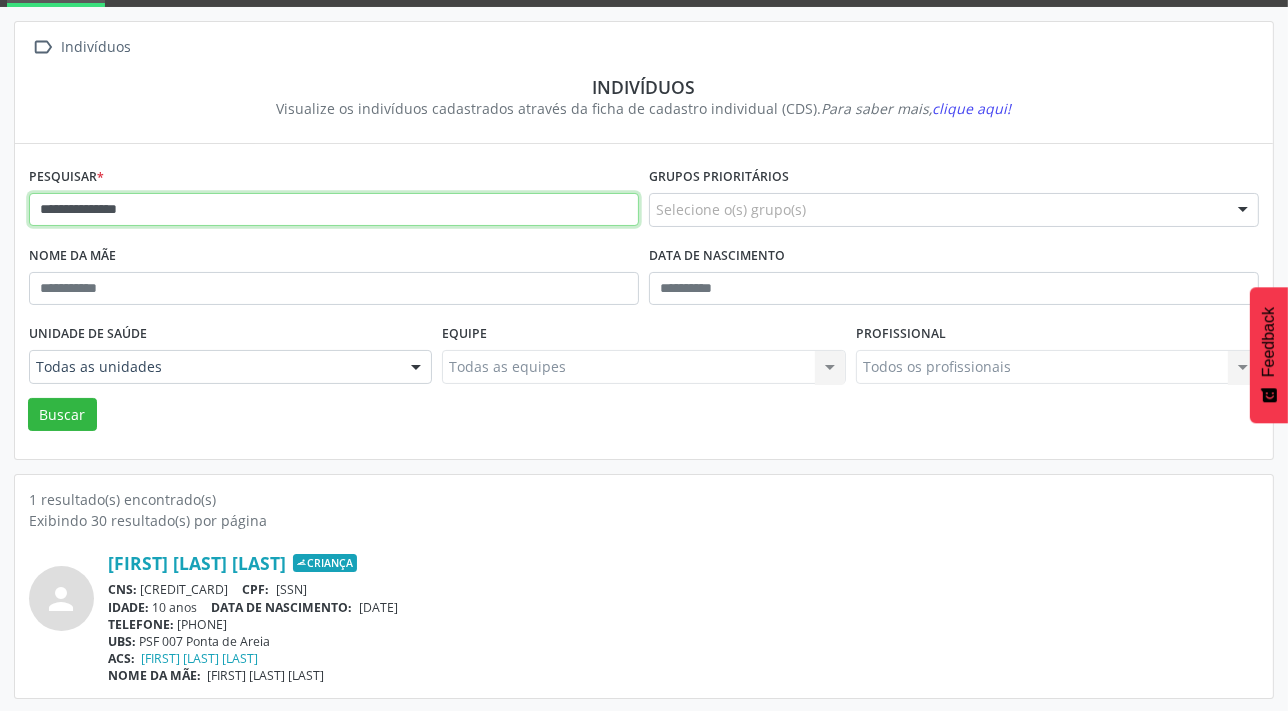 click on "**********" at bounding box center [334, 210] 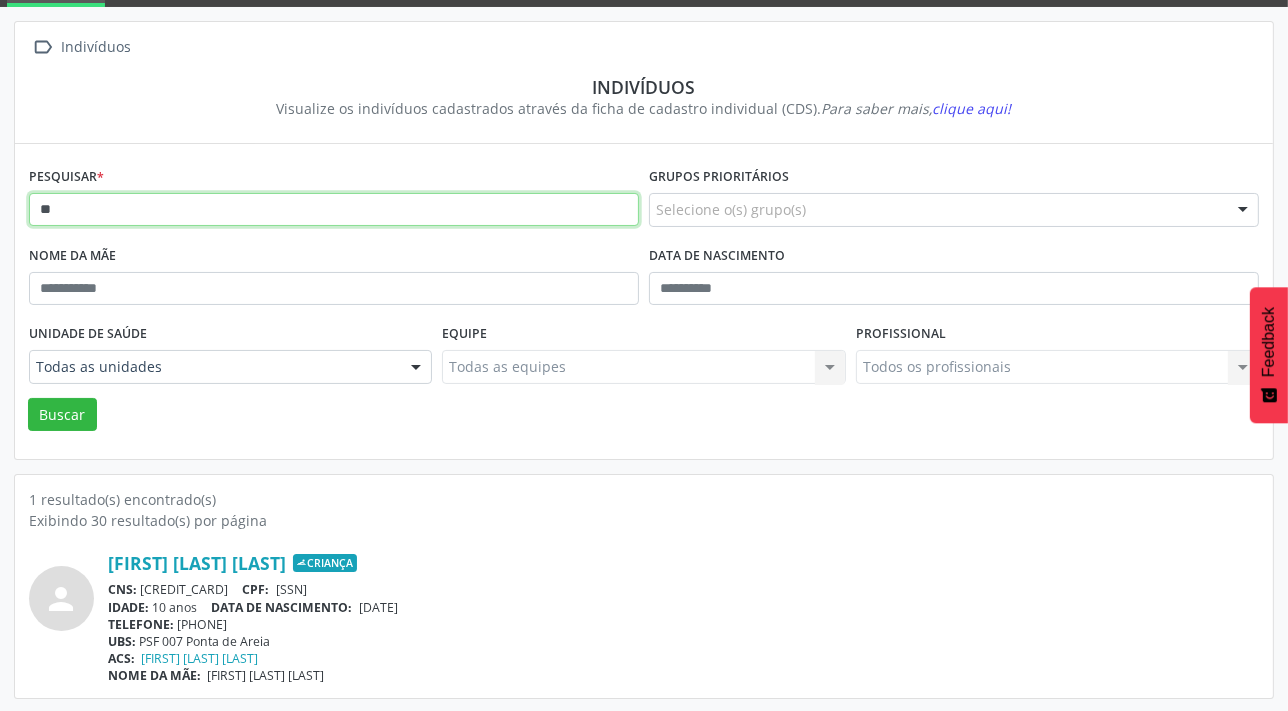 type on "*" 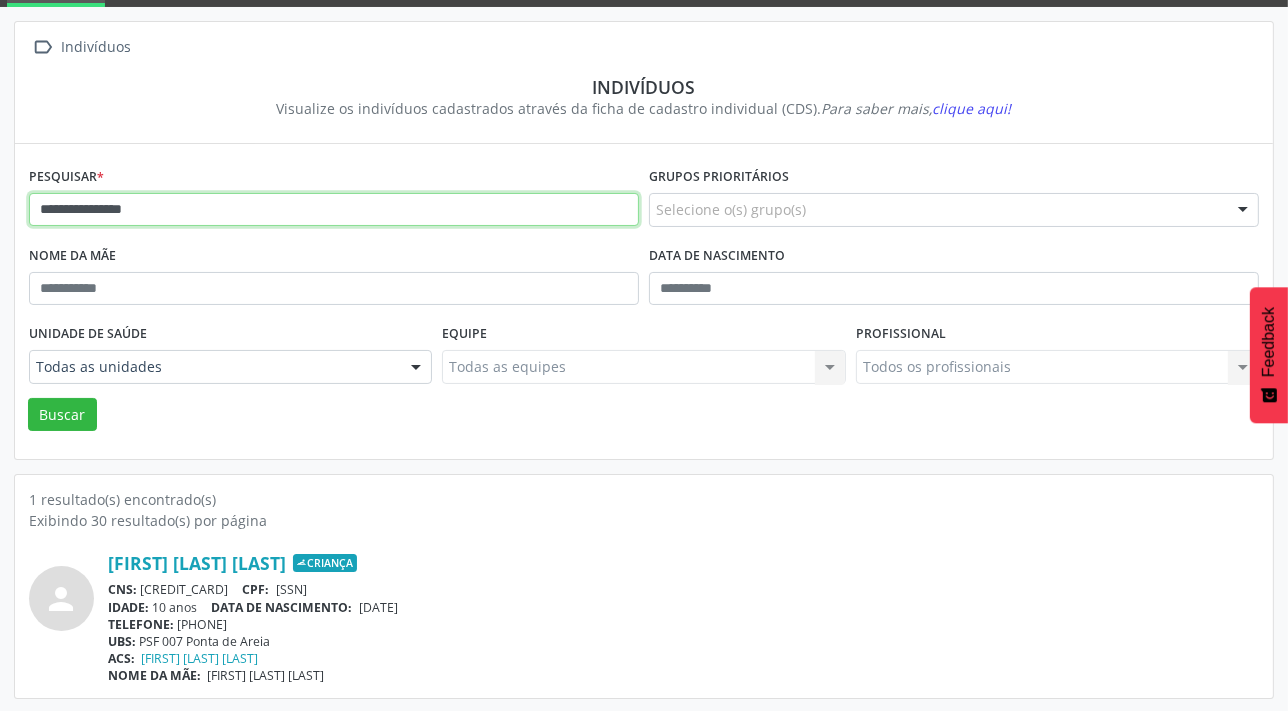 click on "Buscar" at bounding box center [62, 415] 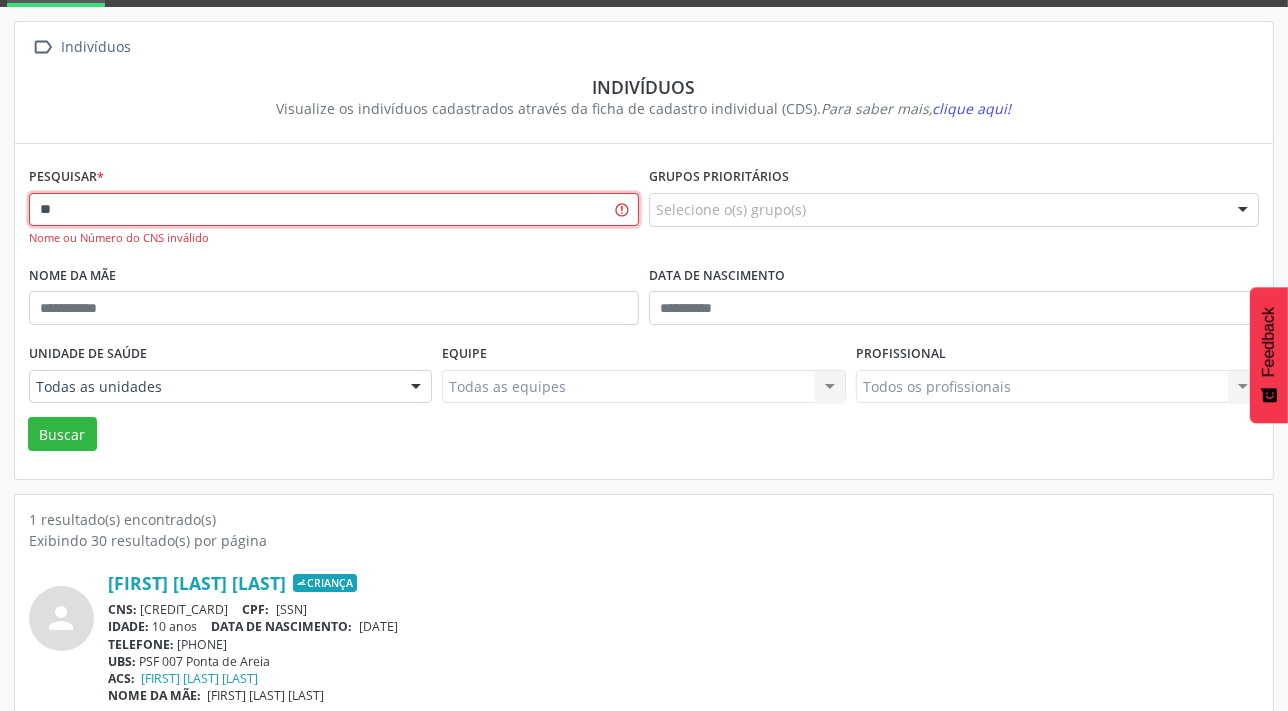 type on "*" 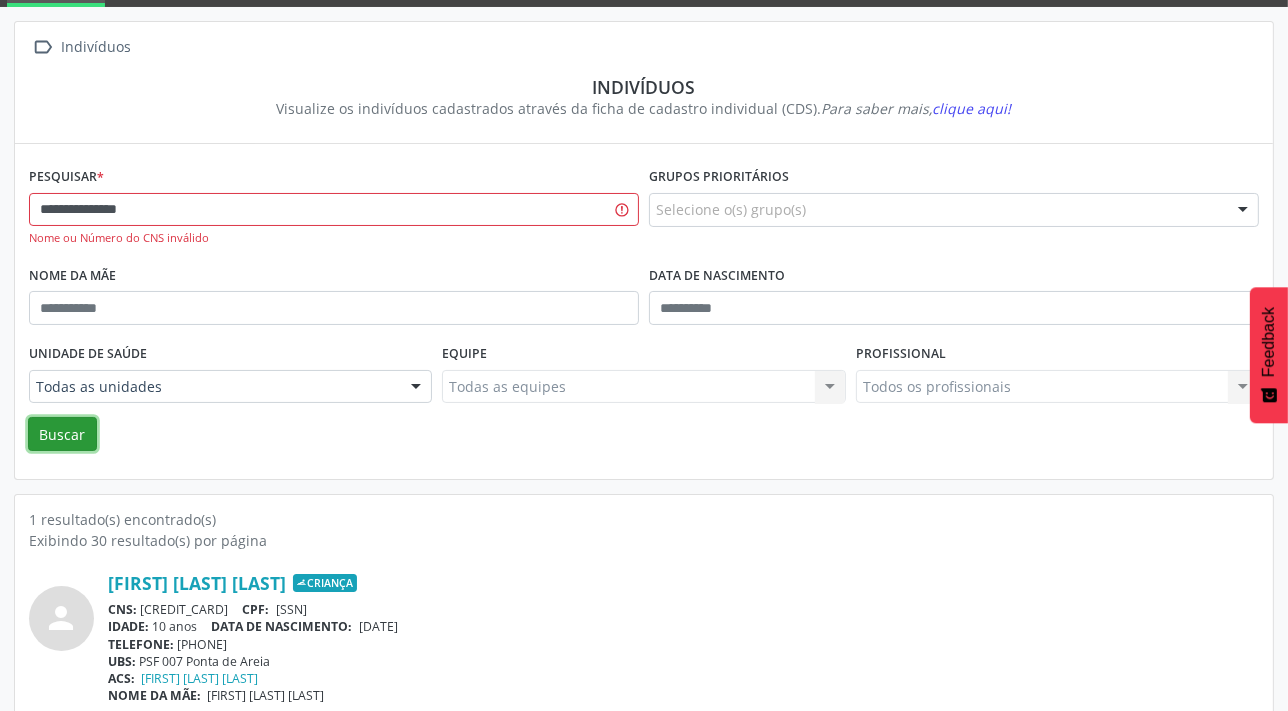 click on "Buscar" at bounding box center (62, 434) 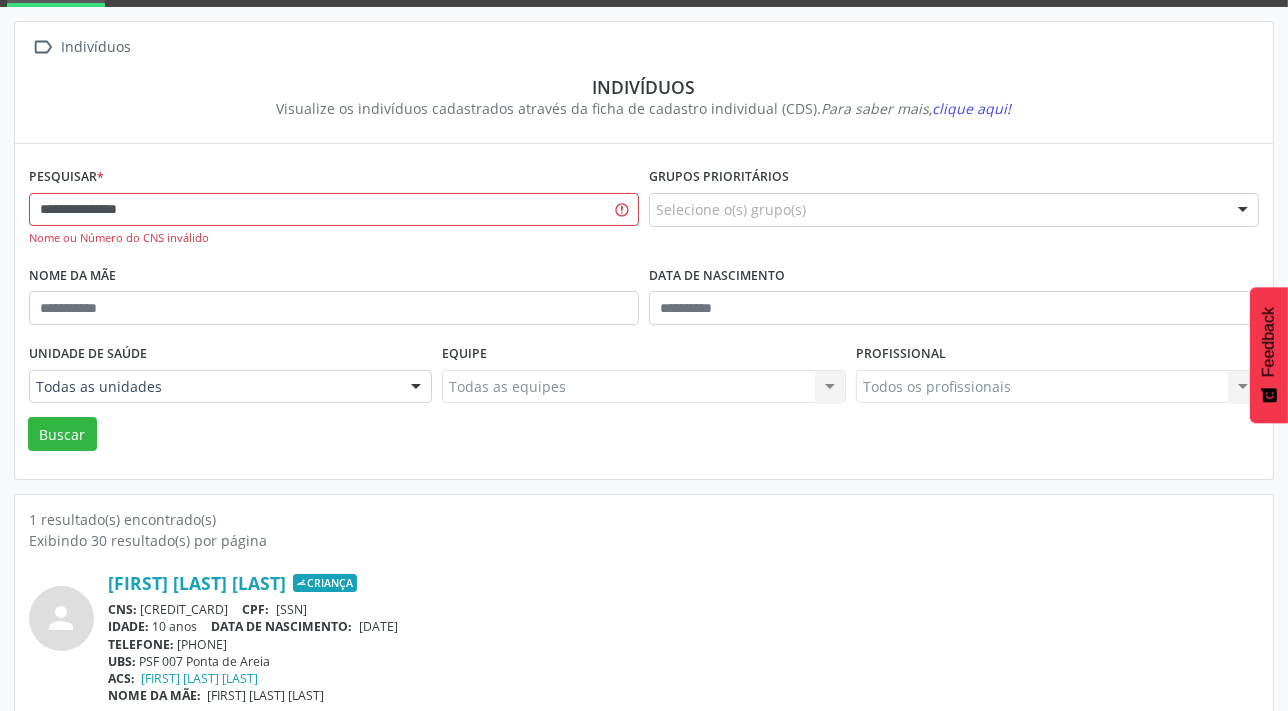 scroll, scrollTop: 0, scrollLeft: 0, axis: both 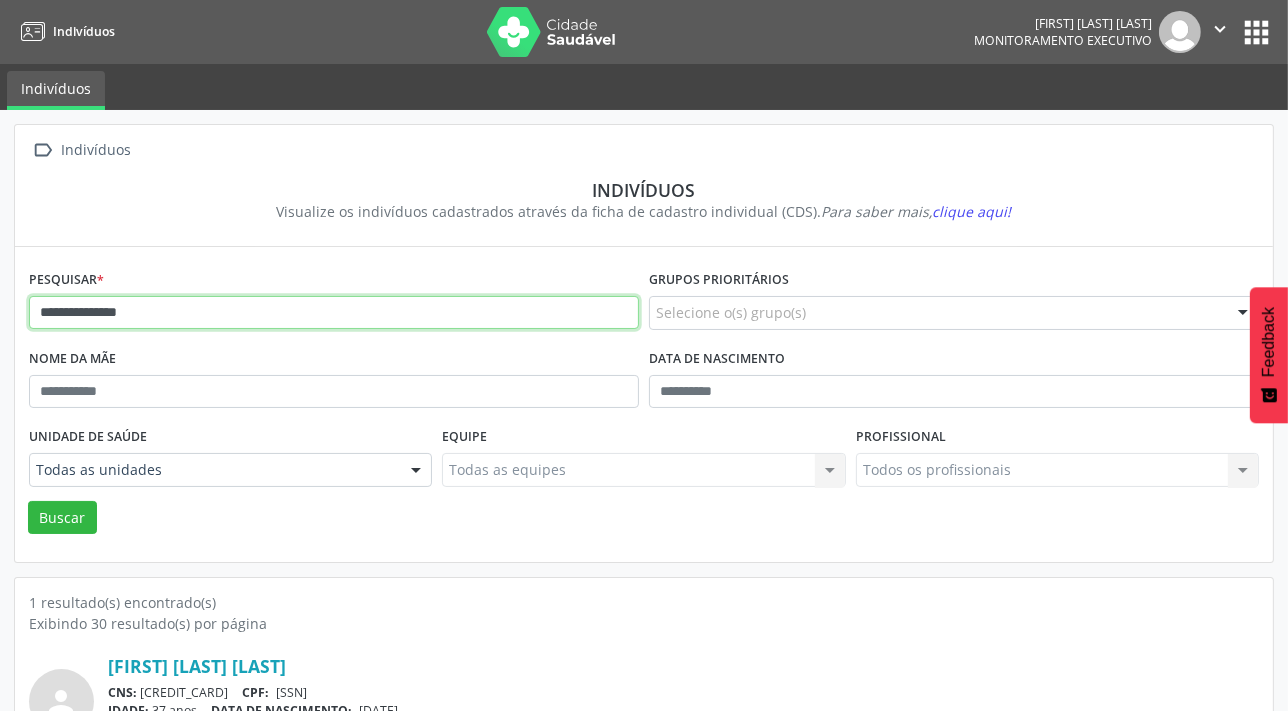 click on "**********" at bounding box center [334, 313] 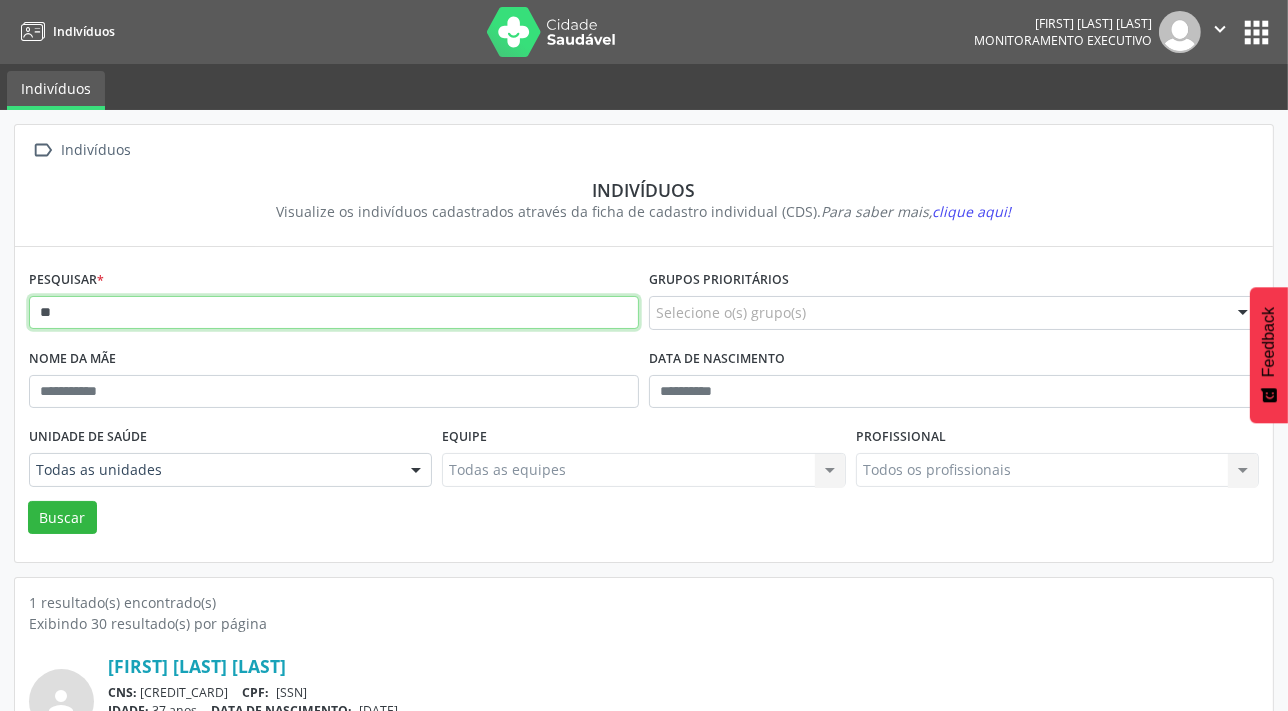 type on "*" 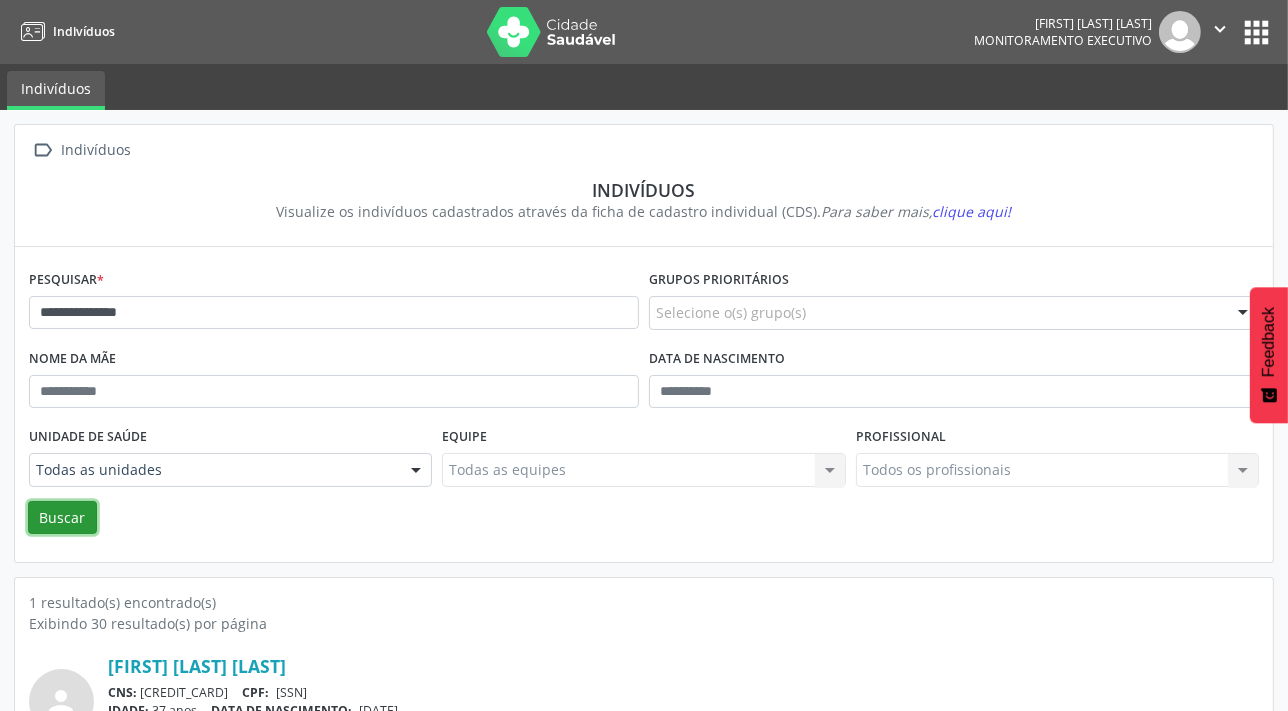 click on "Buscar" at bounding box center [62, 518] 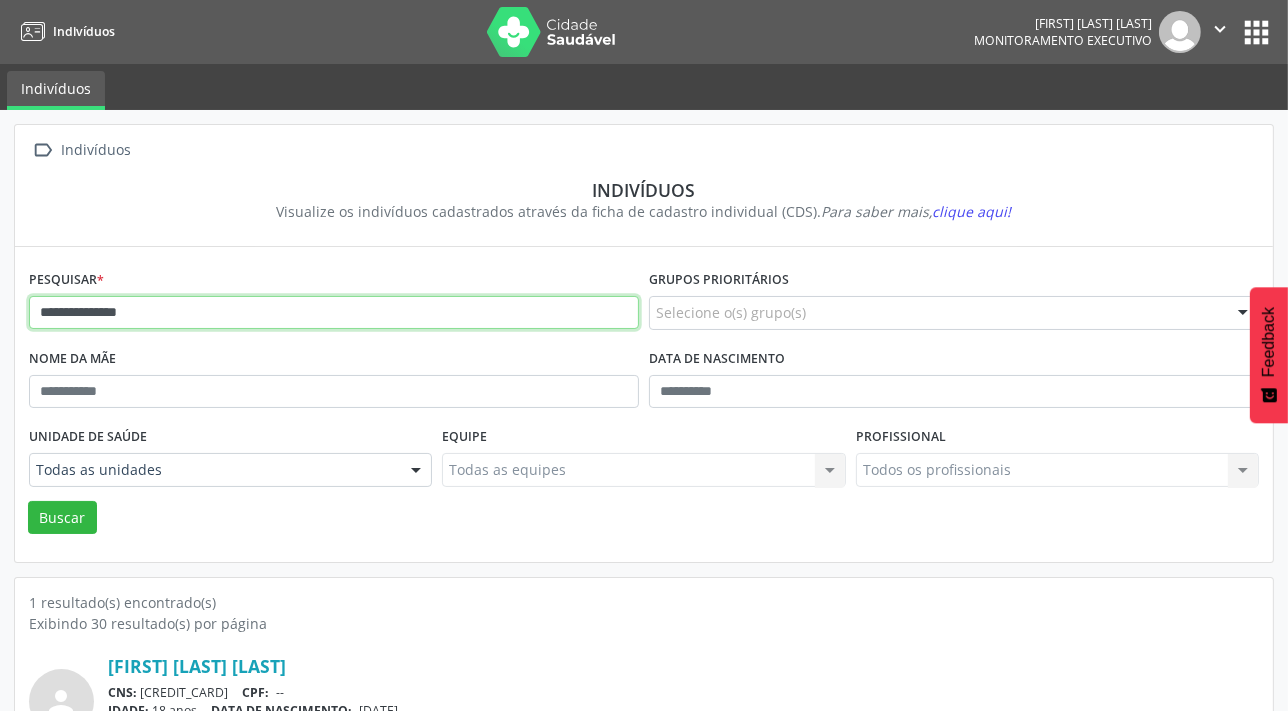 click on "**********" at bounding box center [334, 313] 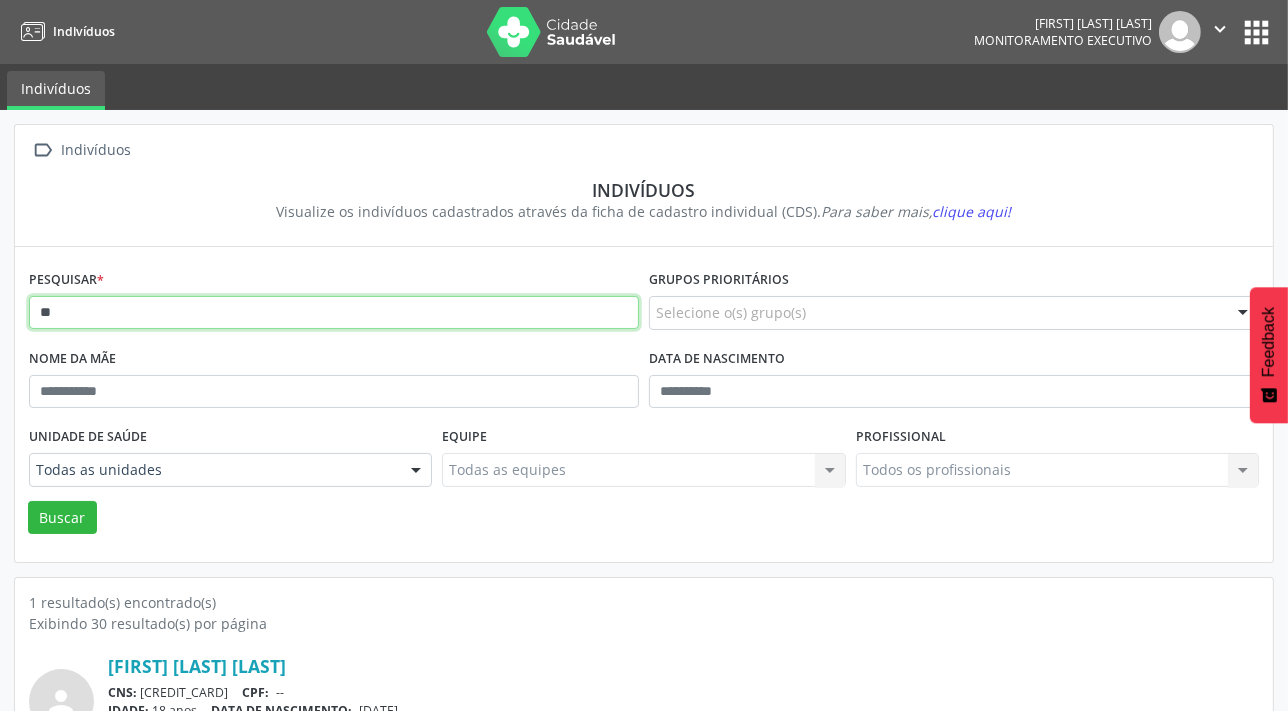 type on "*" 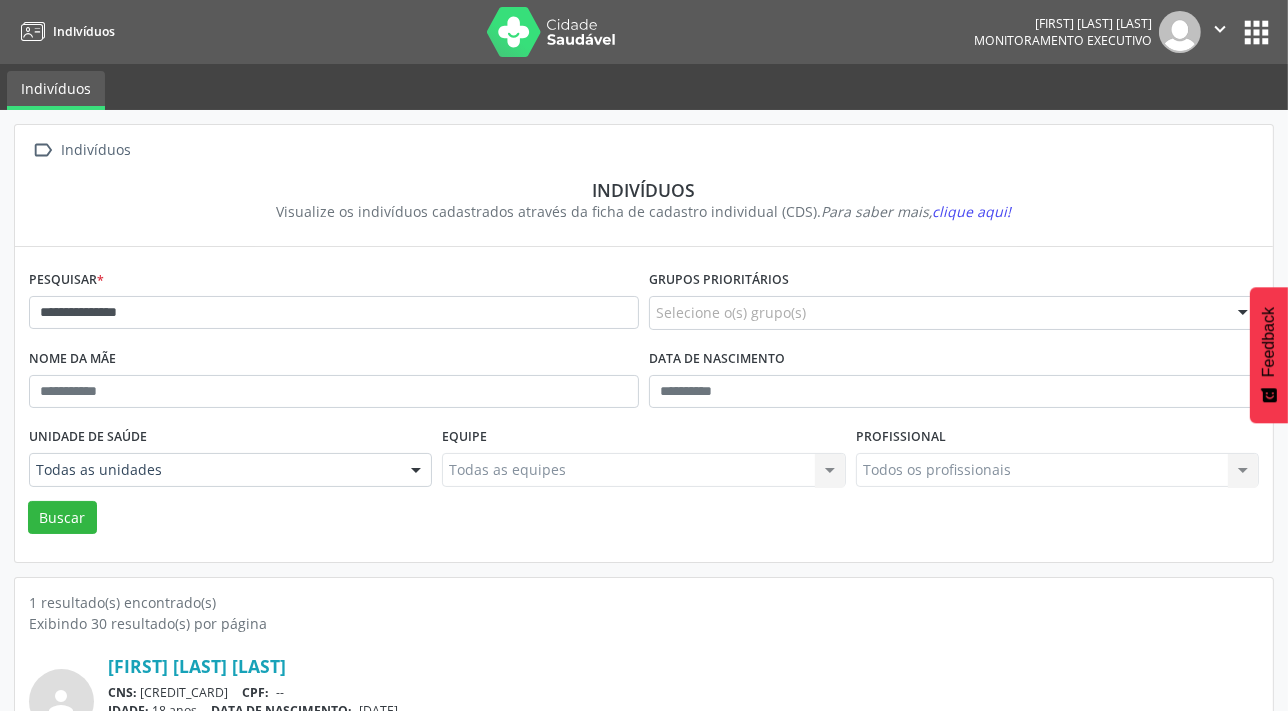 click on "Unidade de saúde
Todas as unidades         Todas as unidades   PSF 001 Sede   PSF 002 Sede   PSF 003 Barra de Caravelas   PSF 005 Rancho Alegre   PSF 006 Barcelona   PSF 007 Ponta de Areia   PSF 008 Nova Tribuna   PSF 009 Sede   PSF Juerana
Nenhum resultado encontrado para: "   "
Não há nenhuma opção para ser exibida." at bounding box center (230, 461) 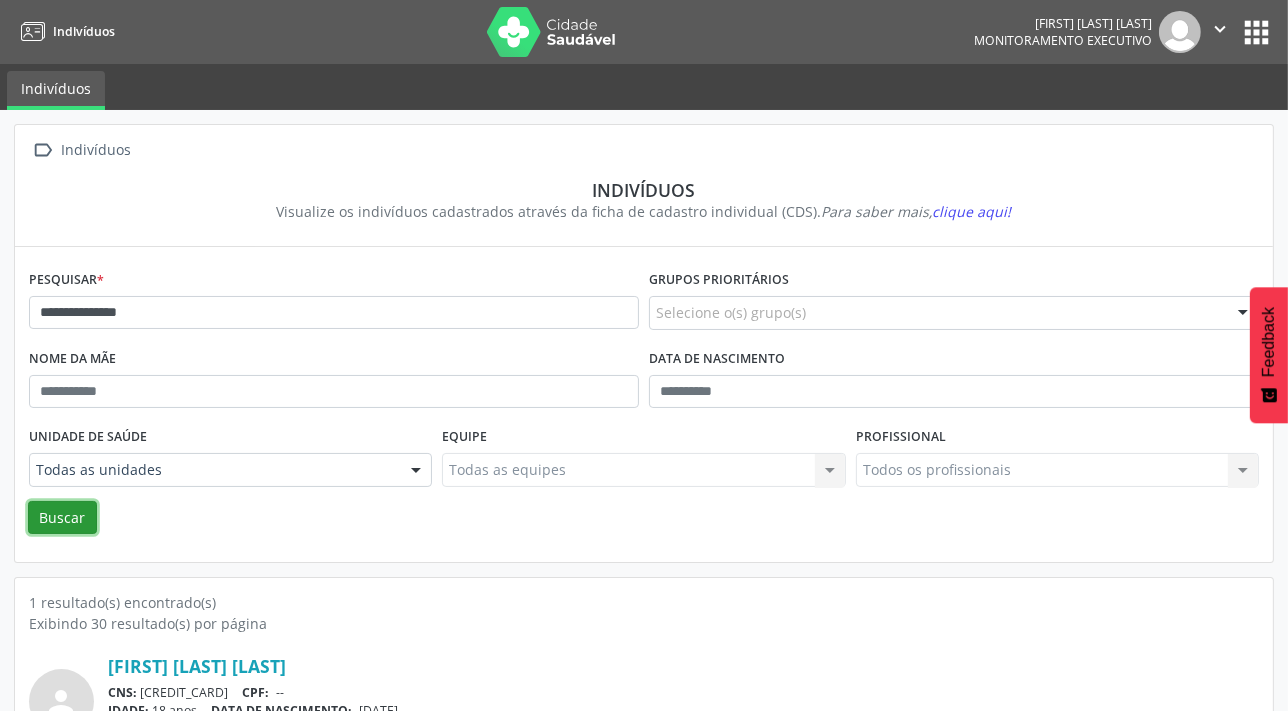 click on "Buscar" at bounding box center [62, 518] 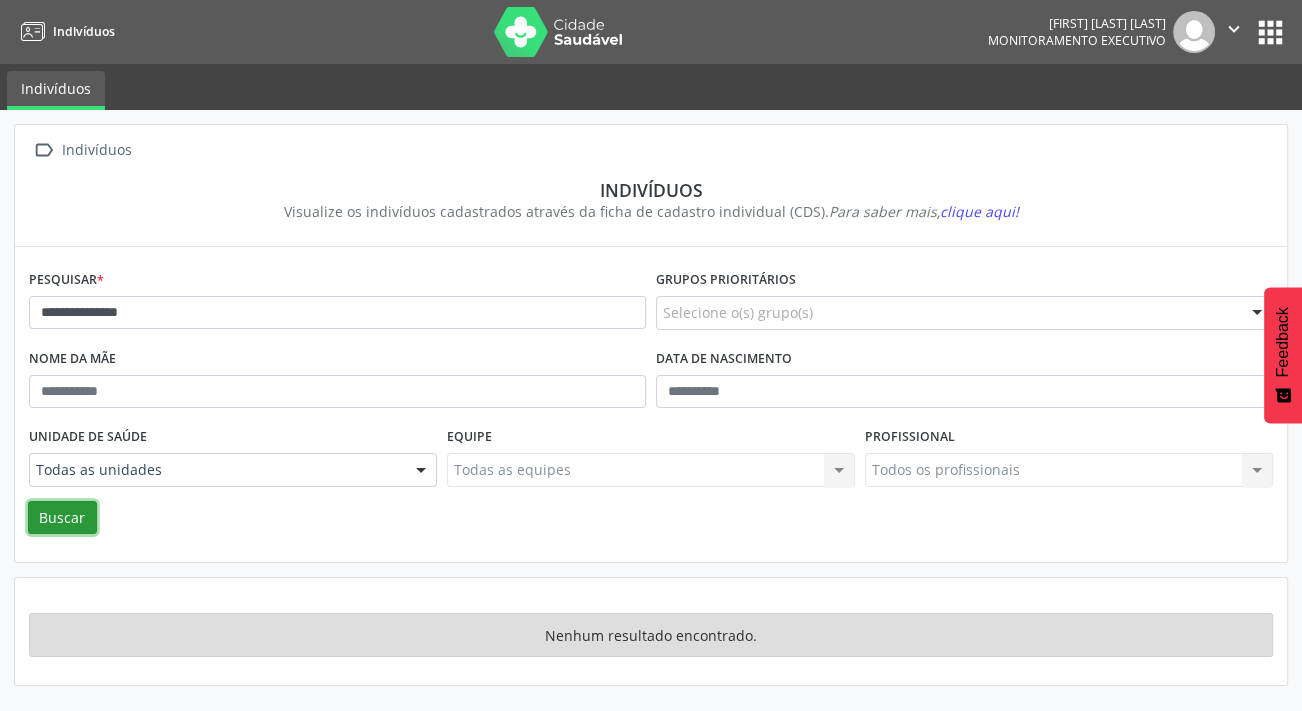click on "Buscar" at bounding box center [62, 518] 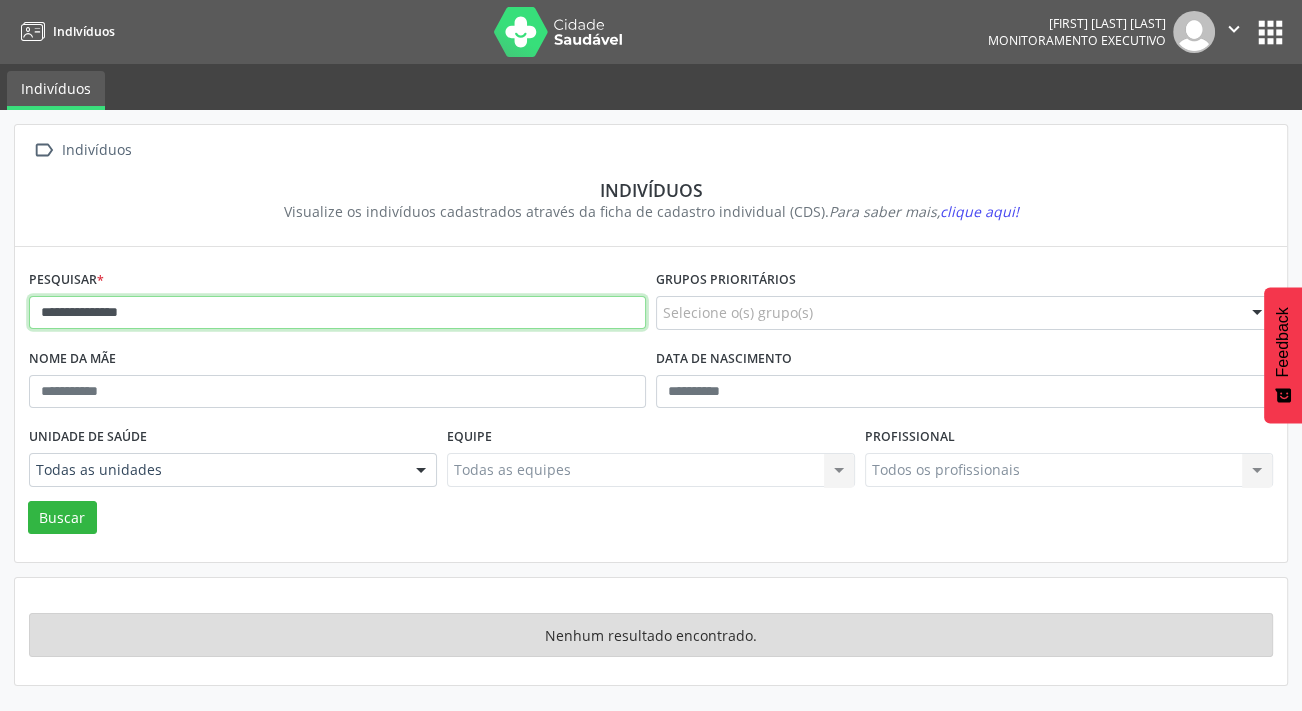 click on "**********" at bounding box center (337, 313) 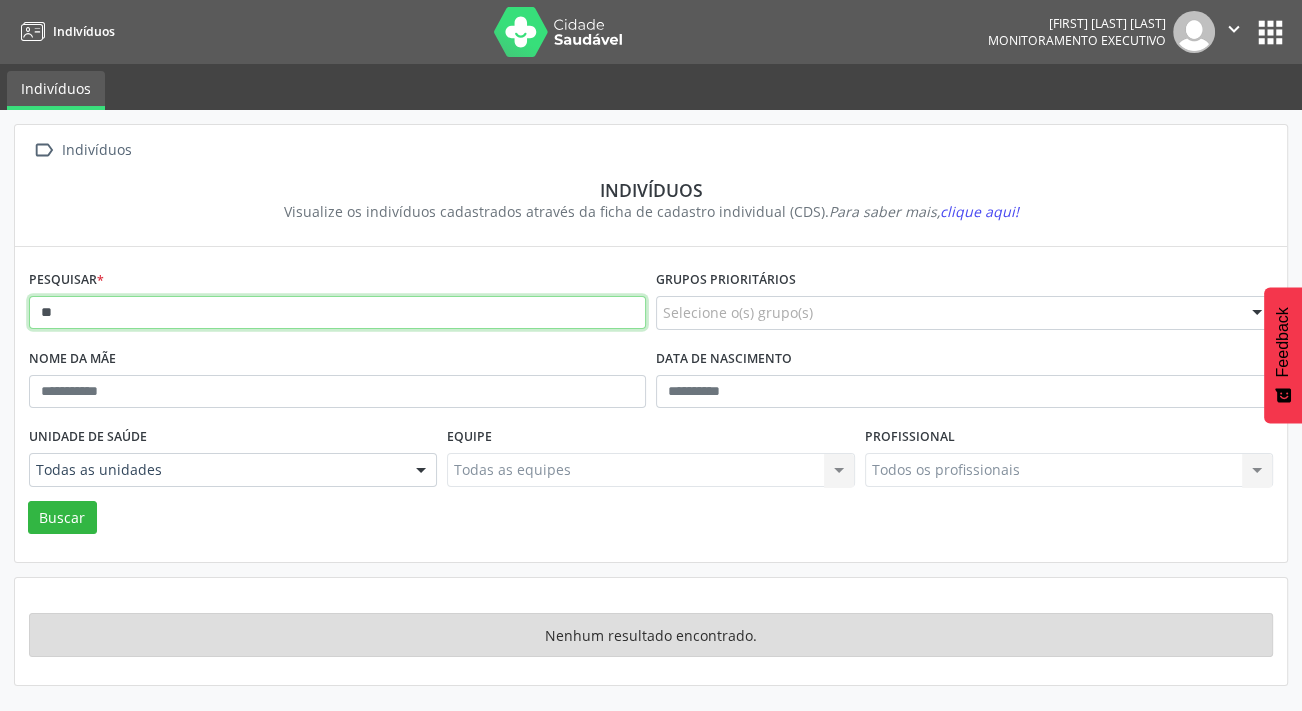 type on "*" 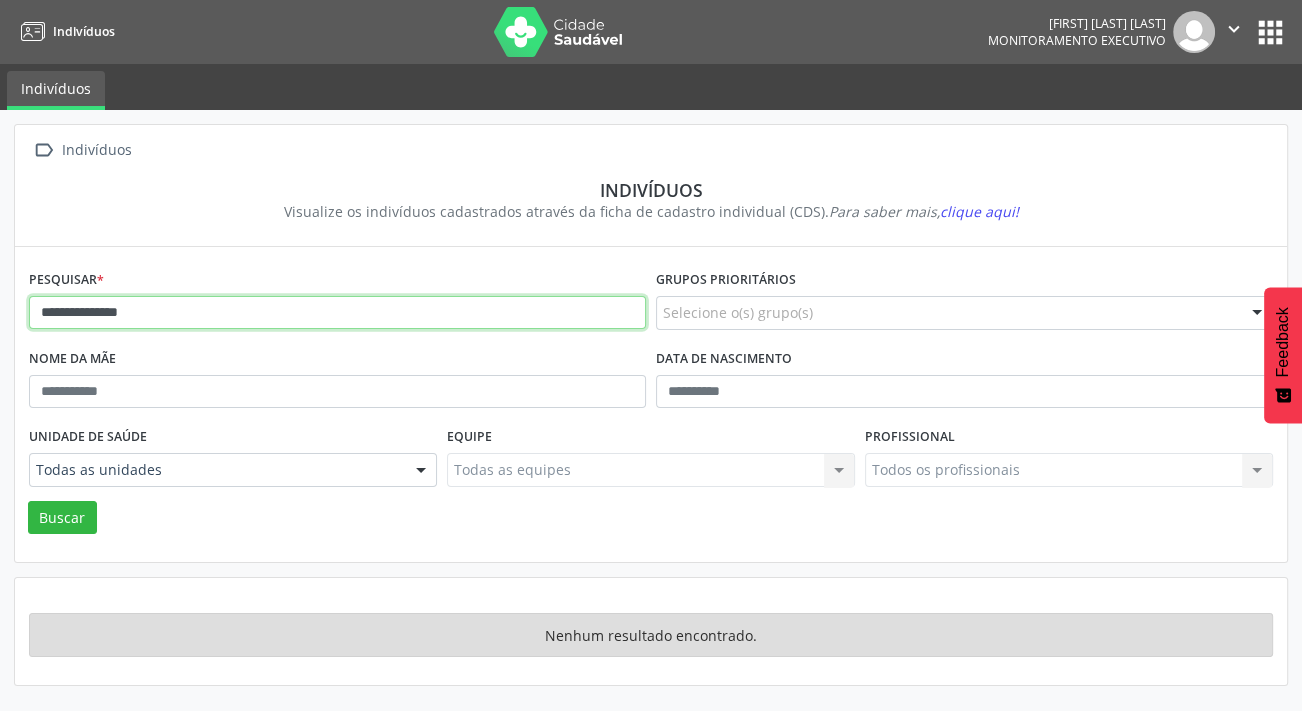click on "Buscar" at bounding box center [62, 518] 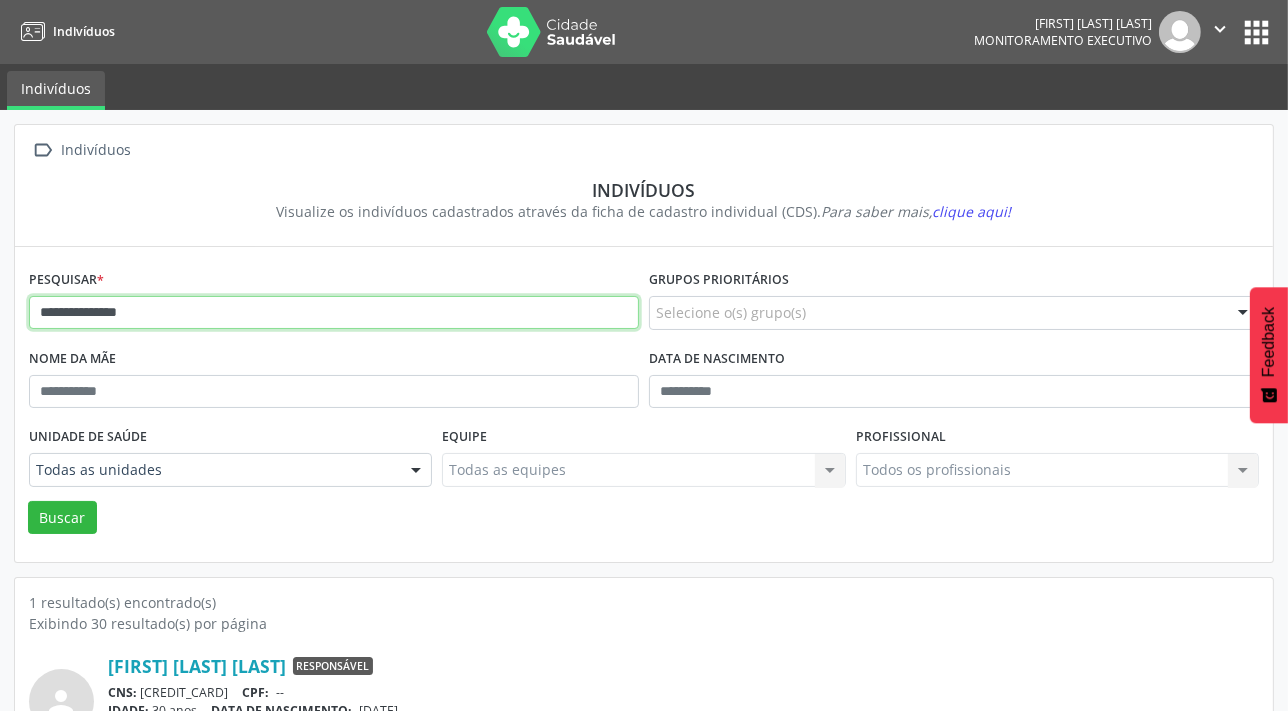 click on "**********" at bounding box center [334, 313] 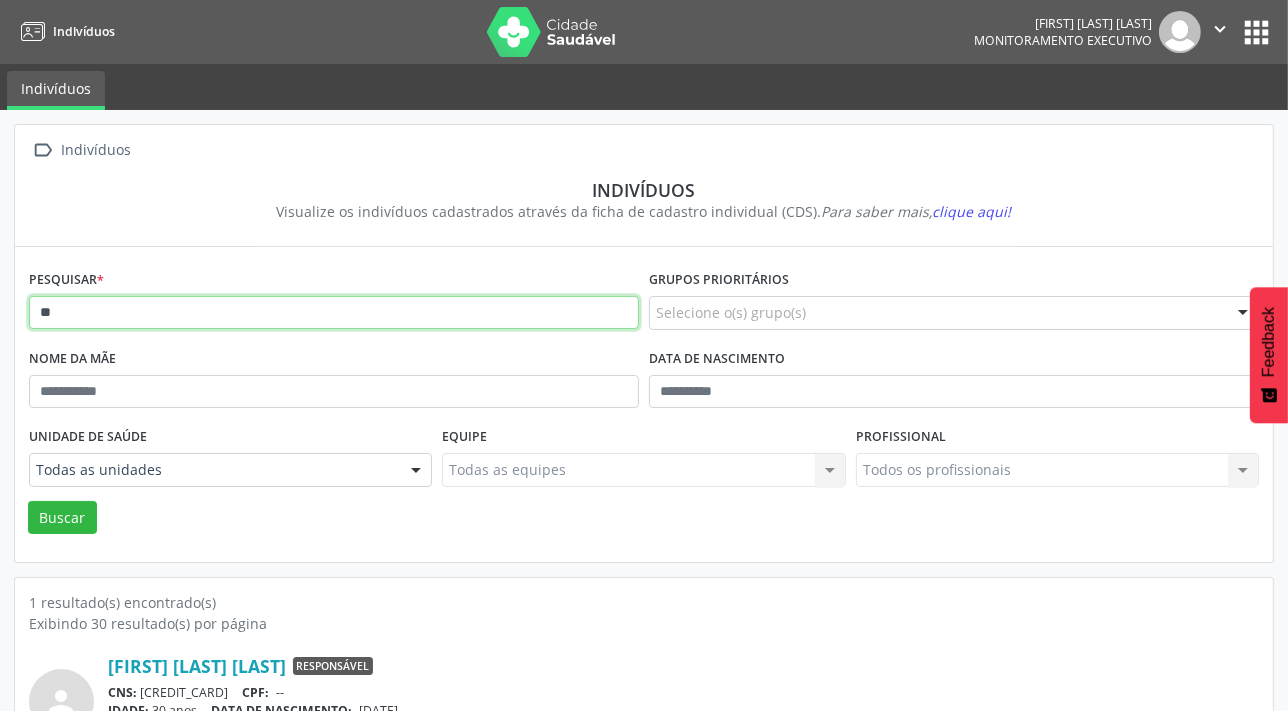 type on "*" 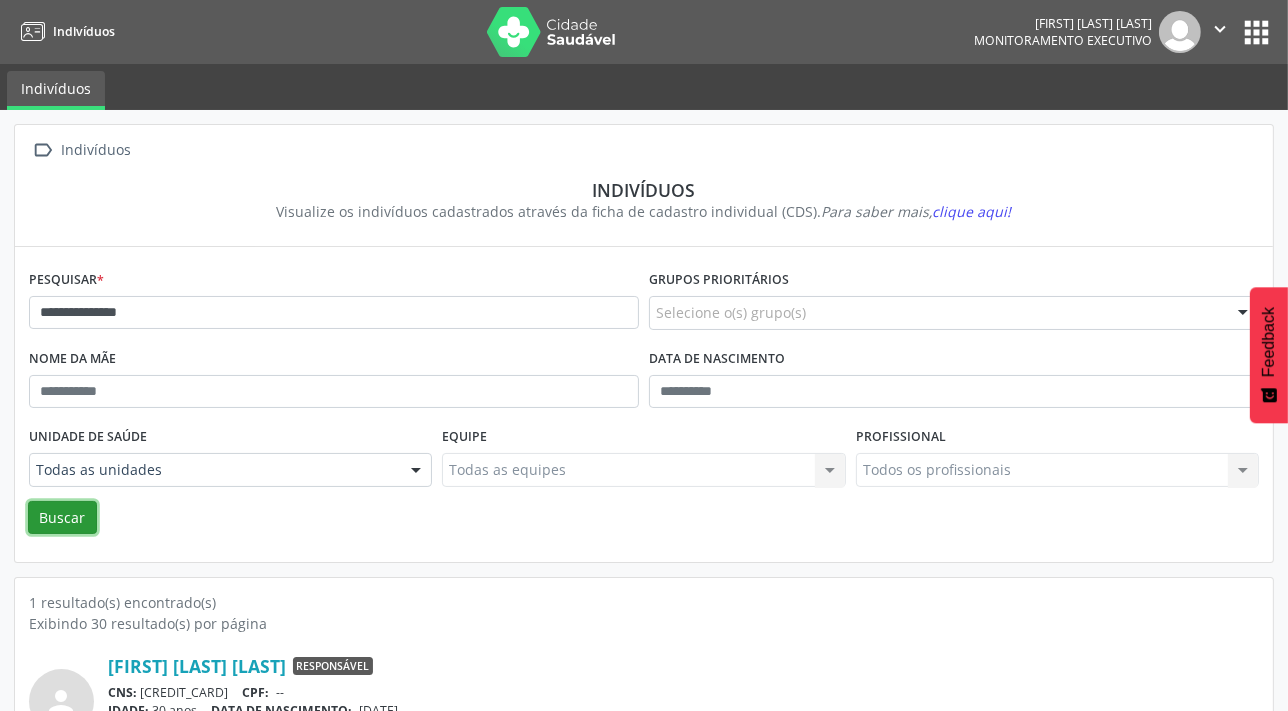 click on "Buscar" at bounding box center [62, 518] 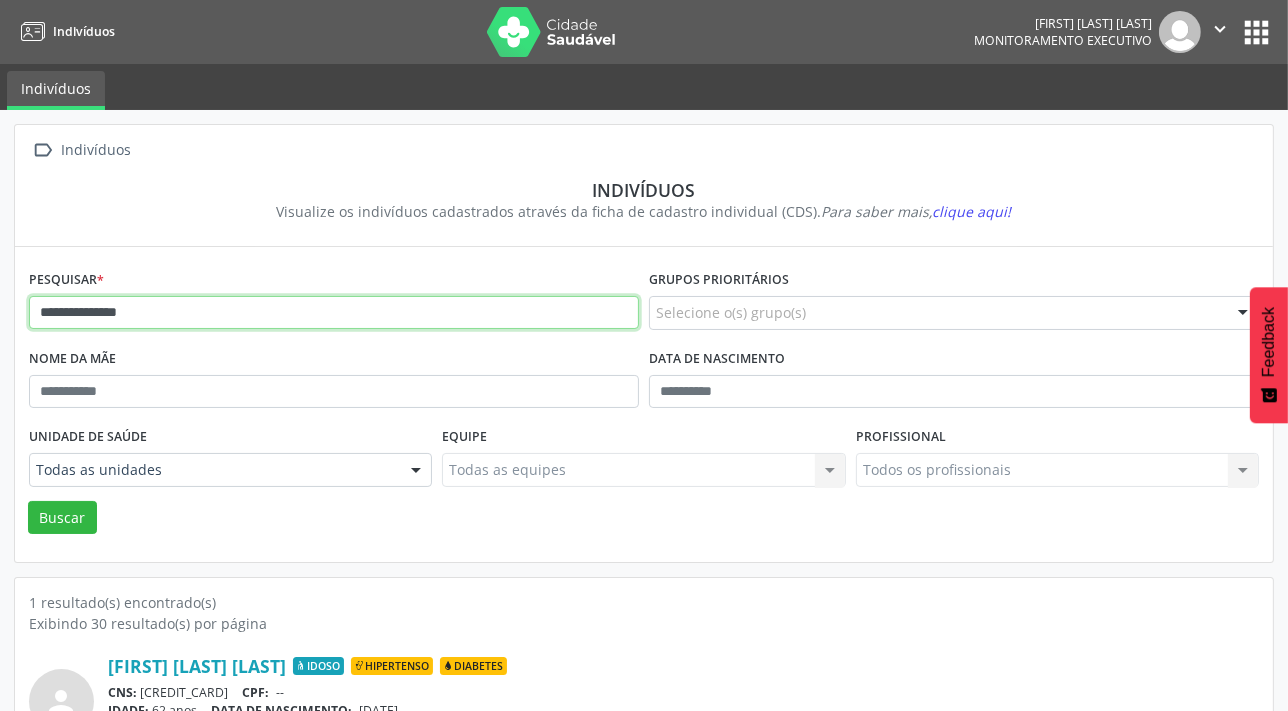 click on "**********" at bounding box center [334, 313] 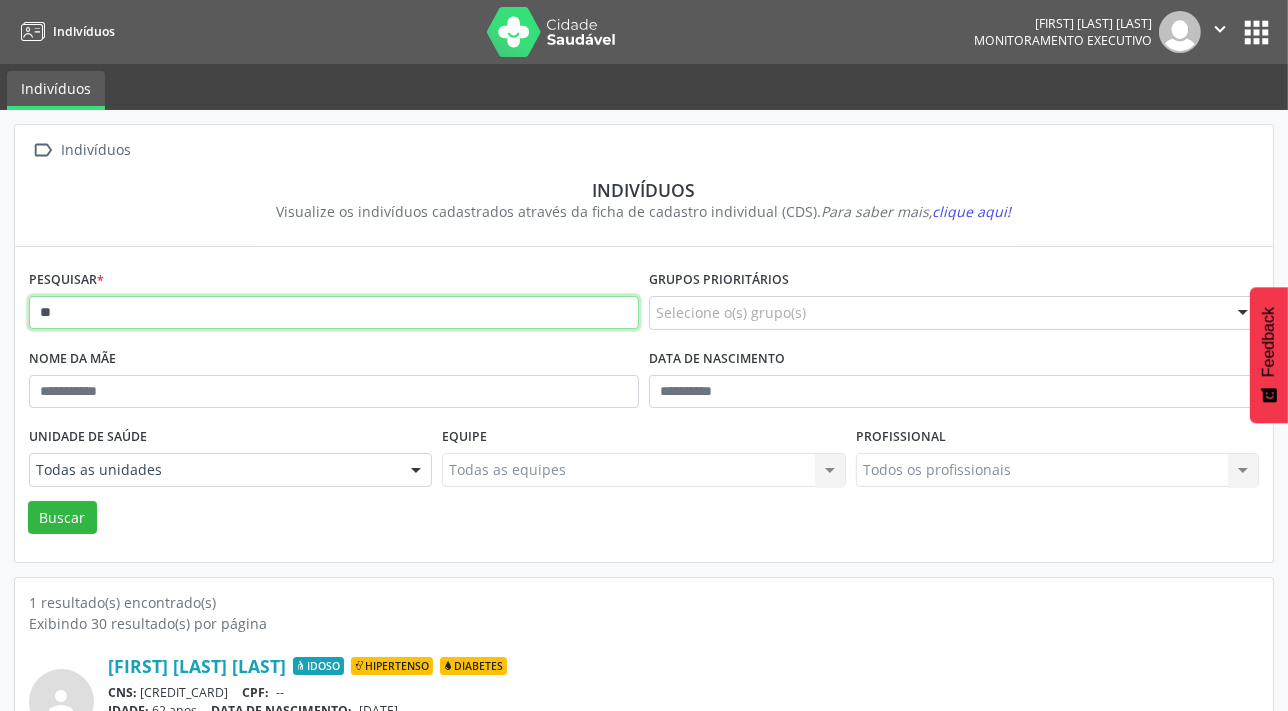 type on "*" 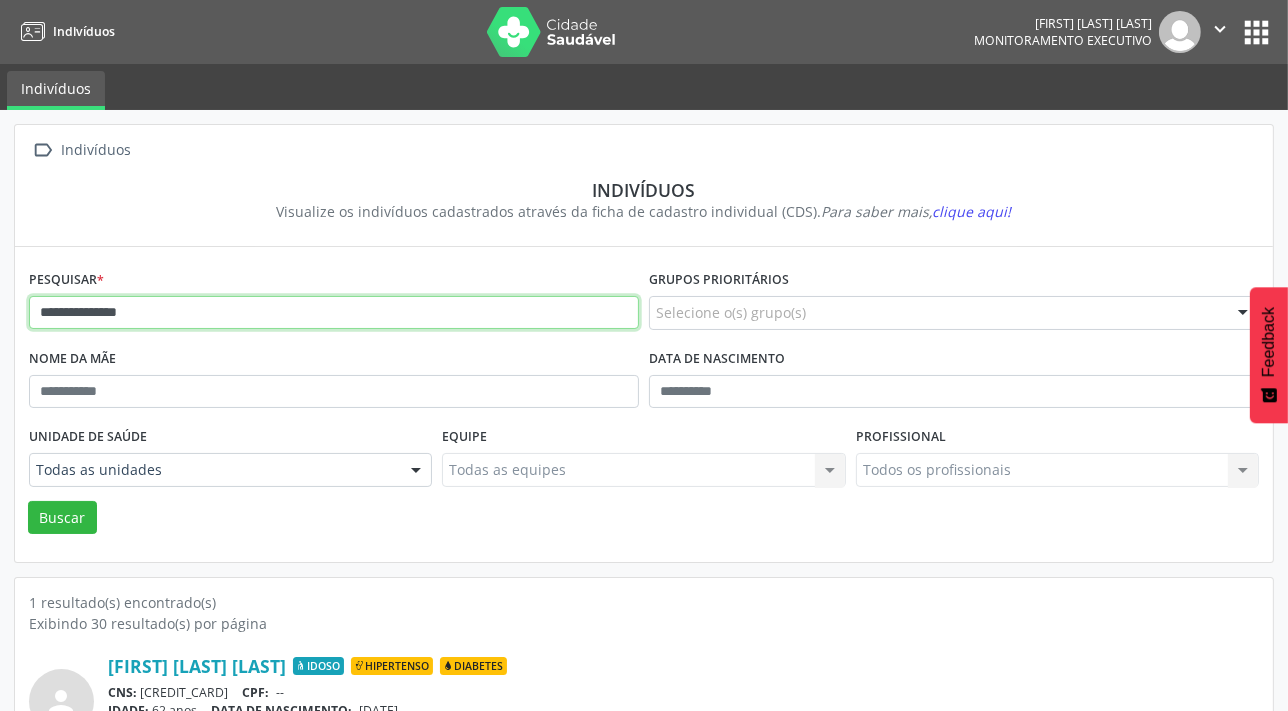 click on "Buscar" at bounding box center (62, 518) 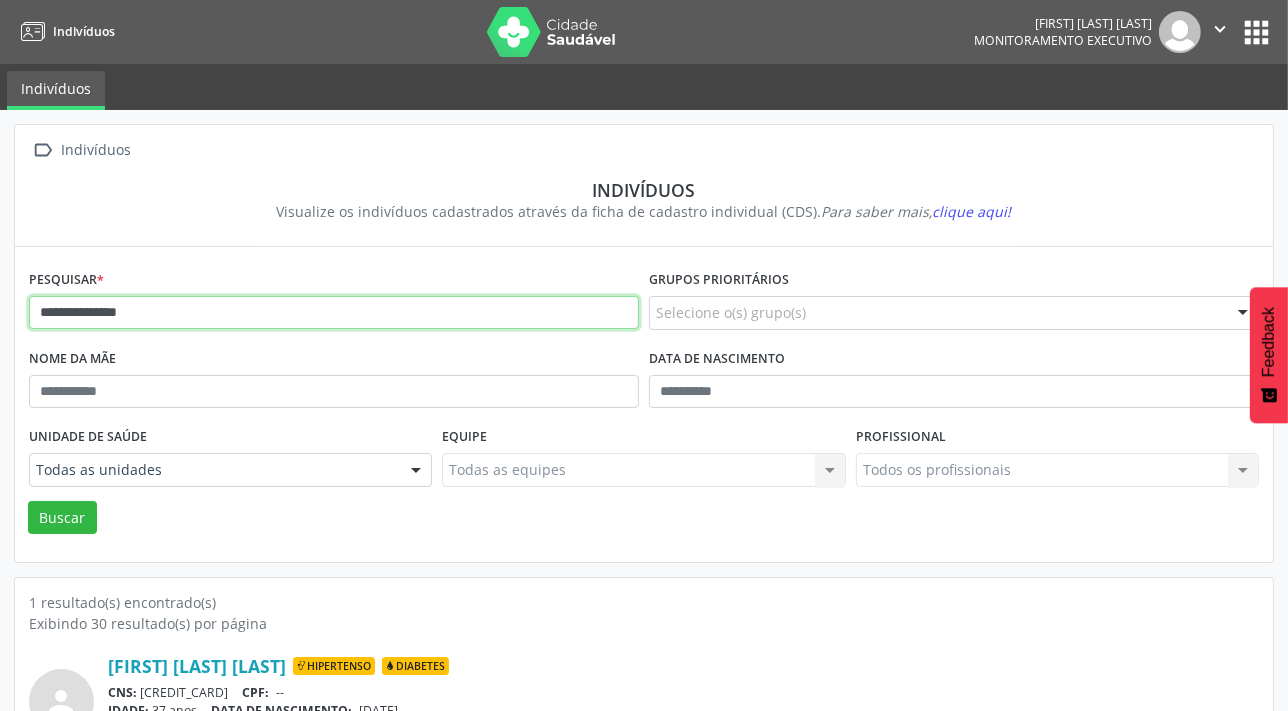 click on "**********" at bounding box center [334, 313] 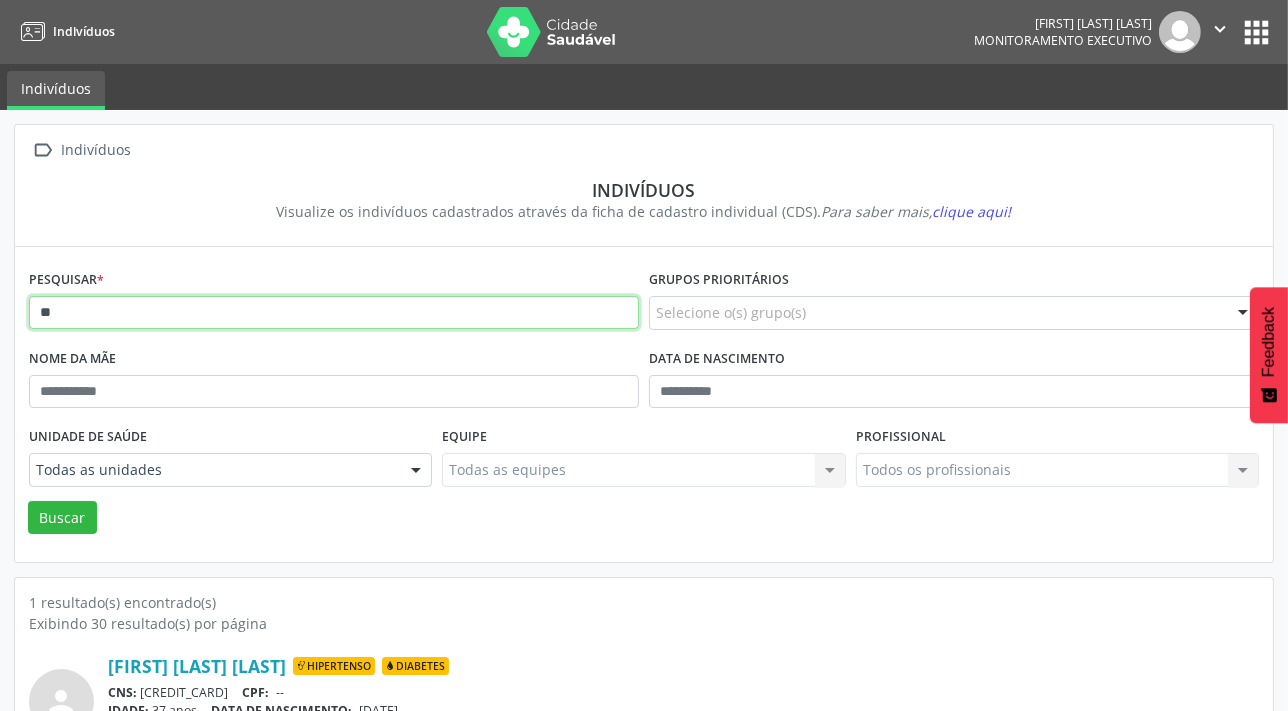 type on "*" 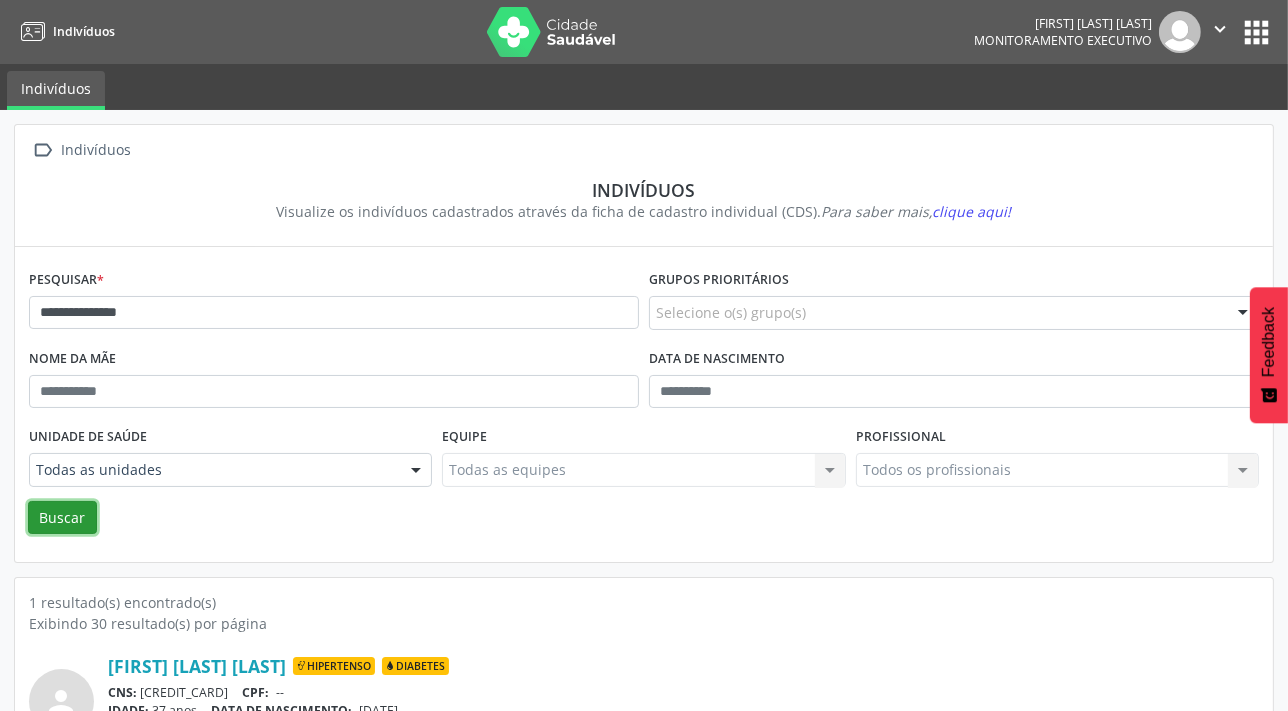click on "Buscar" at bounding box center [62, 518] 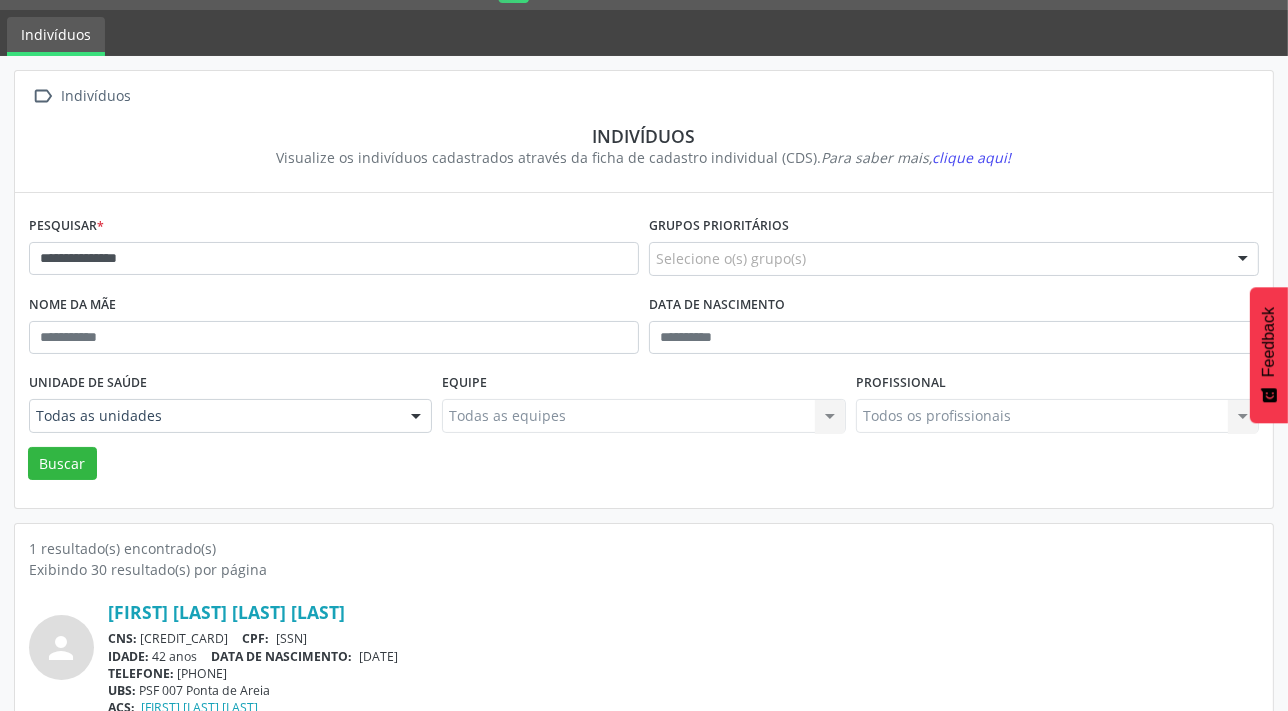 scroll, scrollTop: 103, scrollLeft: 0, axis: vertical 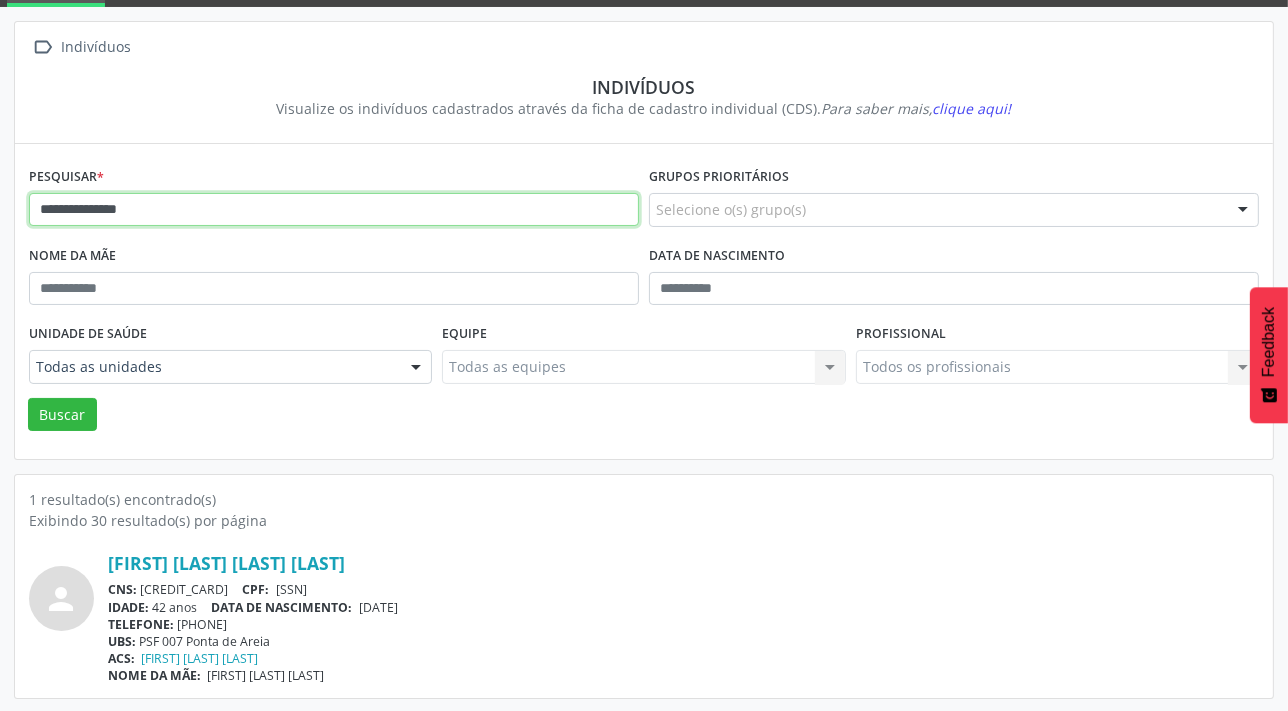 click on "**********" at bounding box center [334, 210] 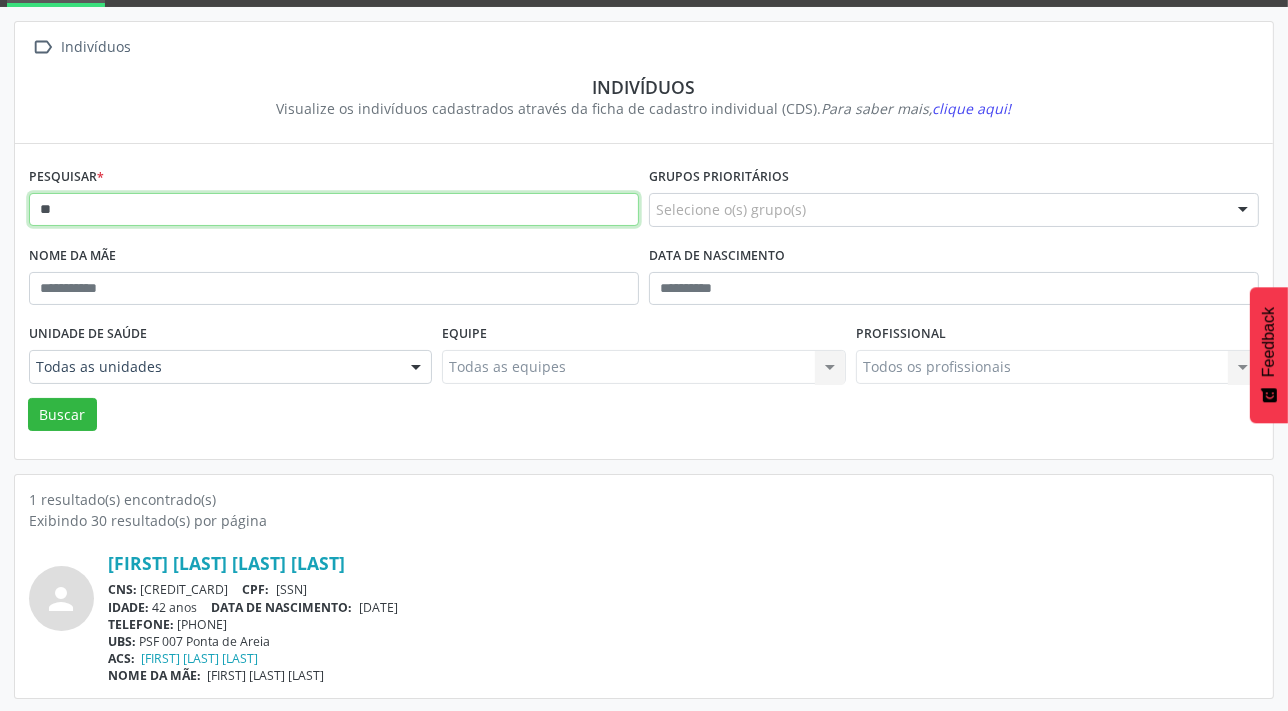 type on "*" 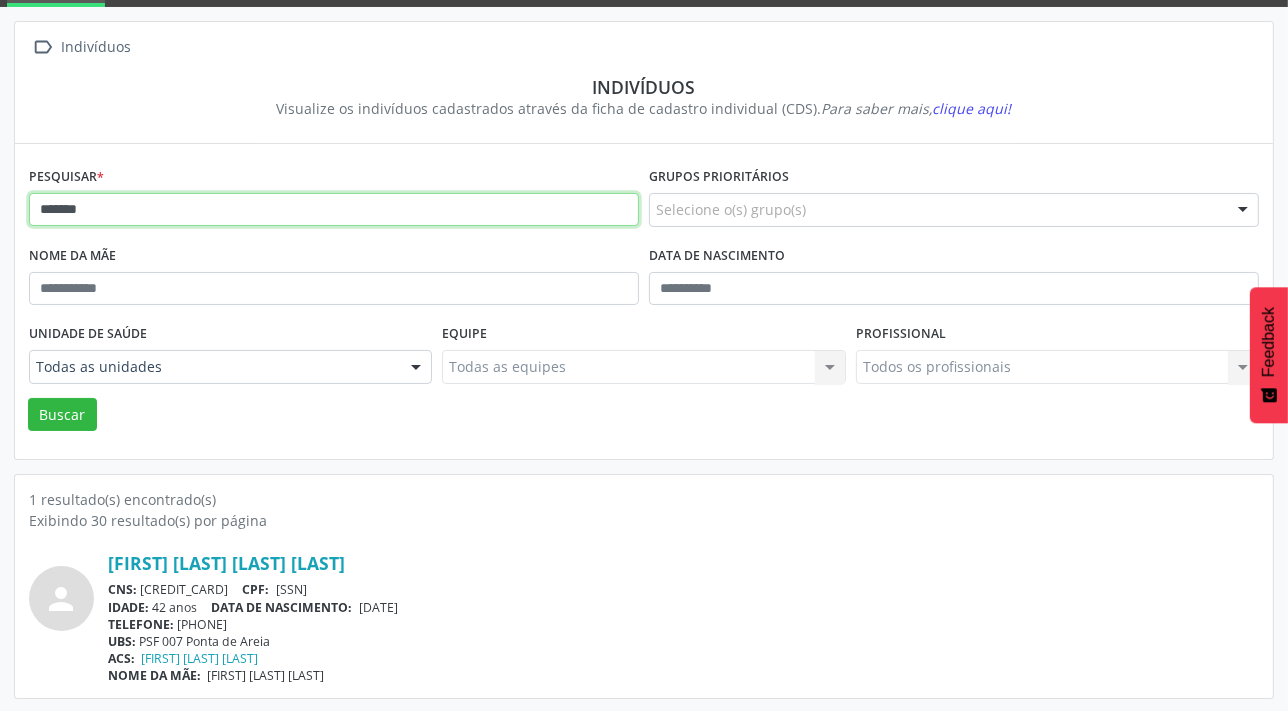 click on "Buscar" at bounding box center (62, 415) 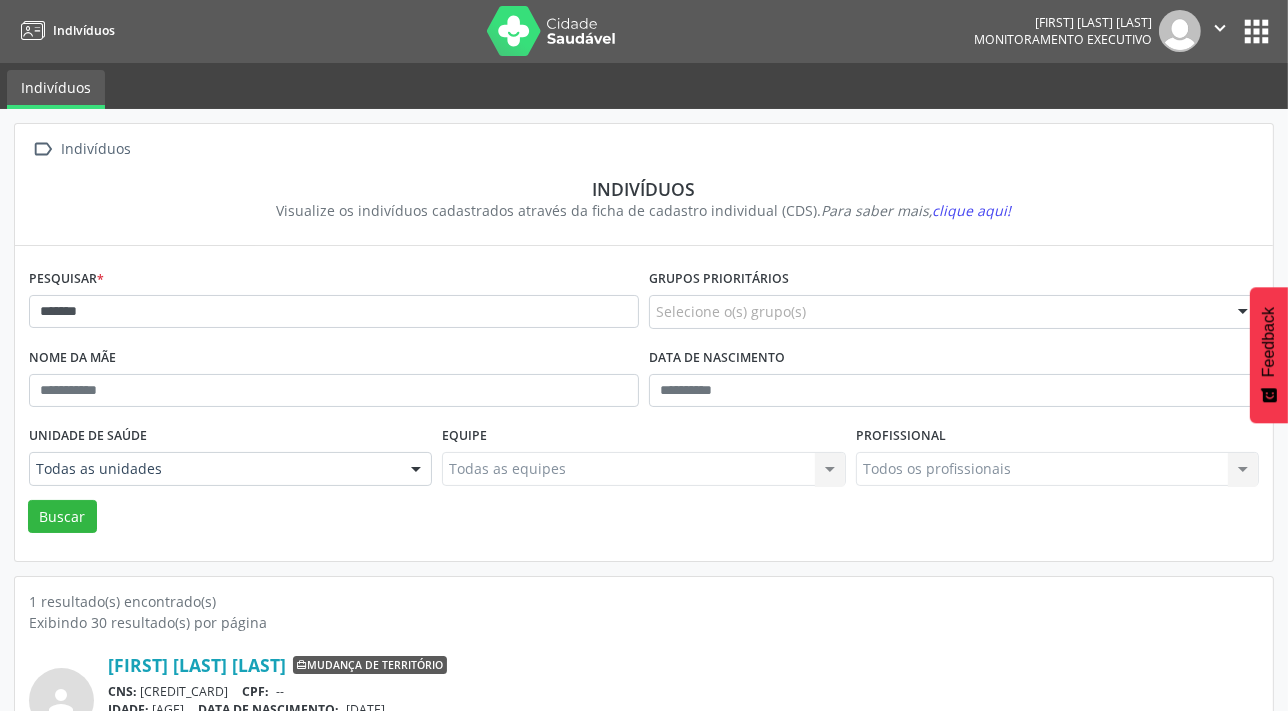 scroll, scrollTop: 0, scrollLeft: 0, axis: both 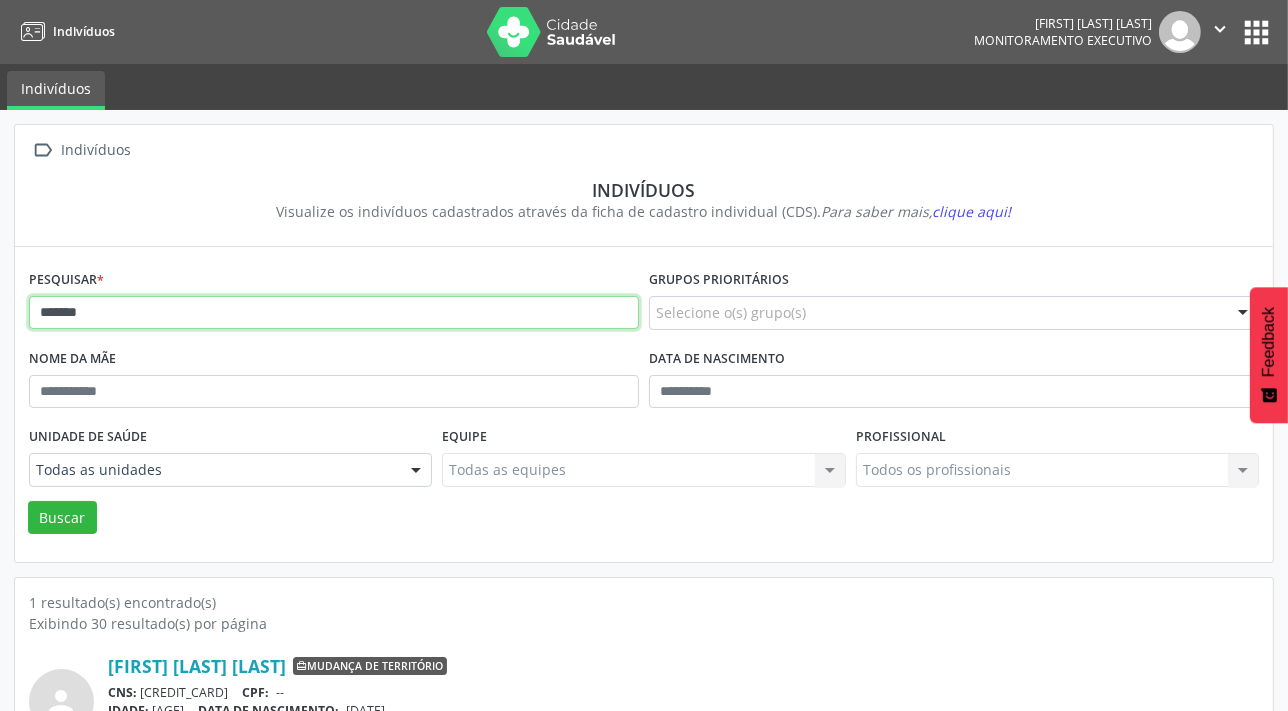 click on "*******" at bounding box center (334, 313) 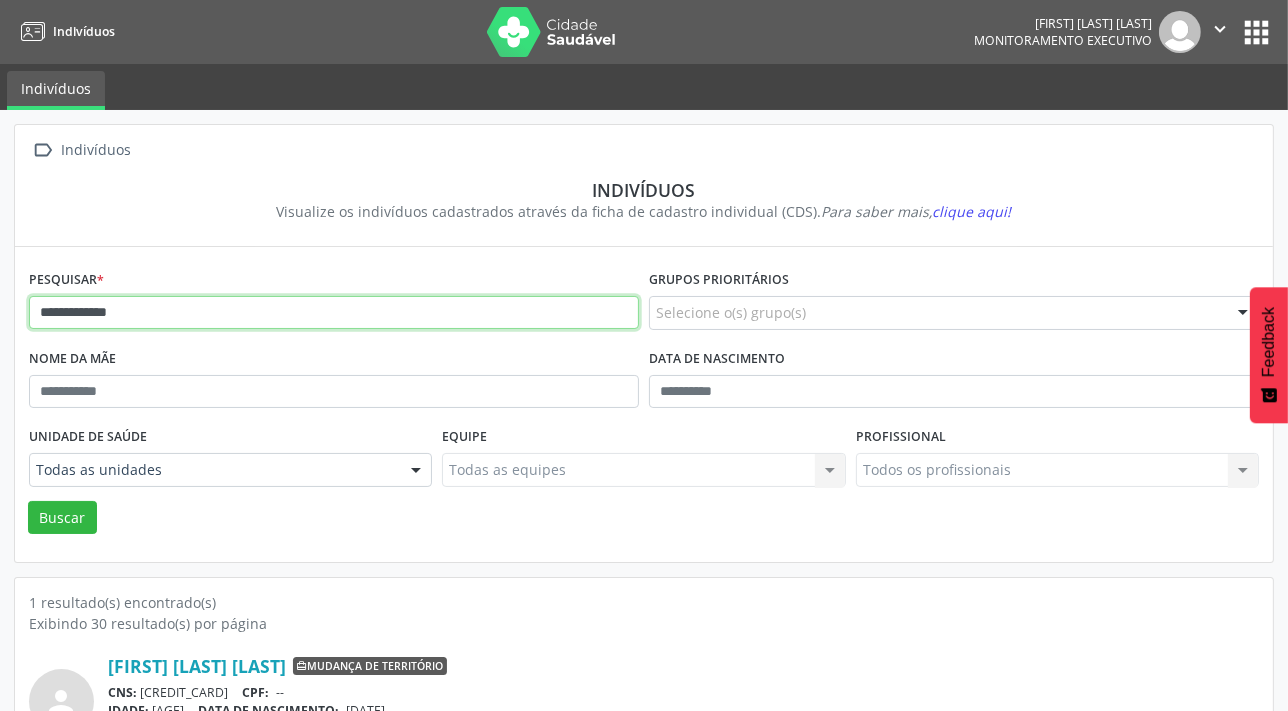 click on "Buscar" at bounding box center (62, 518) 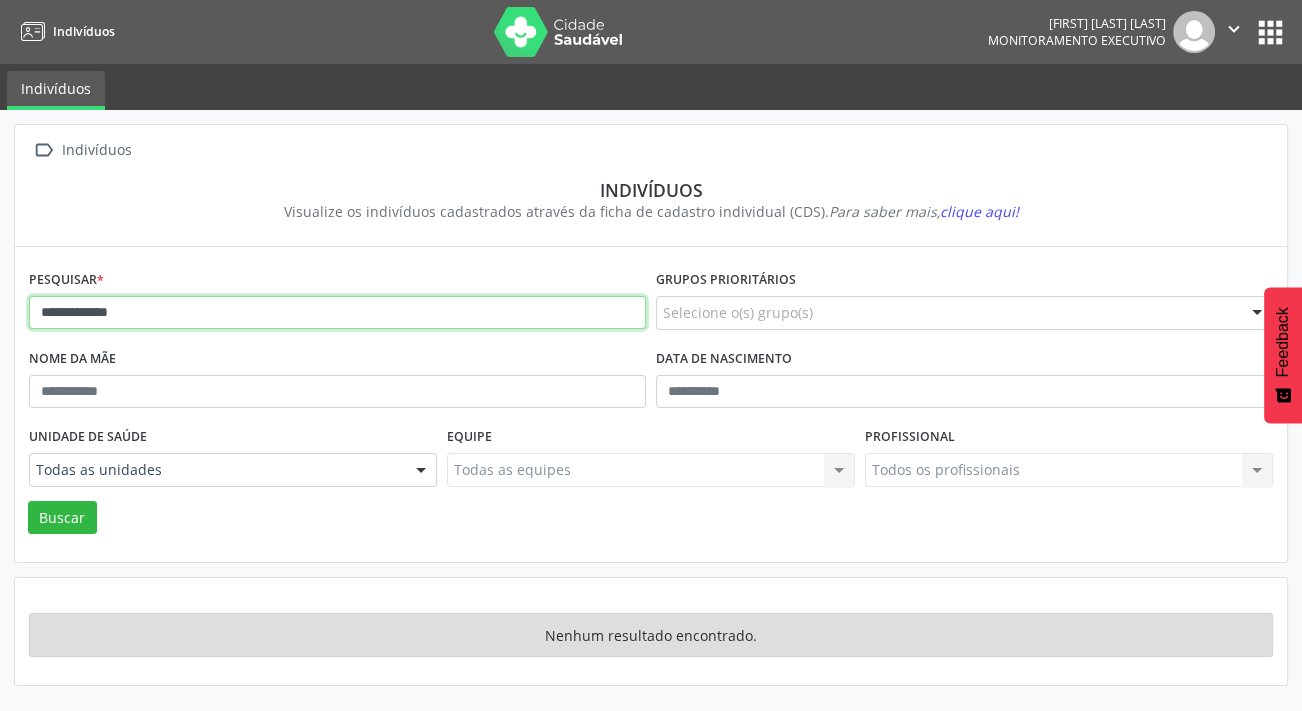 click on "**********" at bounding box center [337, 313] 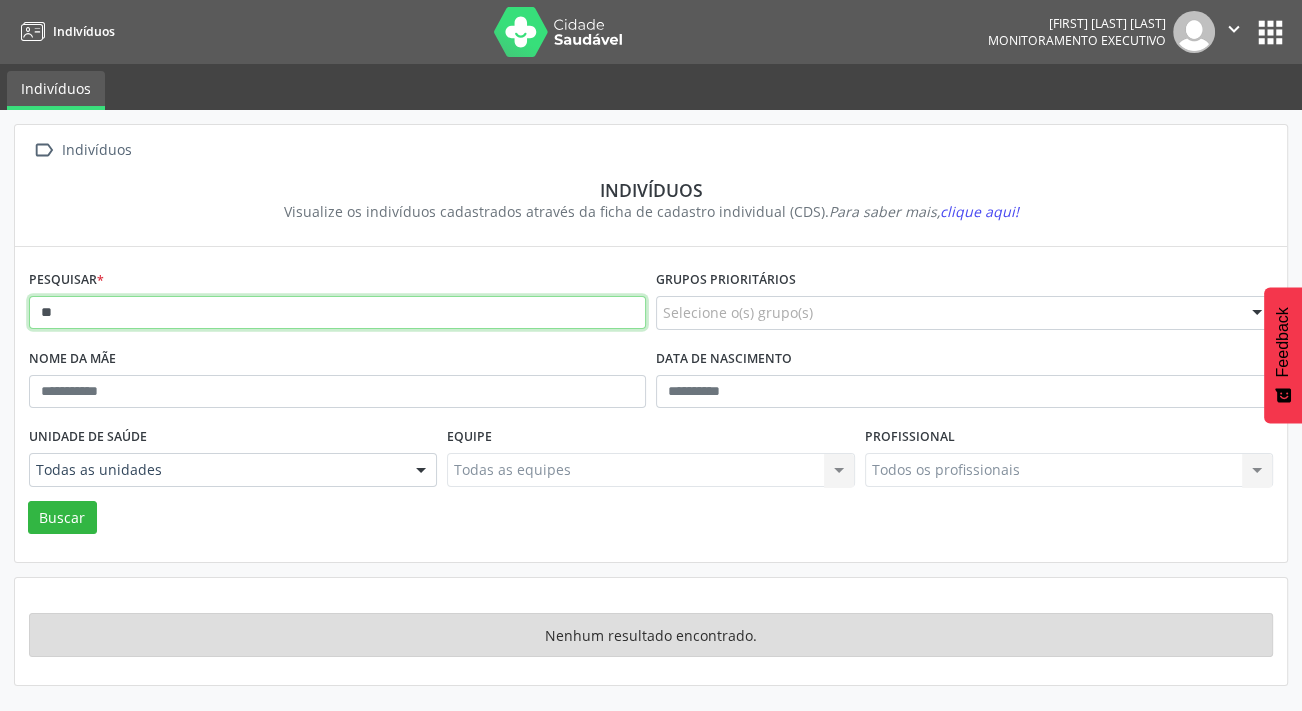 type on "*" 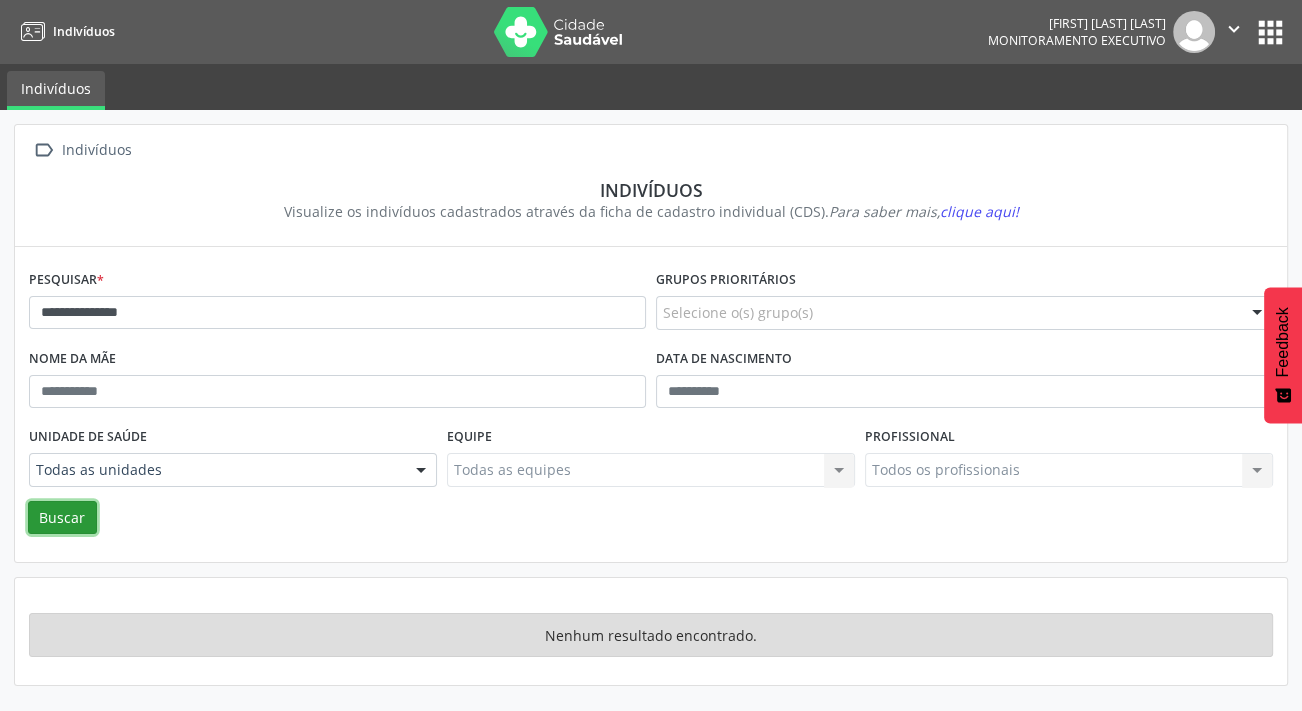 click on "Buscar" at bounding box center [62, 518] 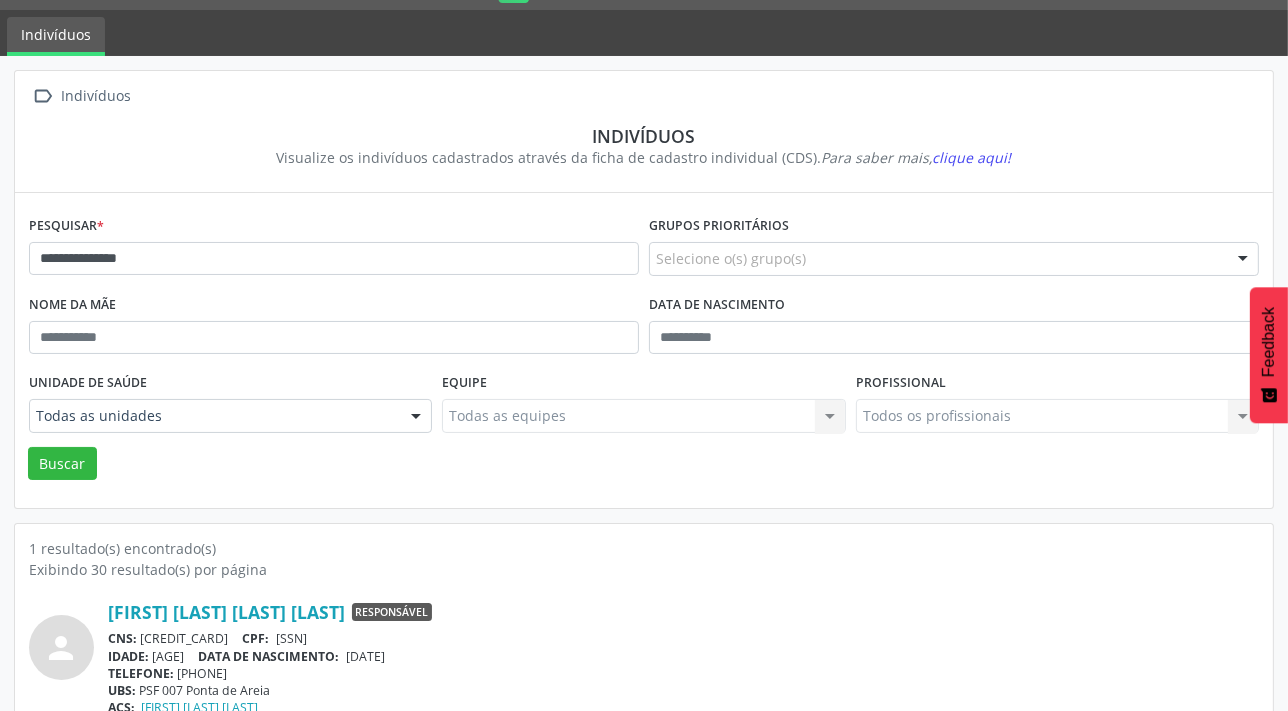 scroll, scrollTop: 103, scrollLeft: 0, axis: vertical 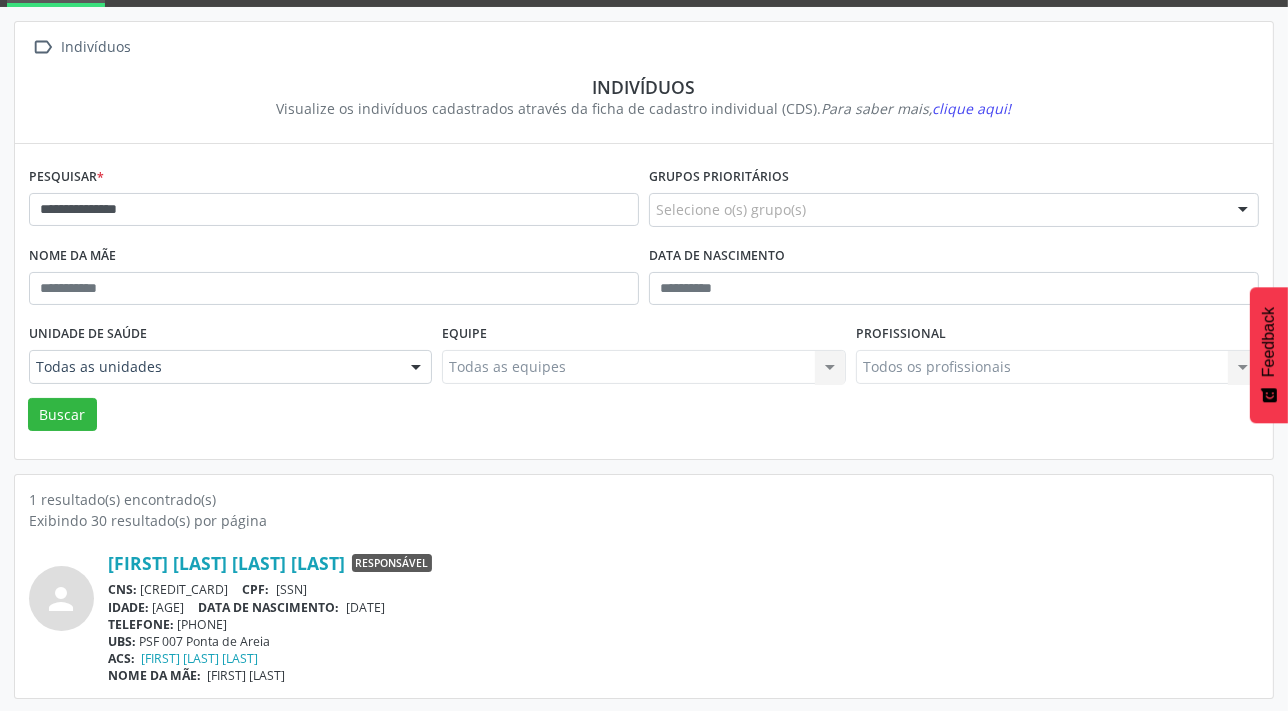 click on "**********" at bounding box center (334, 201) 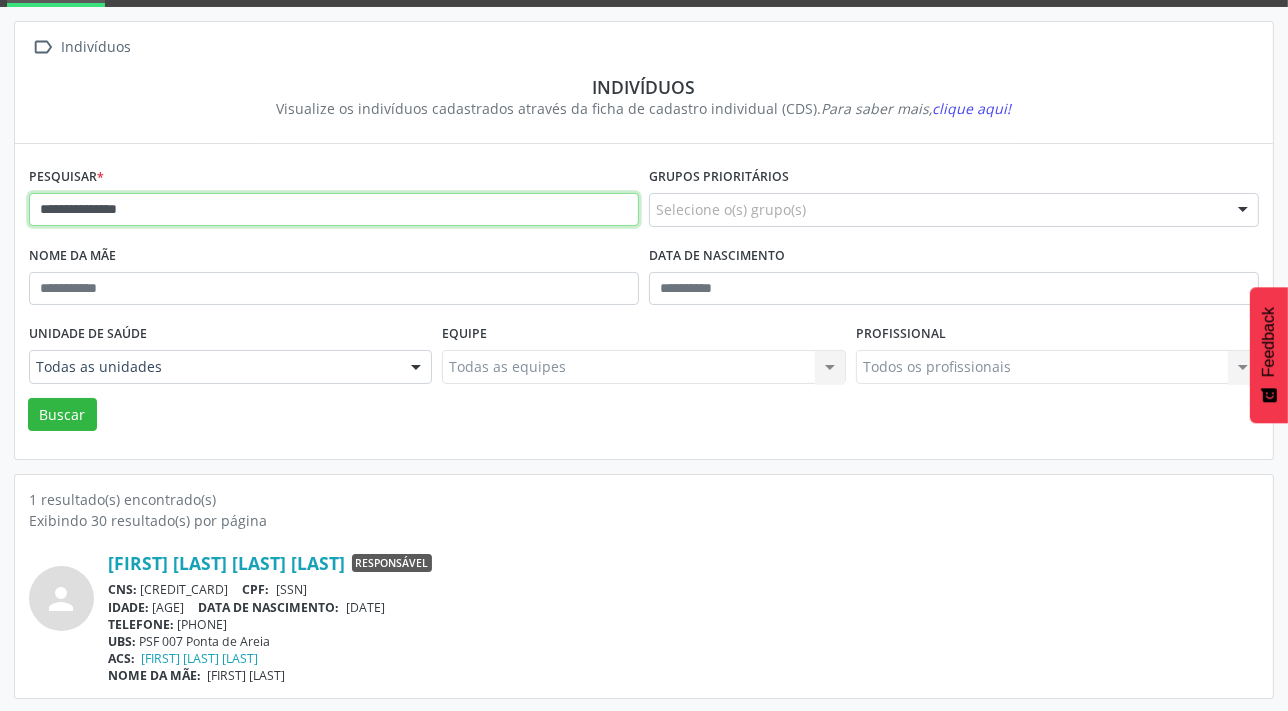 click on "**********" at bounding box center (334, 210) 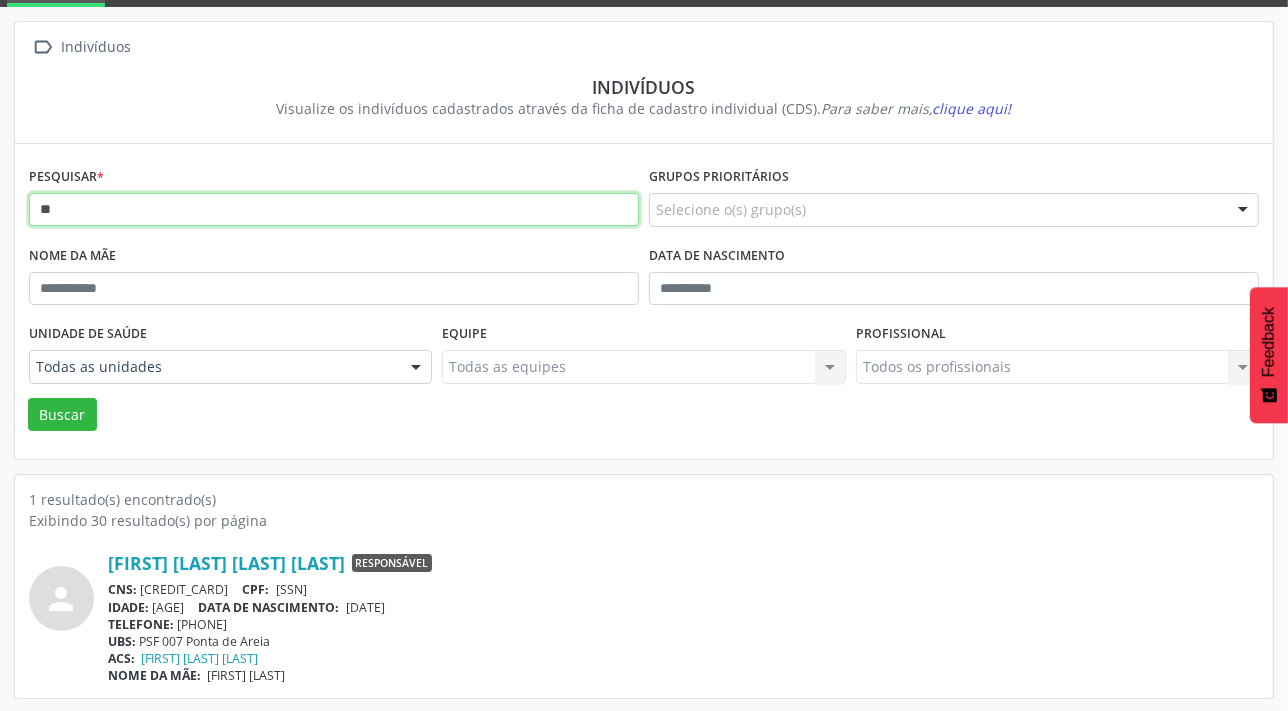 type on "*" 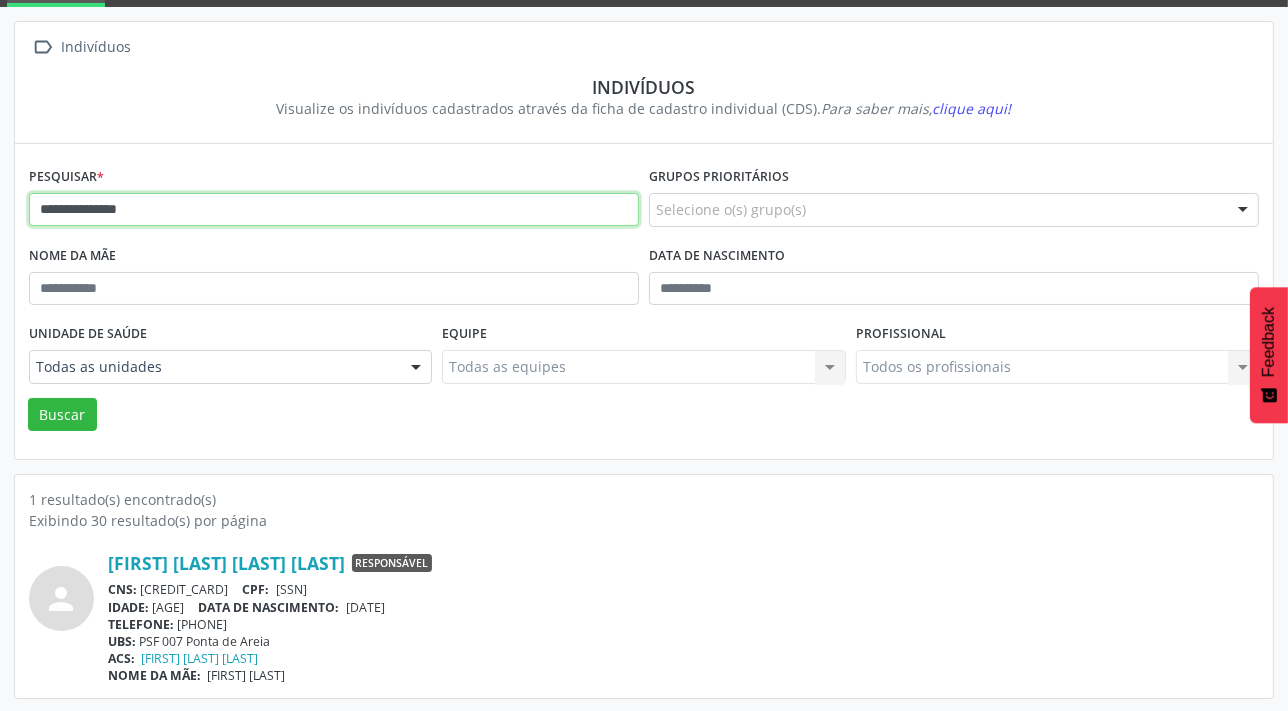 click on "Buscar" at bounding box center (62, 415) 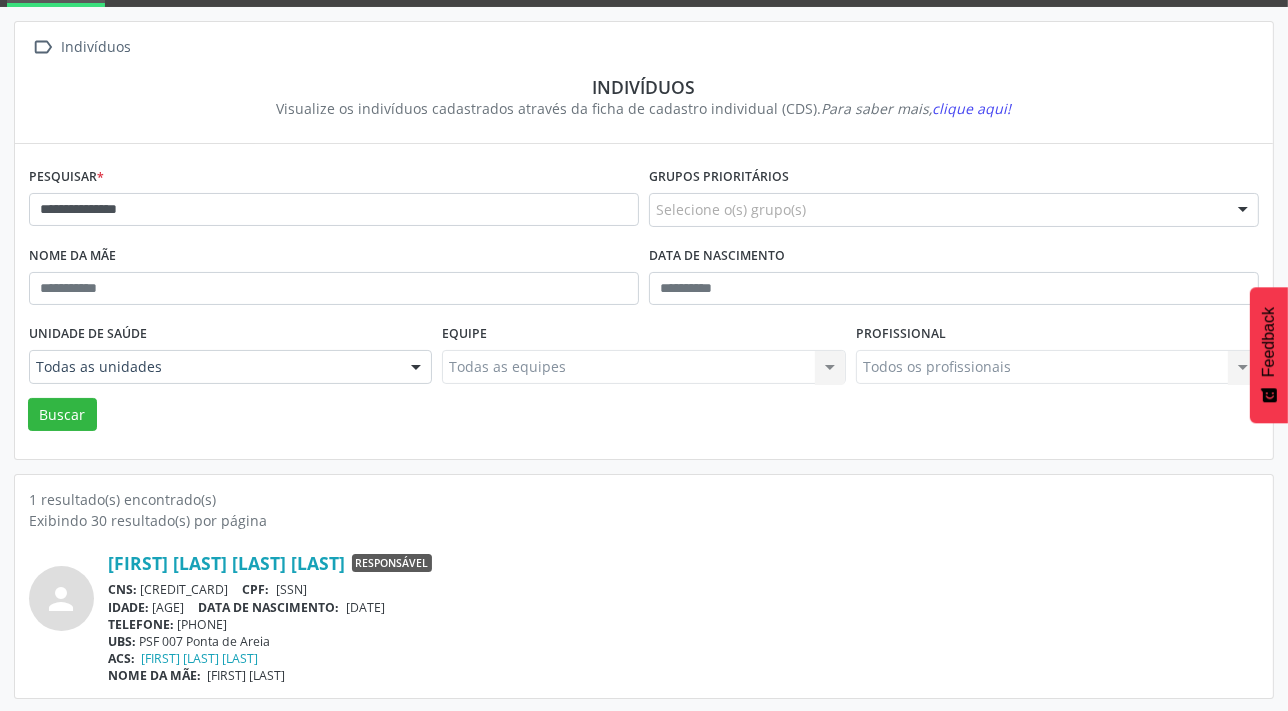 scroll, scrollTop: 0, scrollLeft: 0, axis: both 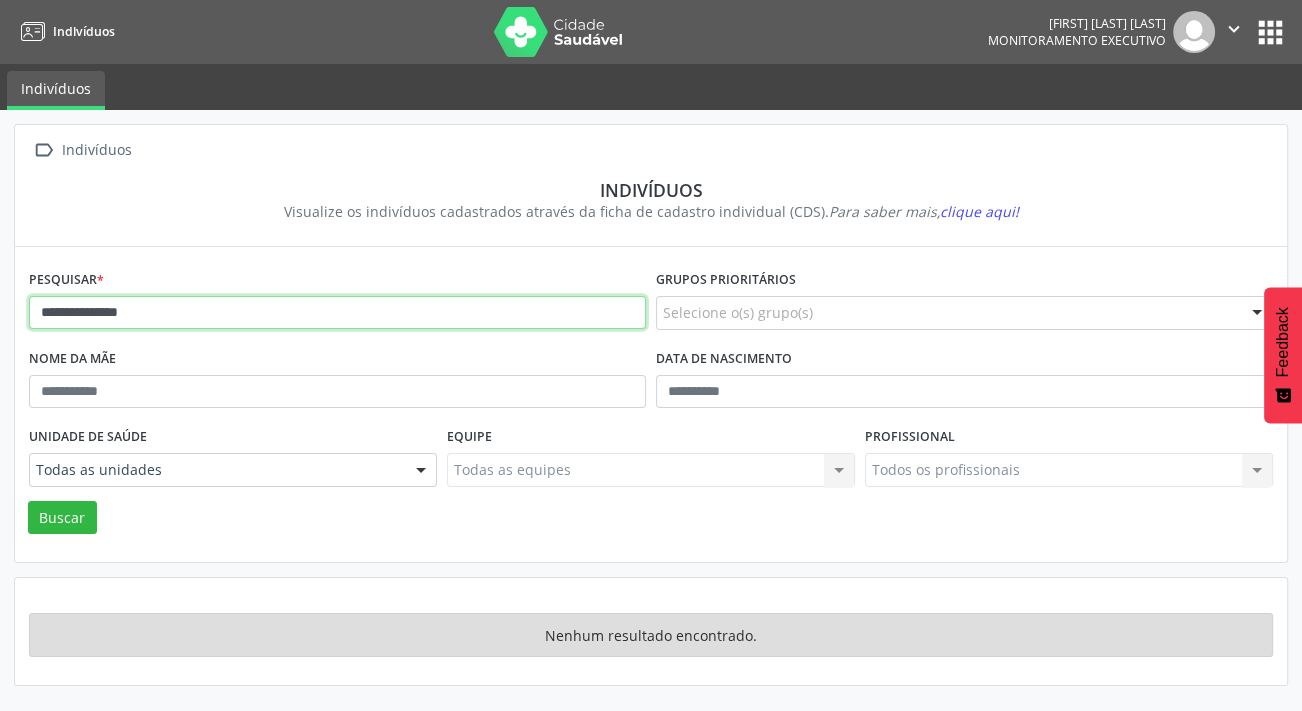 click on "**********" at bounding box center [337, 313] 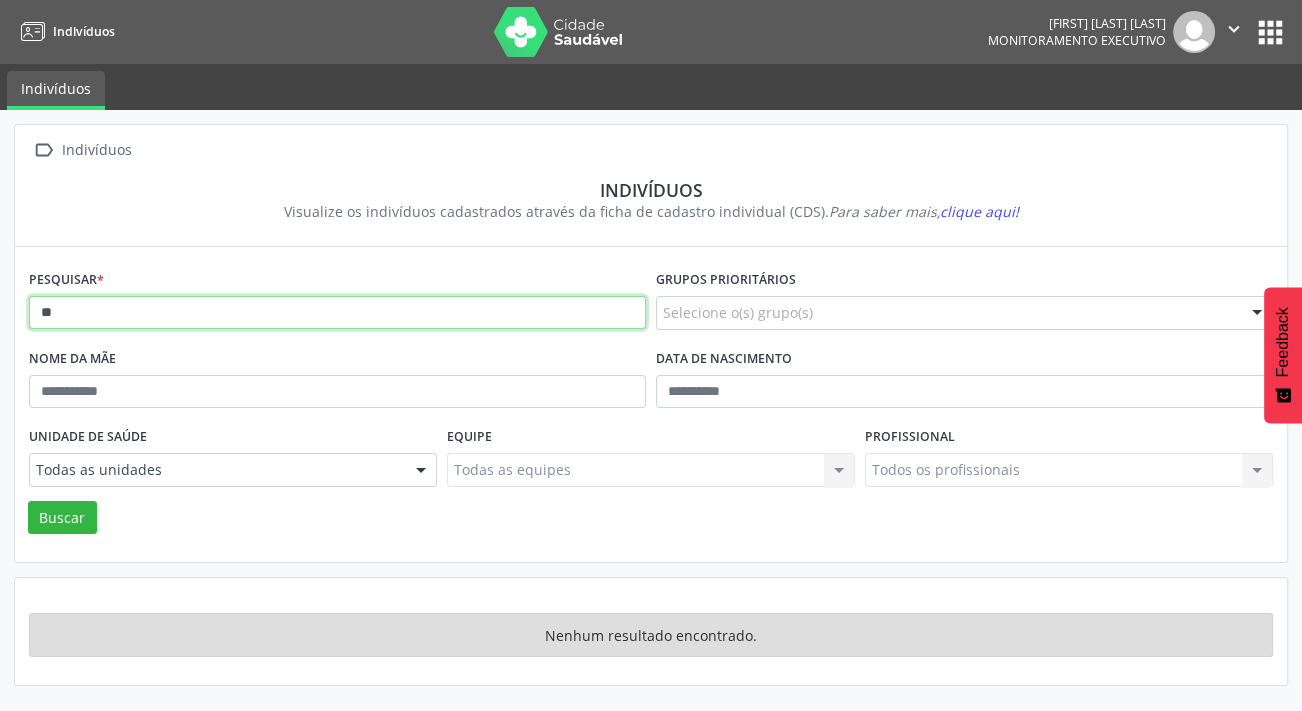 type on "*" 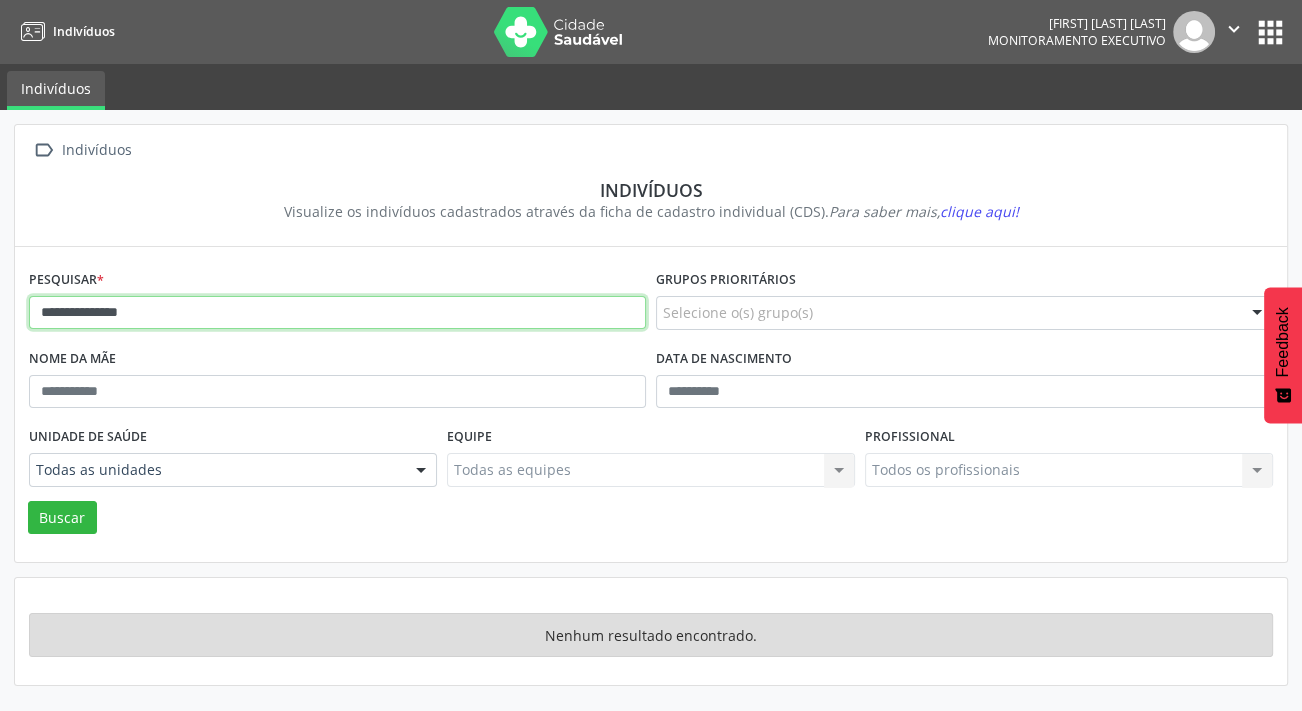 click on "Buscar" at bounding box center [62, 518] 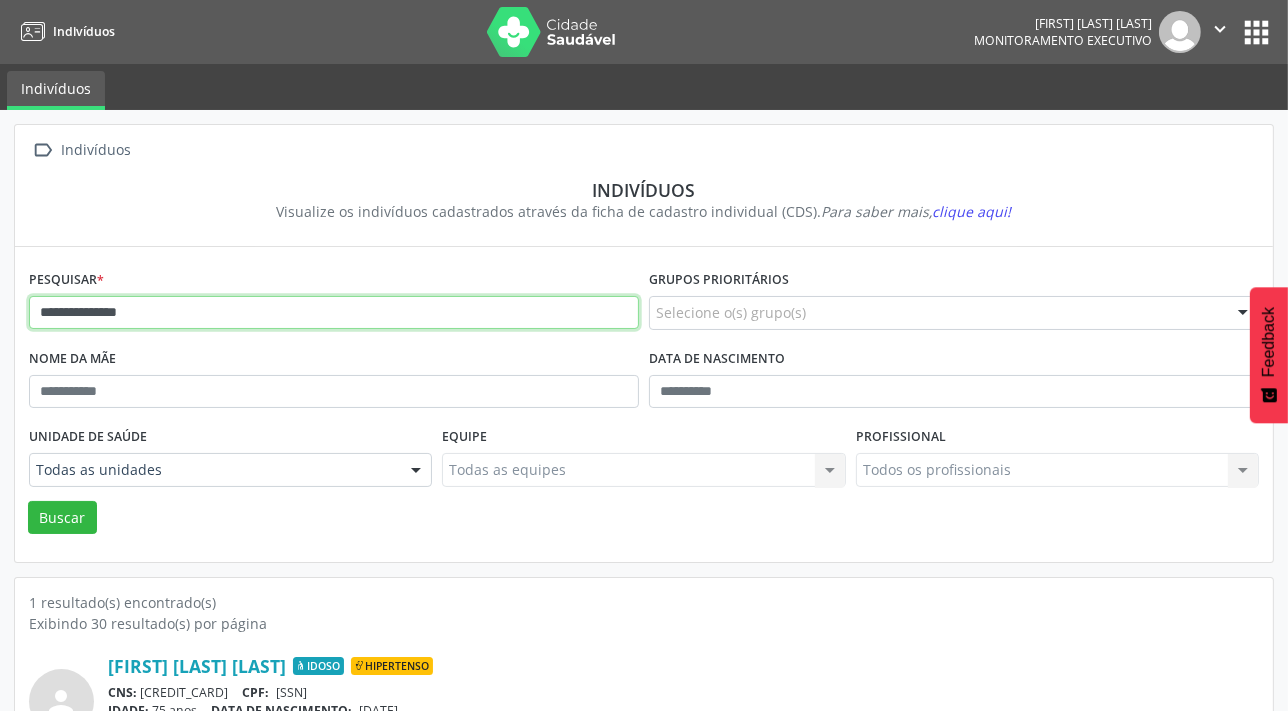 click on "**********" at bounding box center [334, 313] 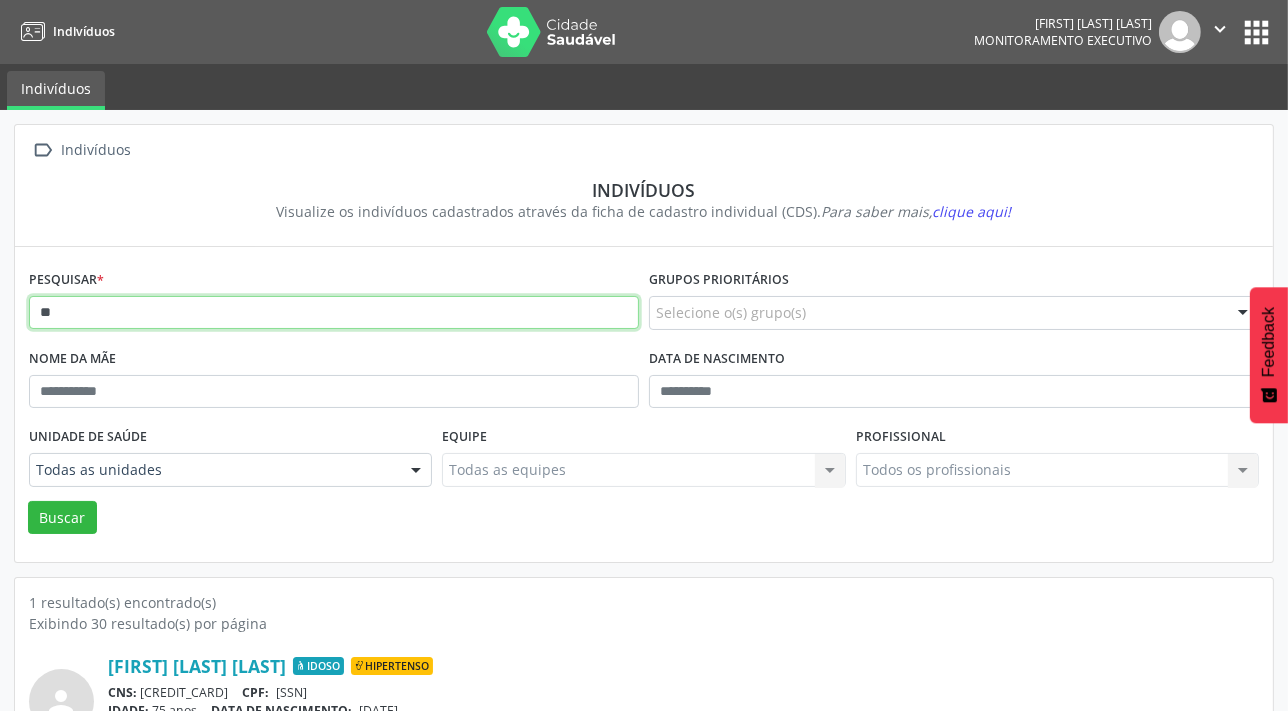 type on "*" 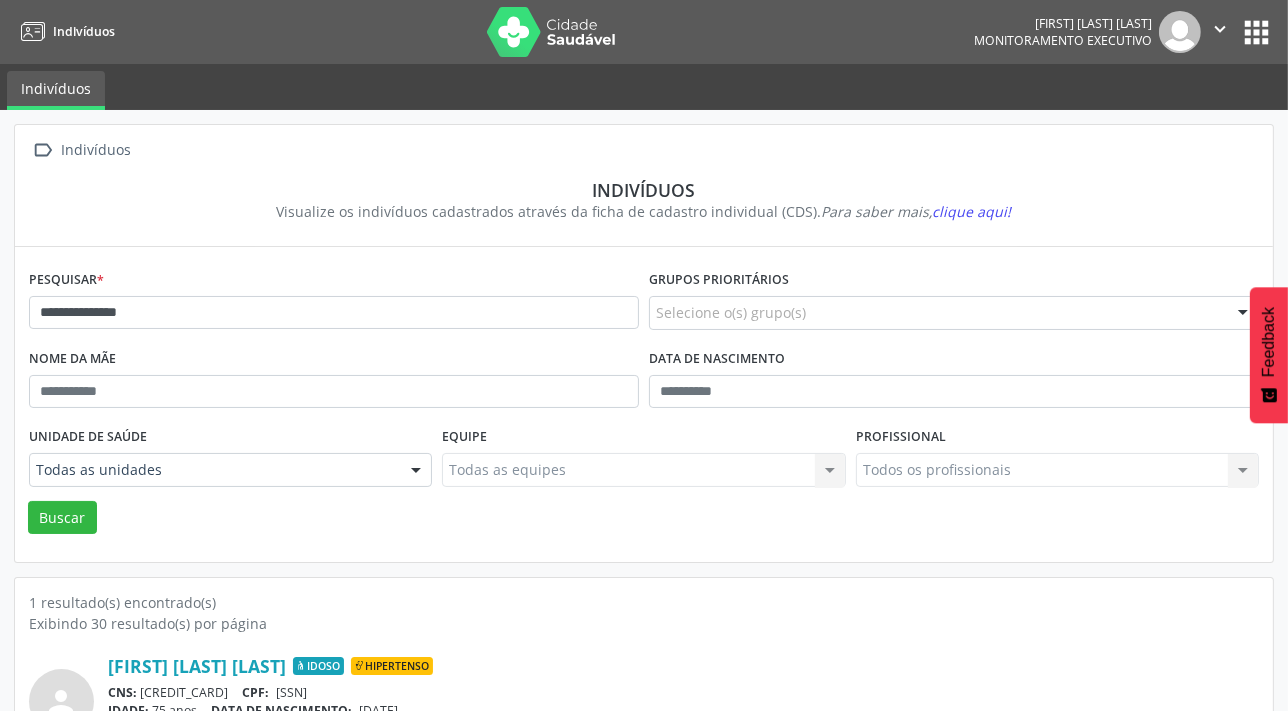 click on "Buscar" at bounding box center (644, 518) 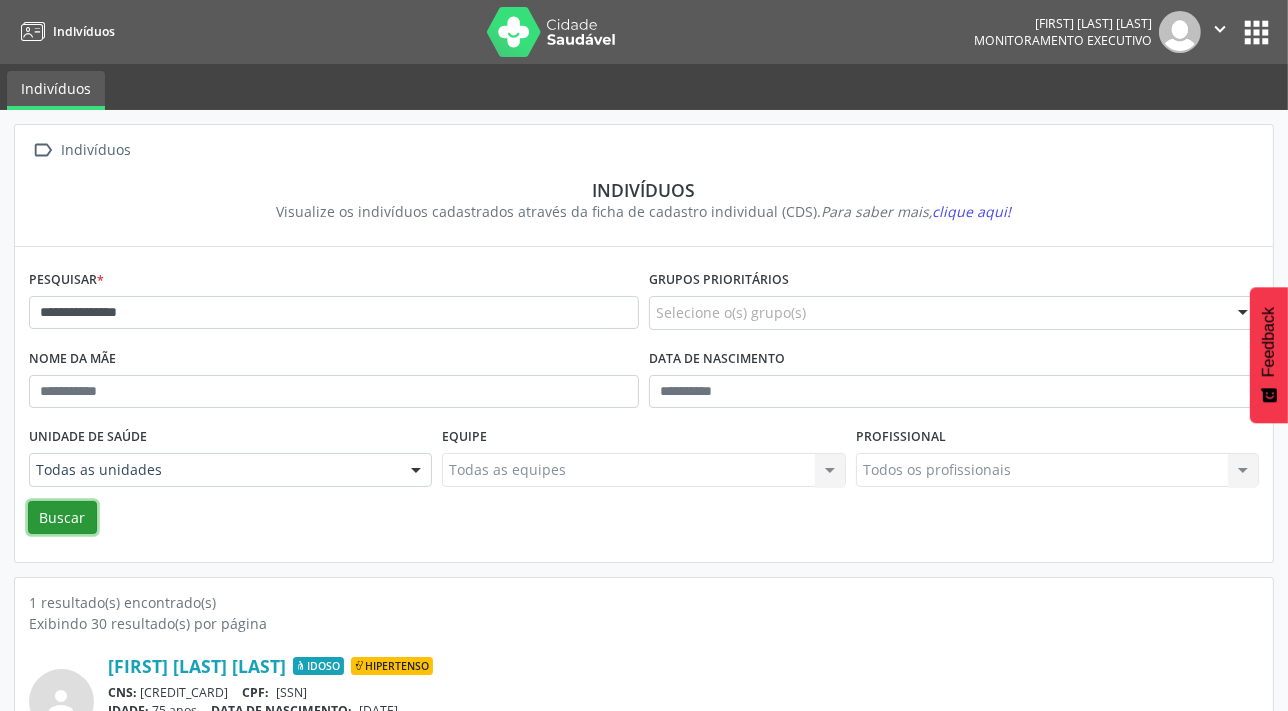 click on "Buscar" at bounding box center [62, 518] 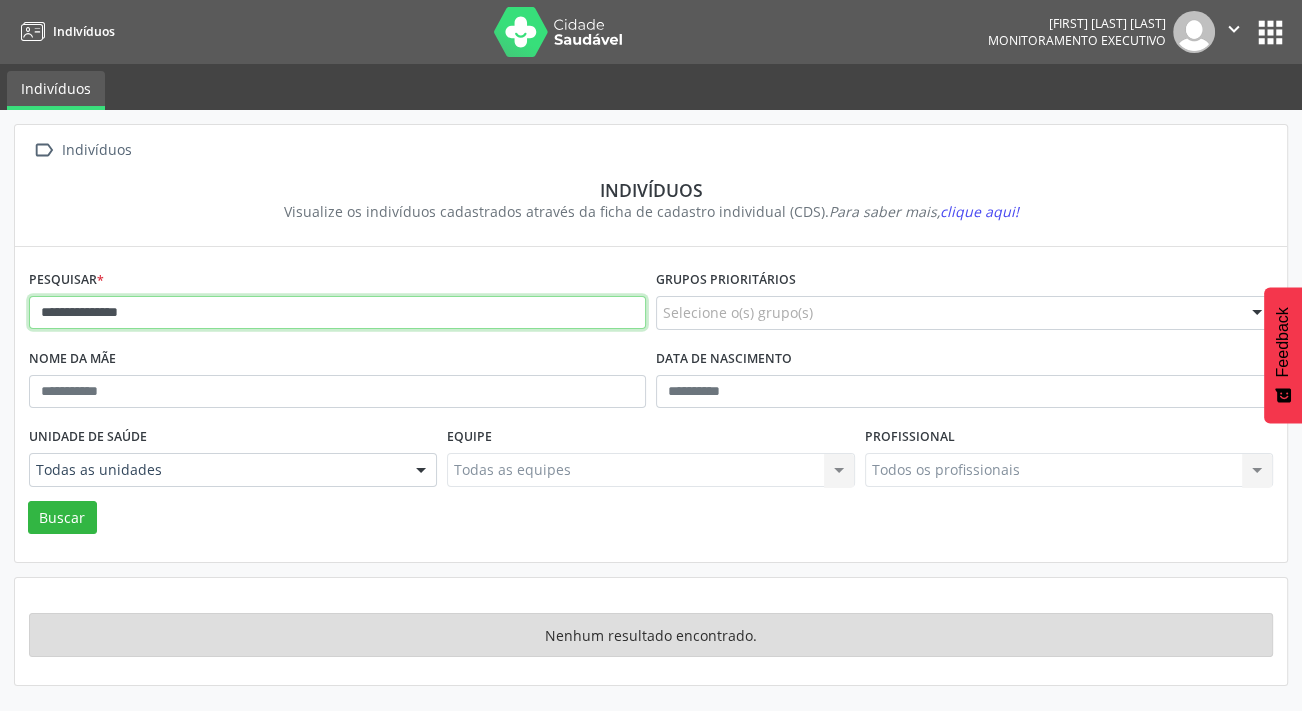 click on "**********" at bounding box center [337, 313] 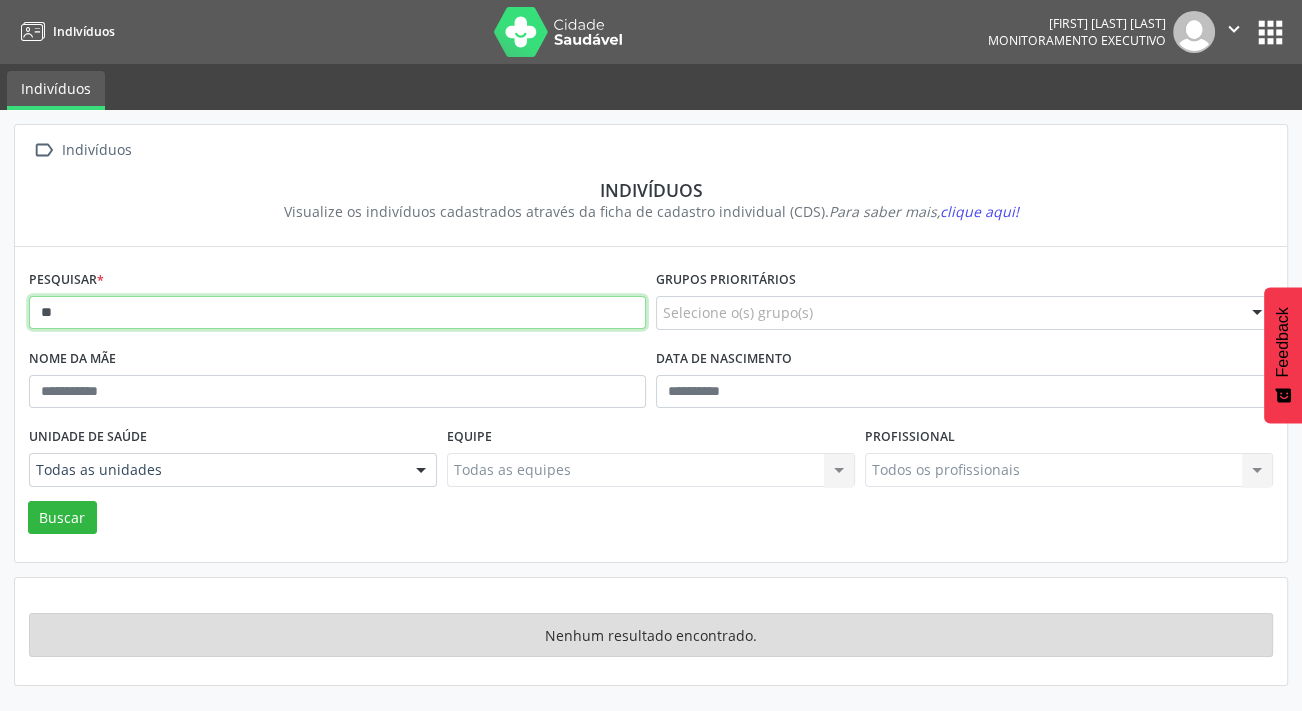 type on "*" 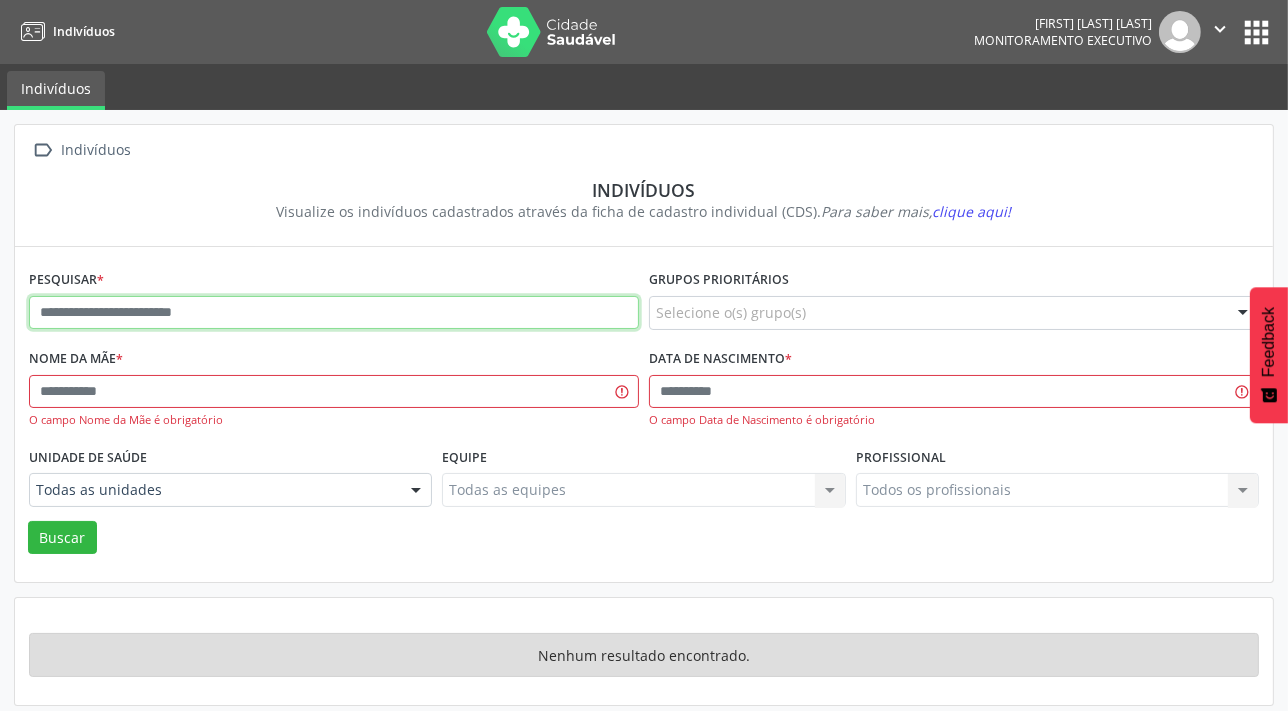 type on "*" 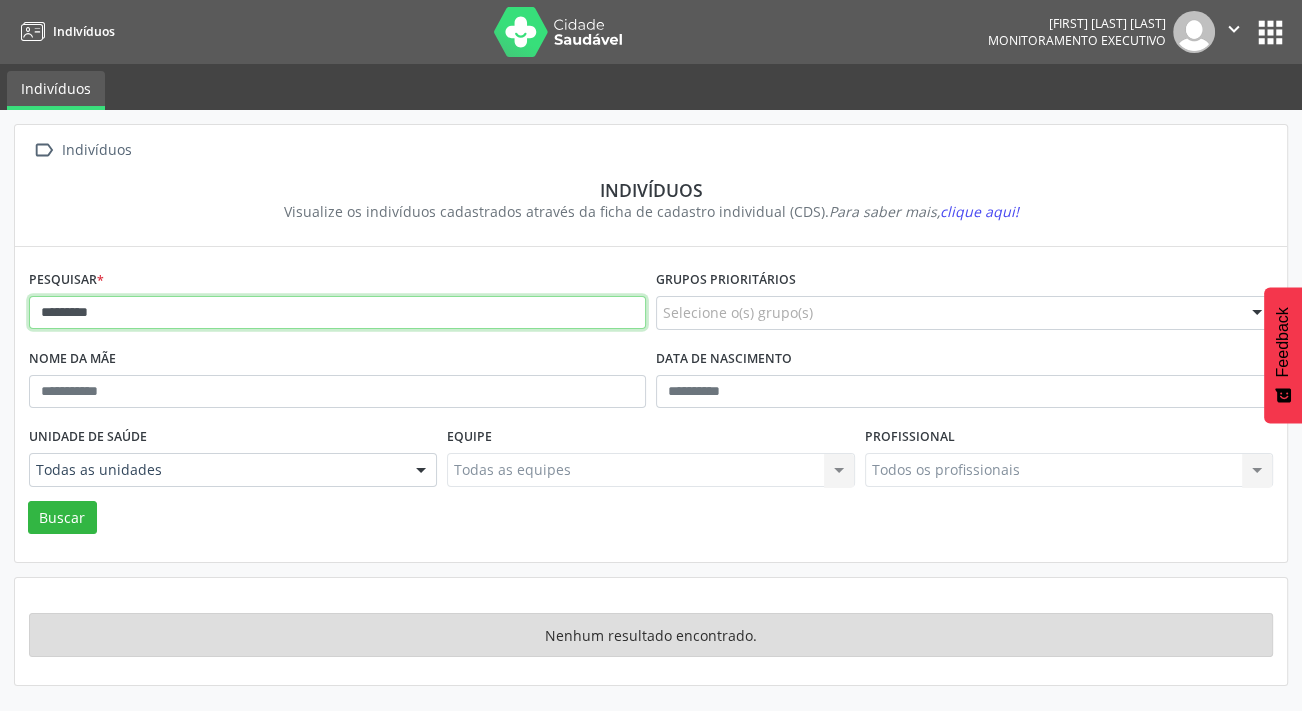 click on "Buscar" at bounding box center [62, 518] 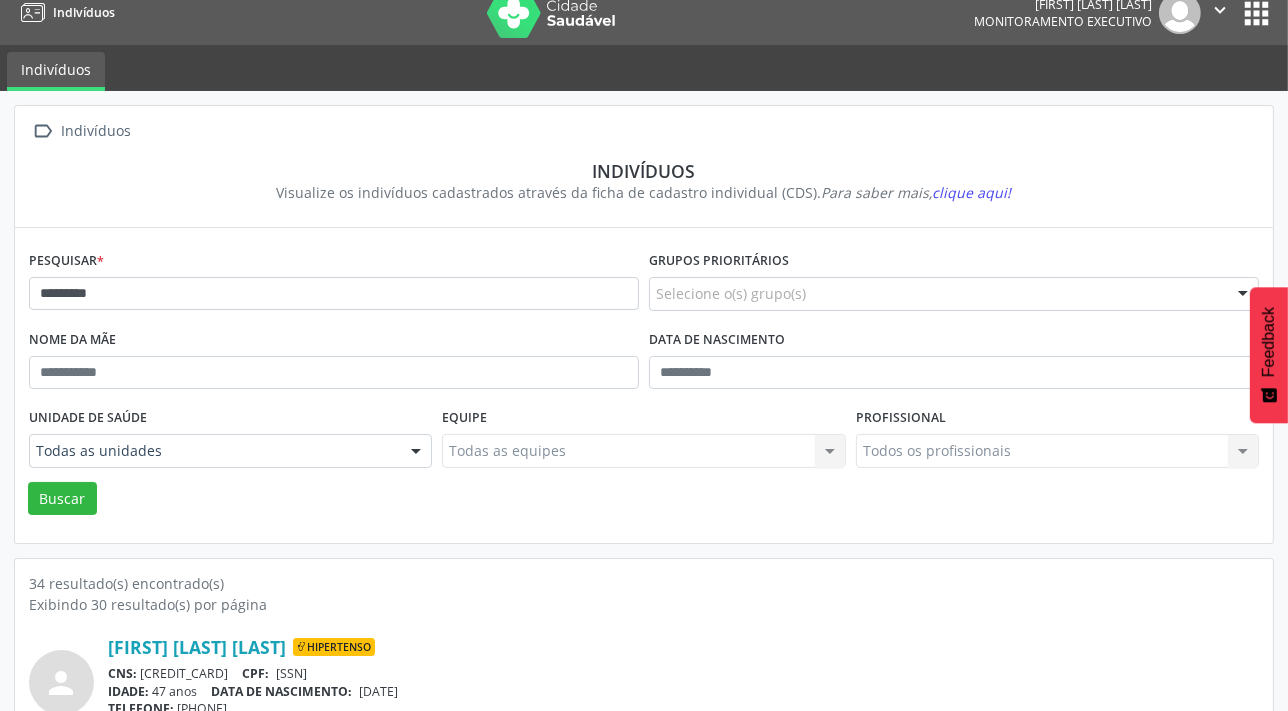 scroll, scrollTop: 0, scrollLeft: 0, axis: both 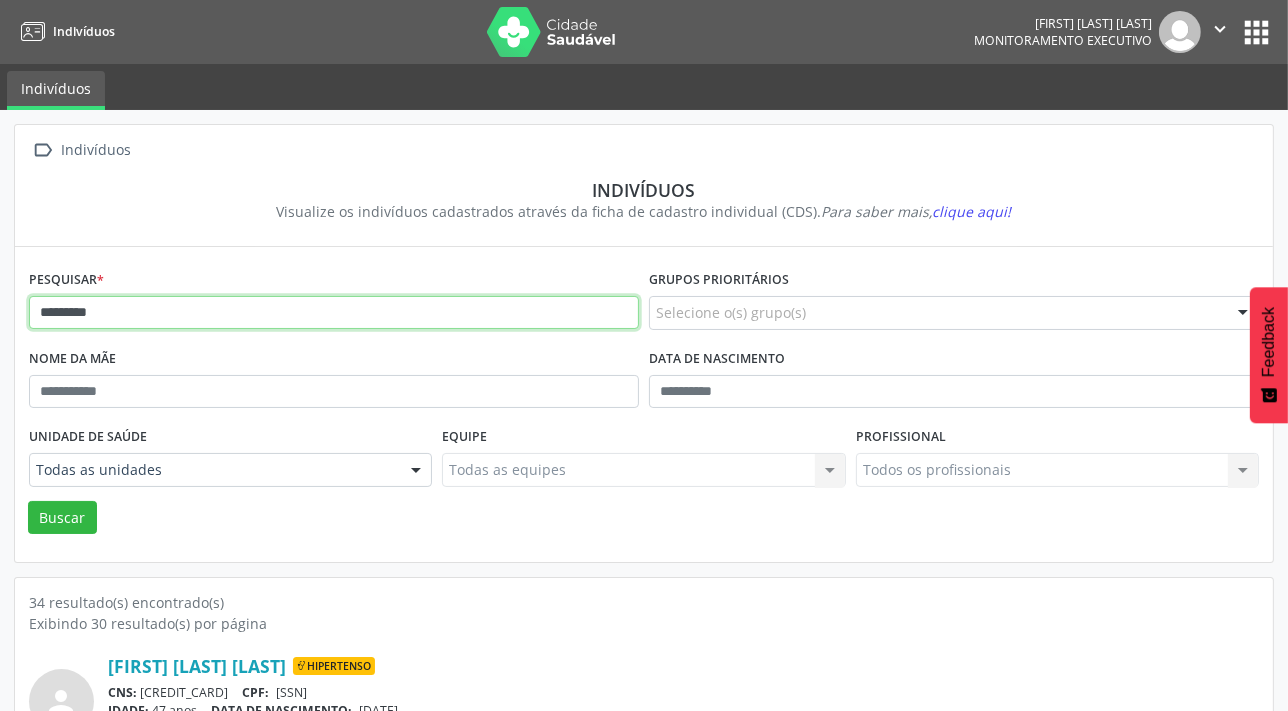 click on "********" at bounding box center [334, 313] 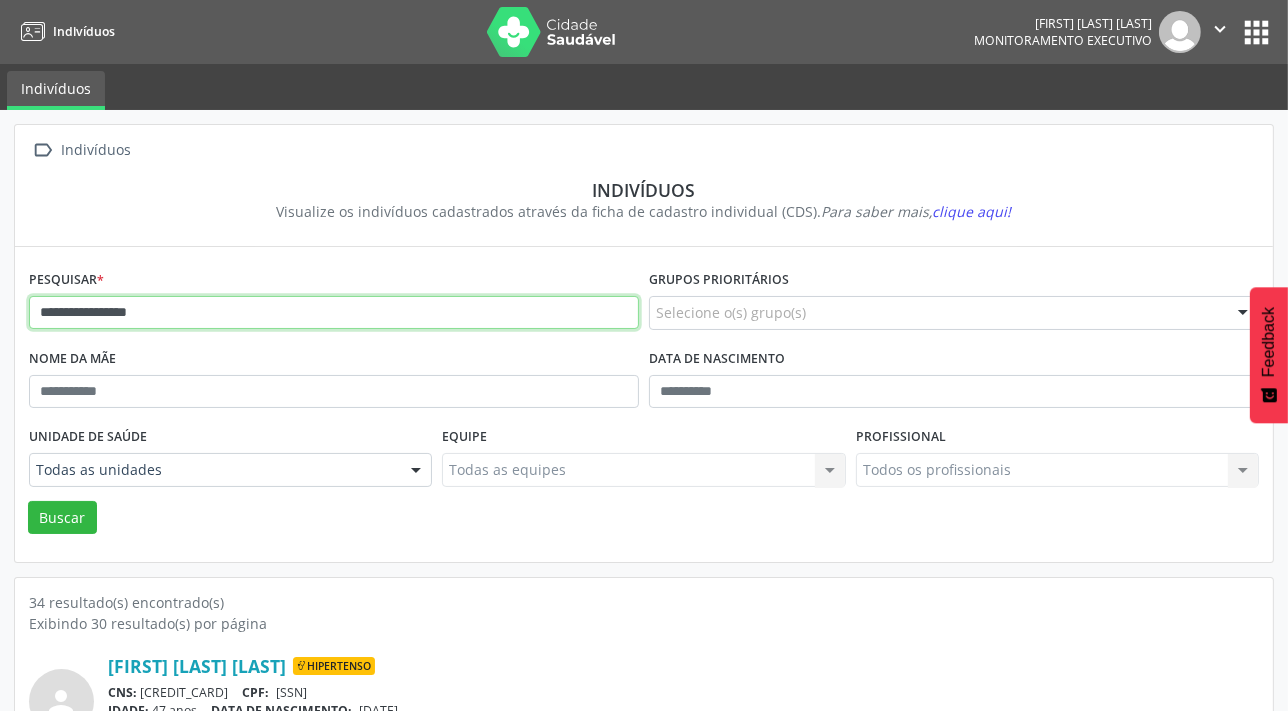 click on "Buscar" at bounding box center (62, 518) 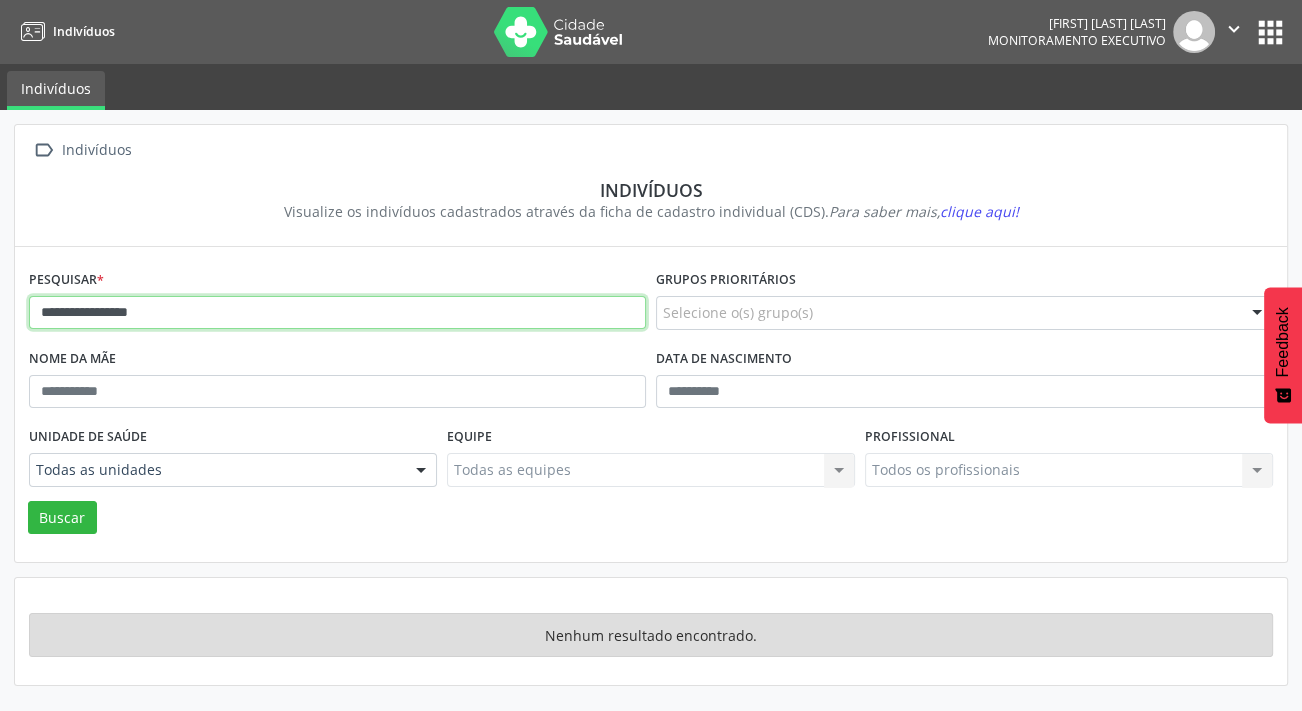 click on "**********" at bounding box center (337, 313) 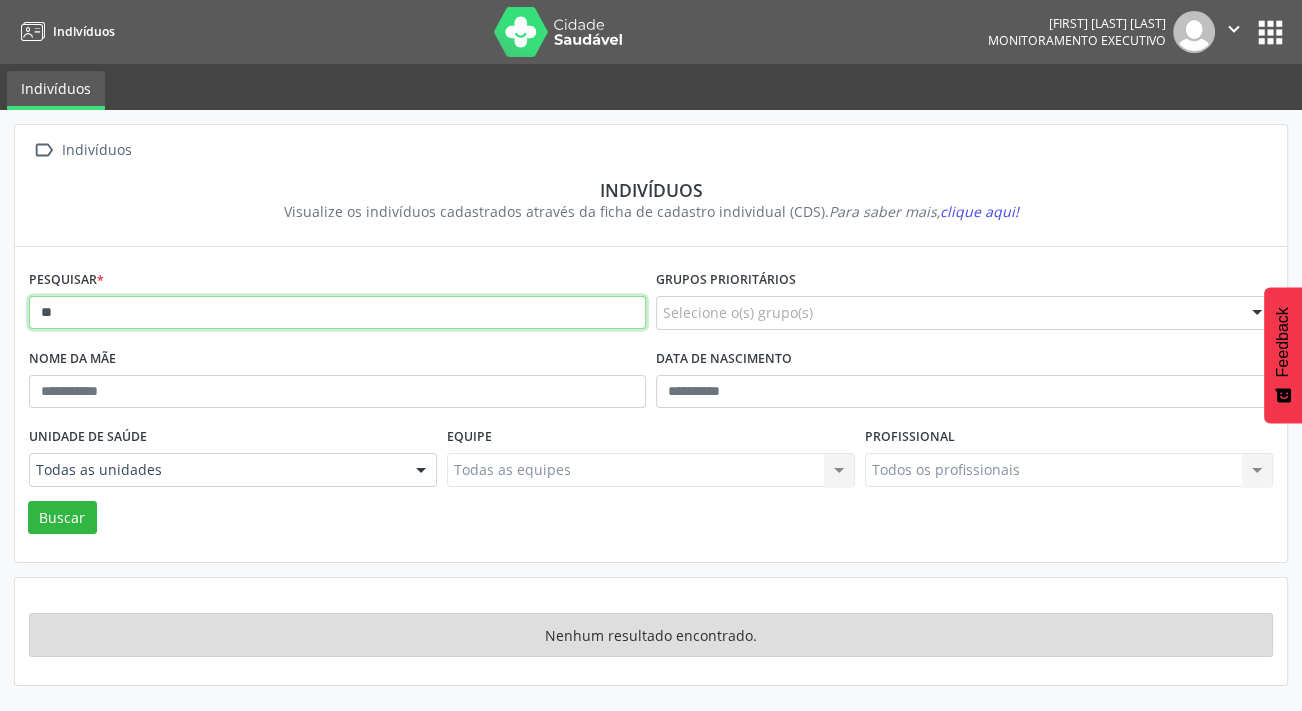 type on "*" 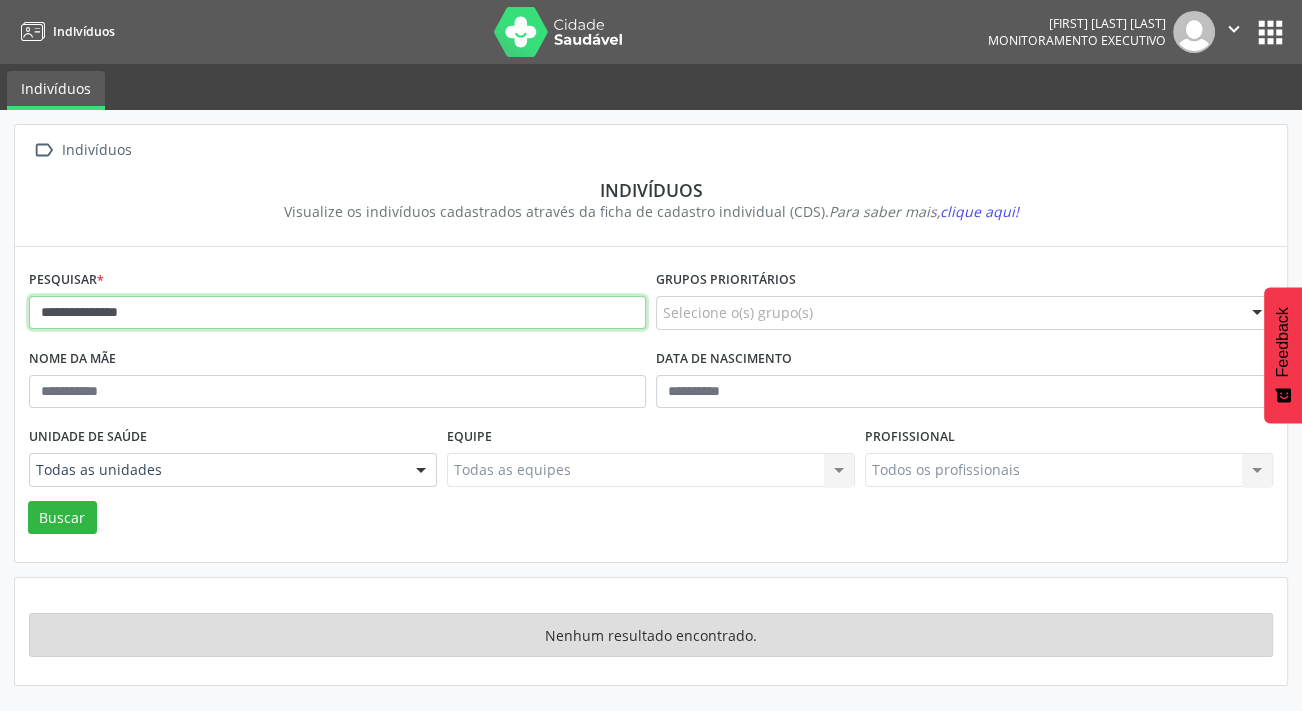click on "Buscar" at bounding box center [62, 518] 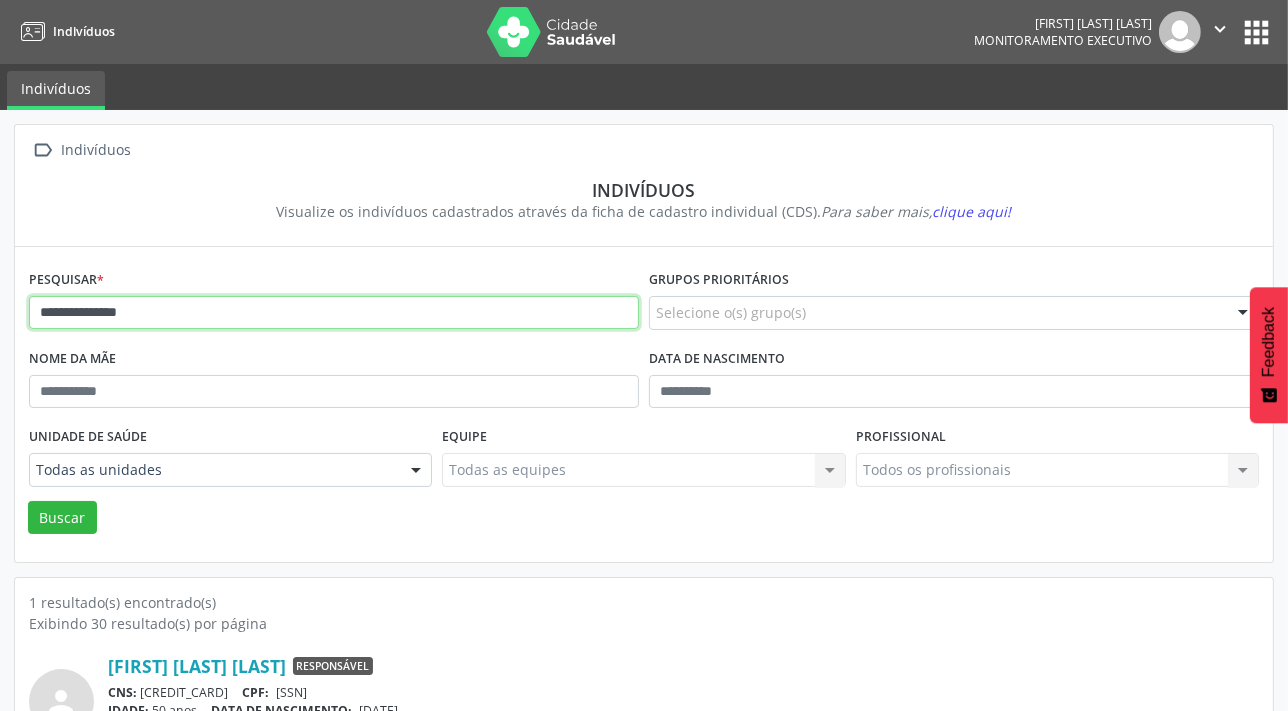 click on "**********" at bounding box center [334, 313] 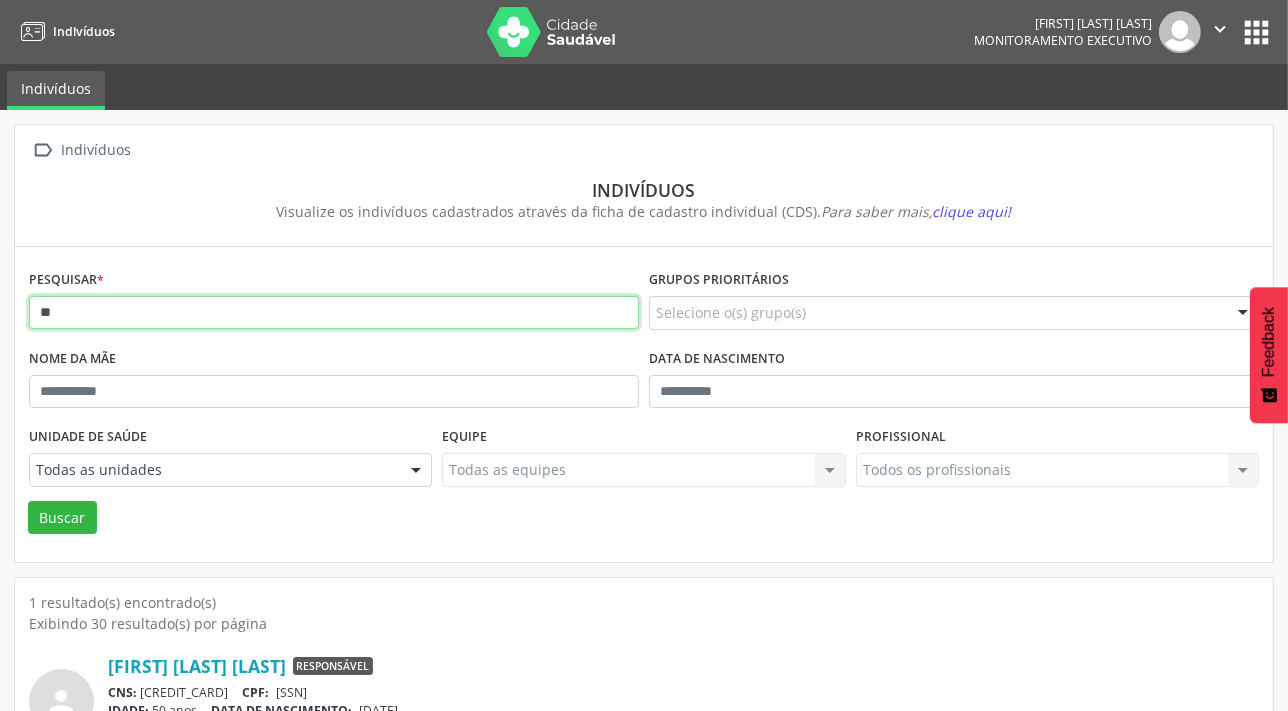 type on "*" 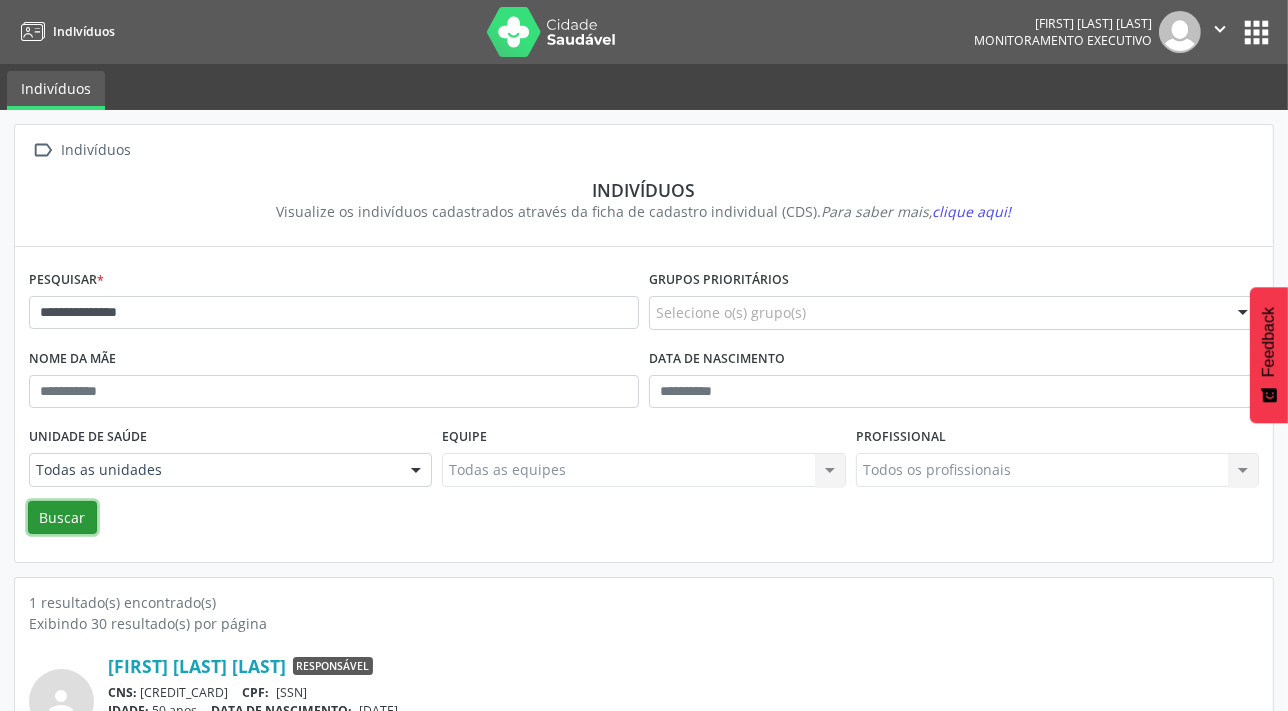 click on "Buscar" at bounding box center [62, 518] 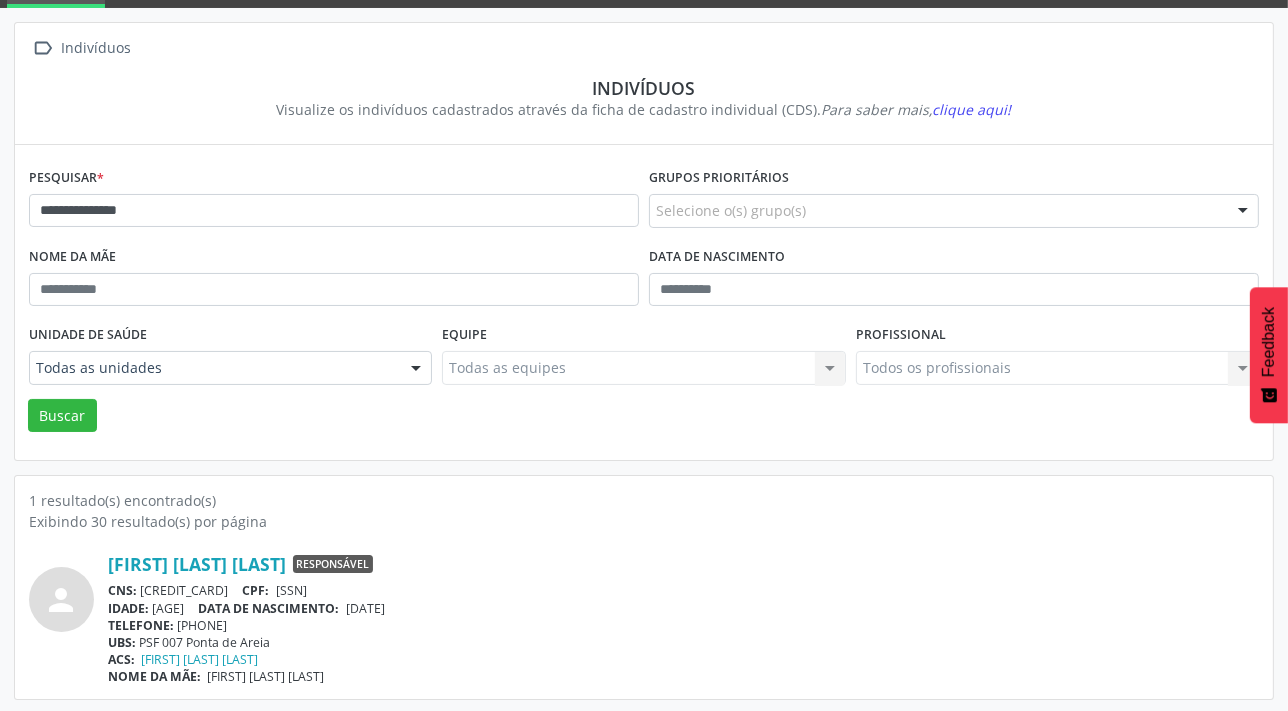 scroll, scrollTop: 103, scrollLeft: 0, axis: vertical 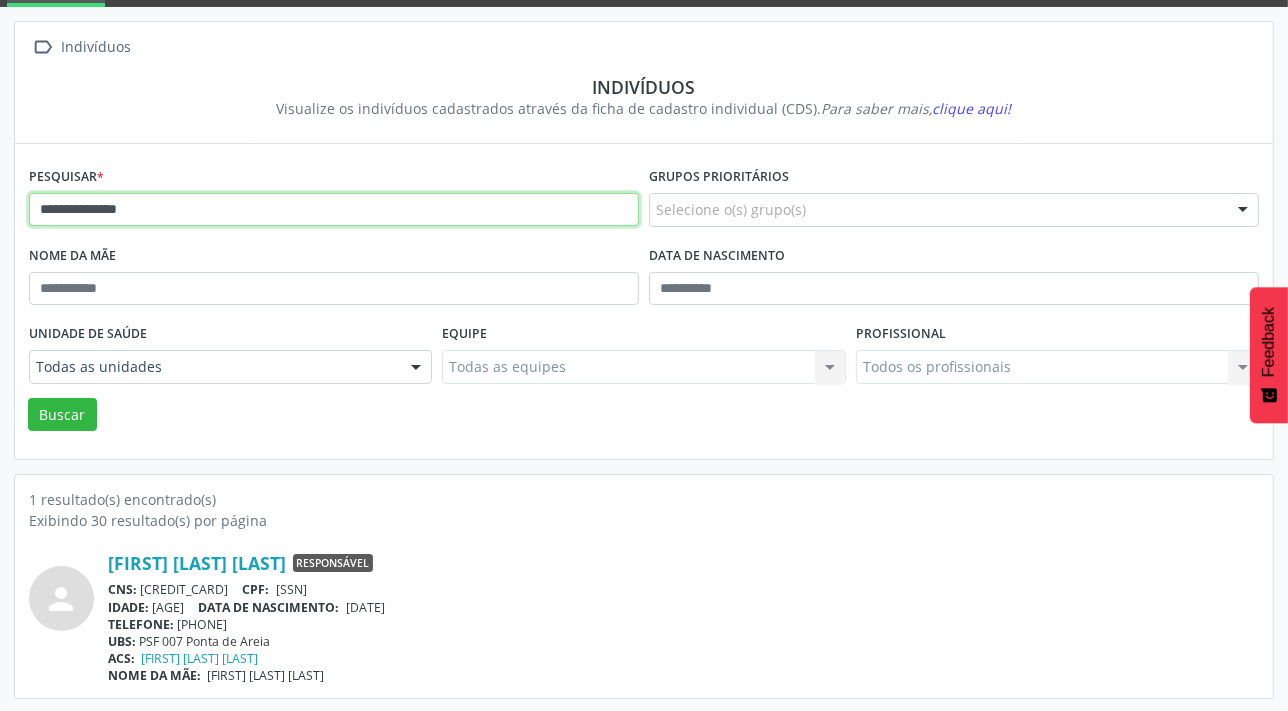 click on "**********" at bounding box center (334, 210) 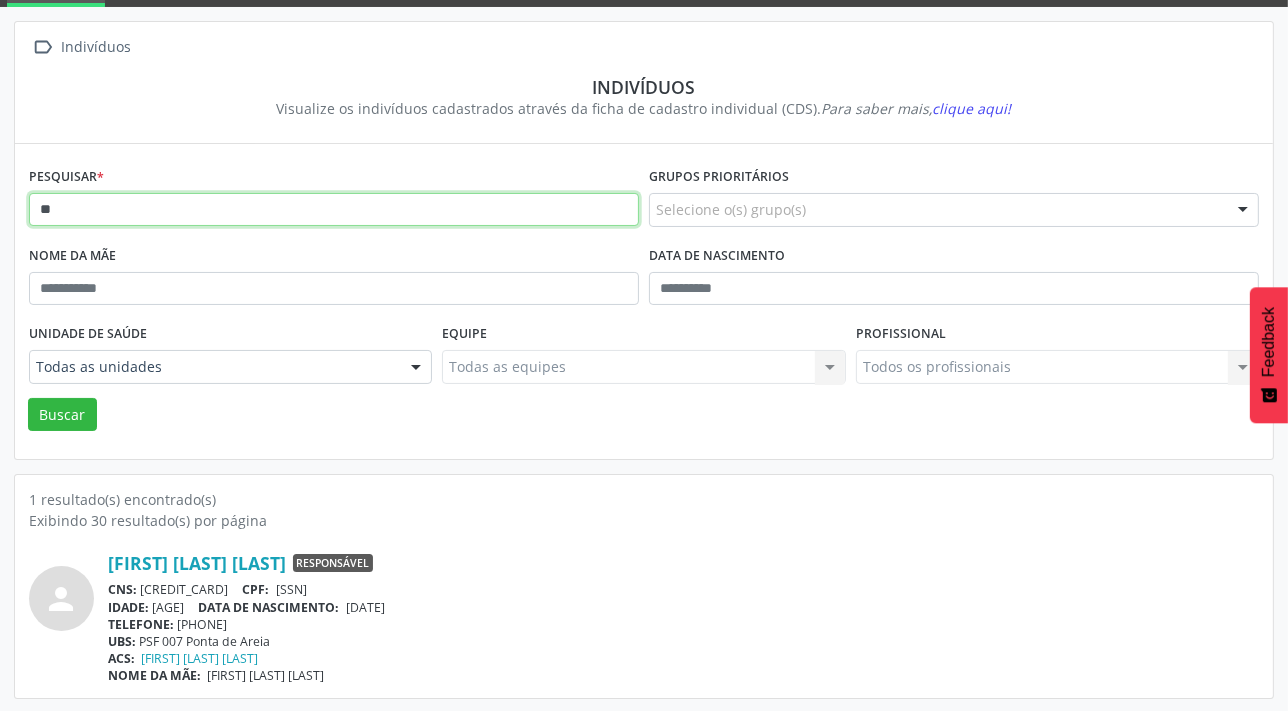 type on "*" 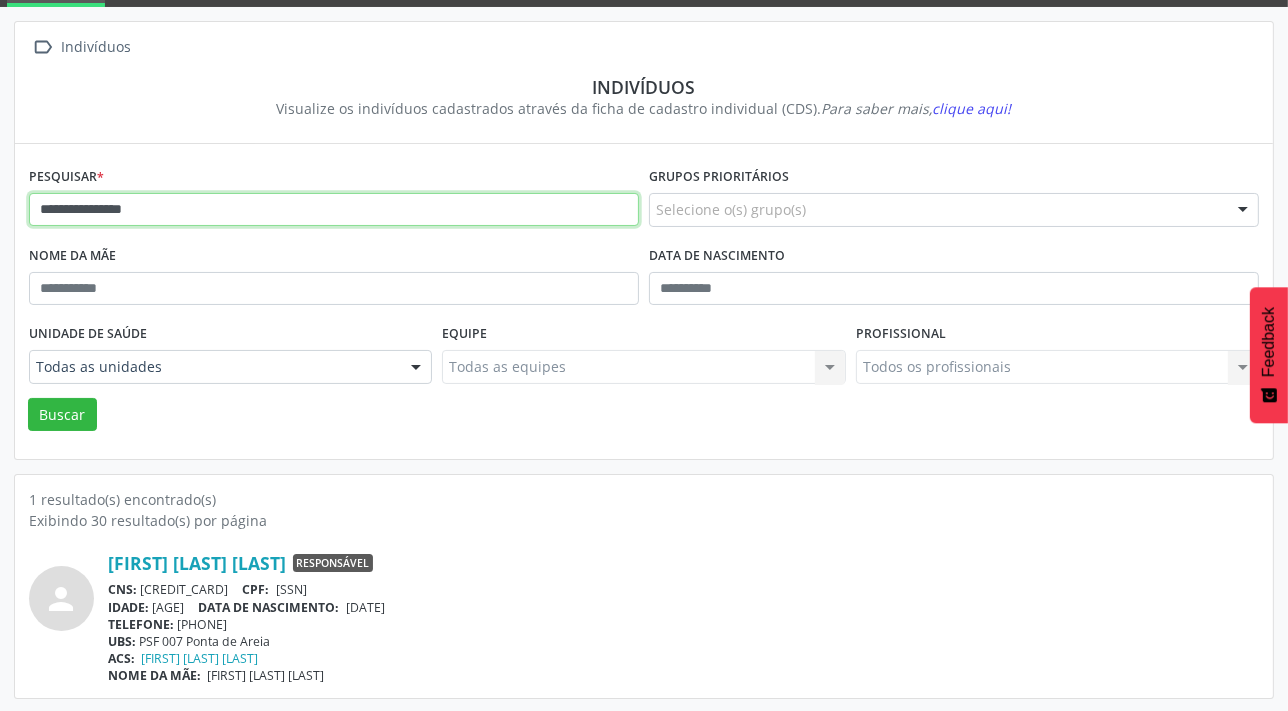 click on "Buscar" at bounding box center [62, 415] 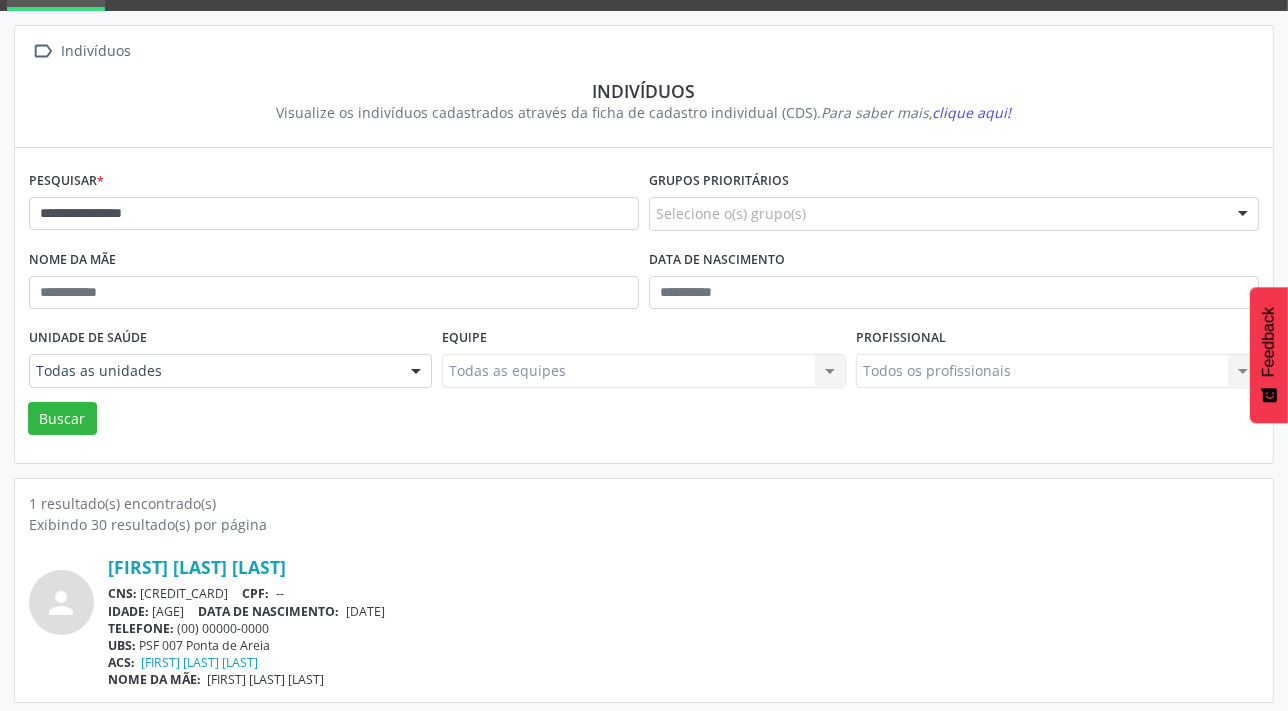 scroll, scrollTop: 103, scrollLeft: 0, axis: vertical 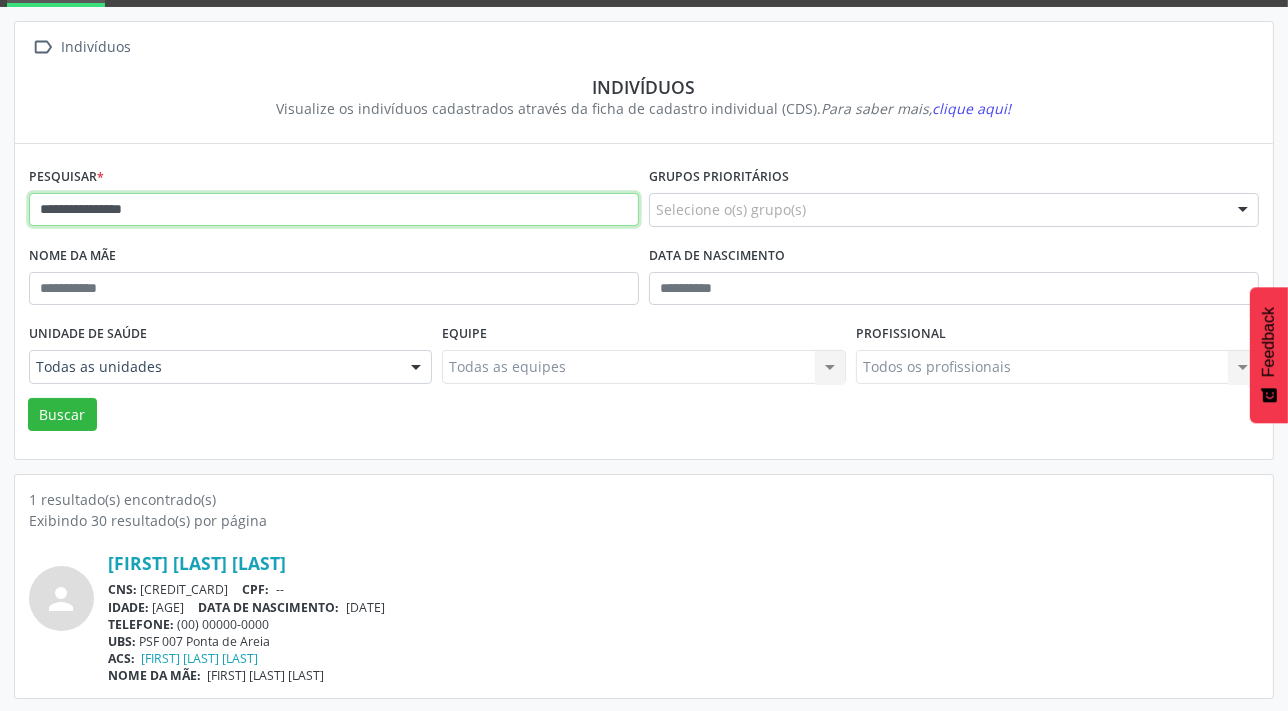 click on "**********" at bounding box center (334, 210) 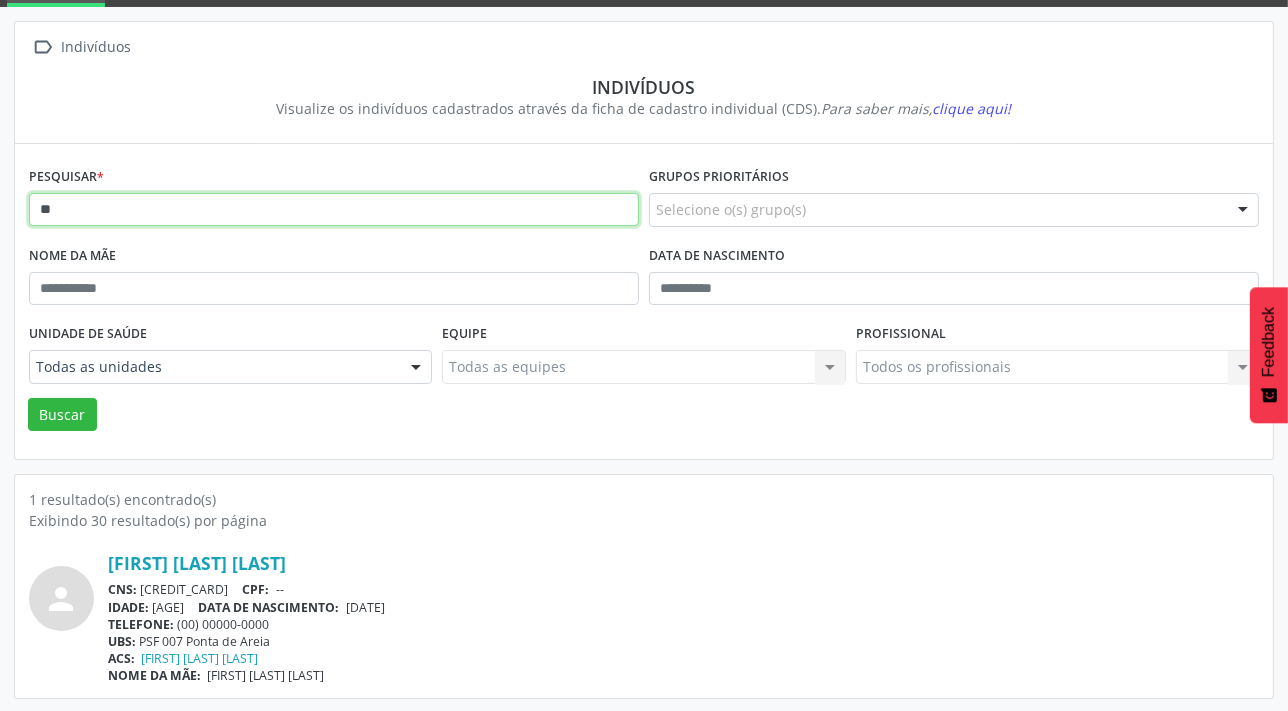type on "*" 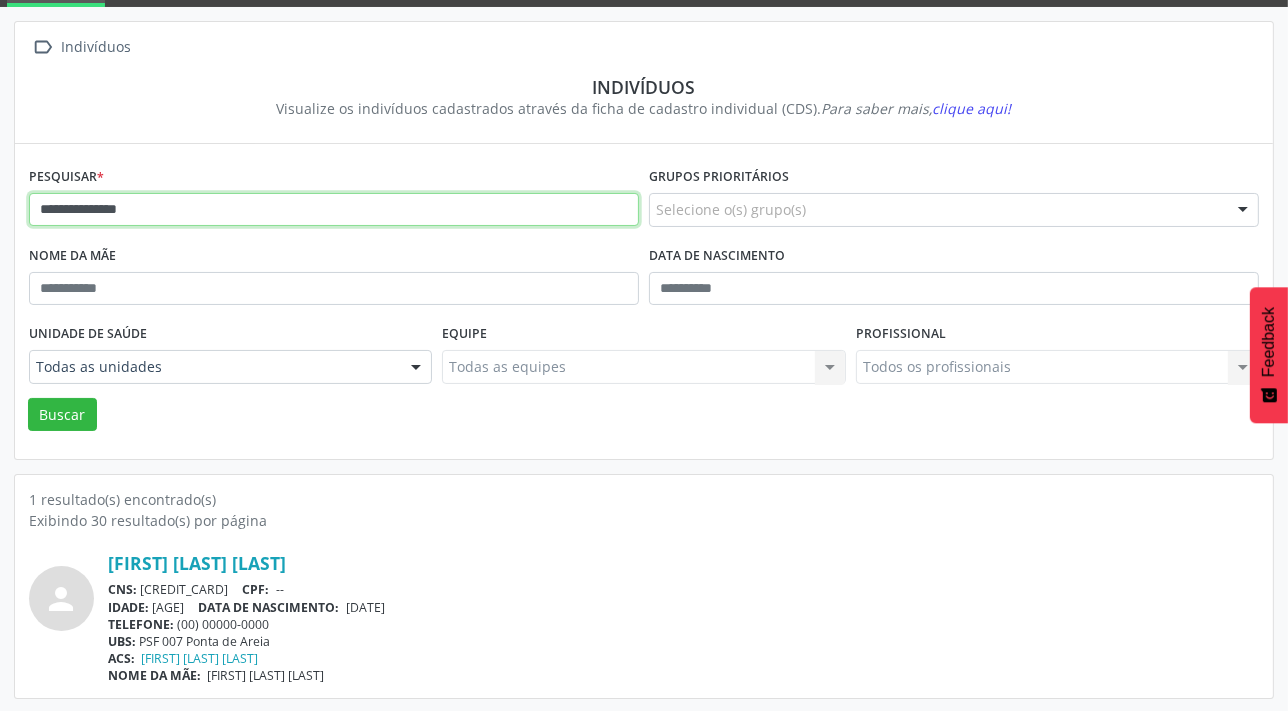 click on "Buscar" at bounding box center (62, 415) 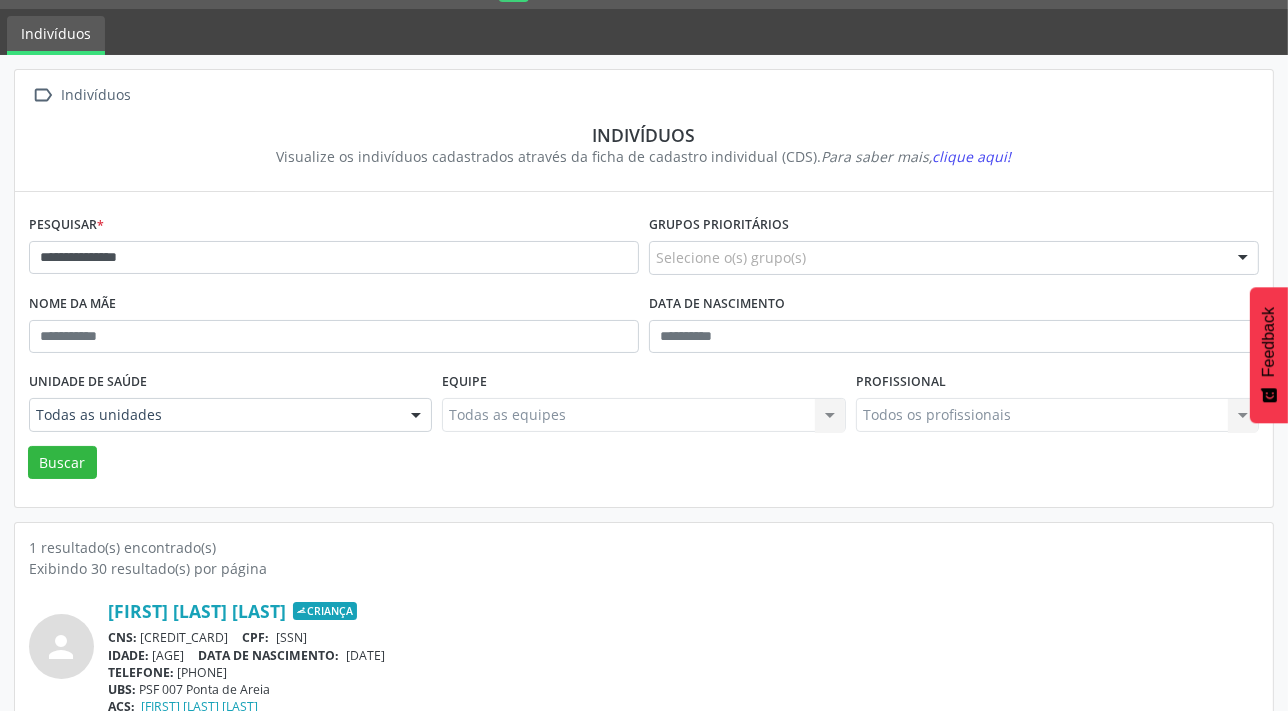 scroll, scrollTop: 103, scrollLeft: 0, axis: vertical 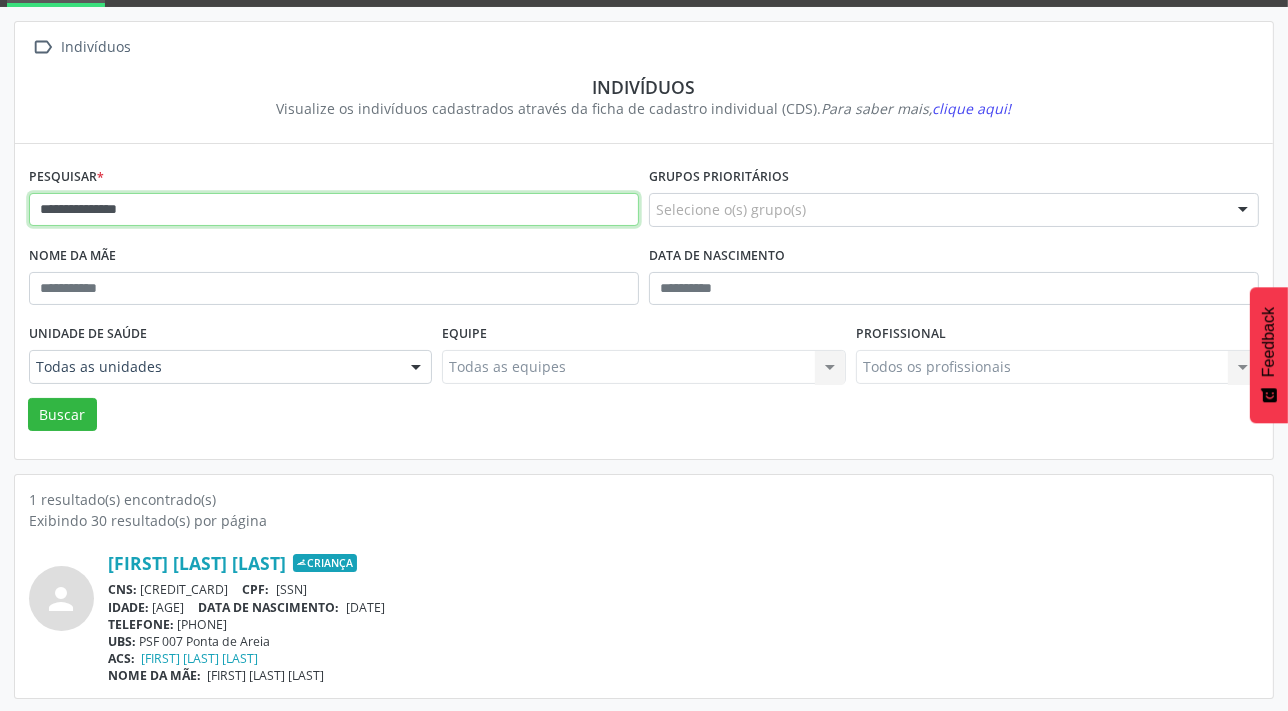 click on "**********" at bounding box center [334, 210] 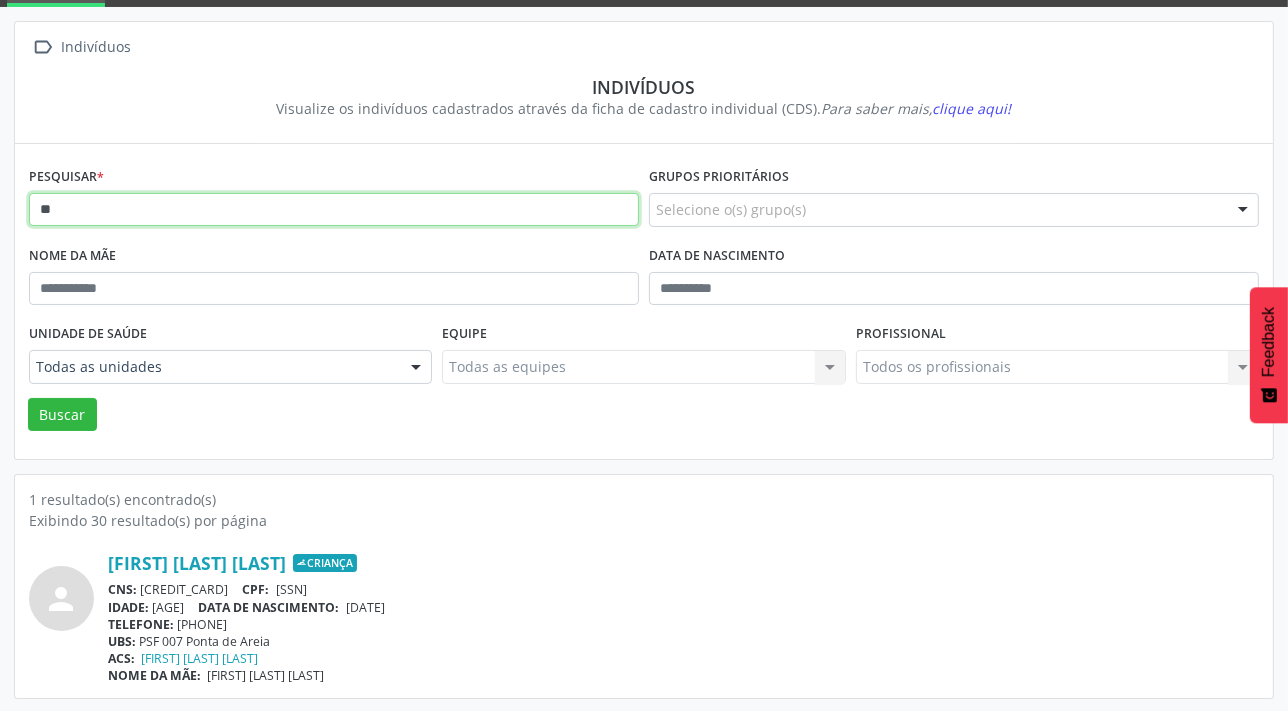 type on "*" 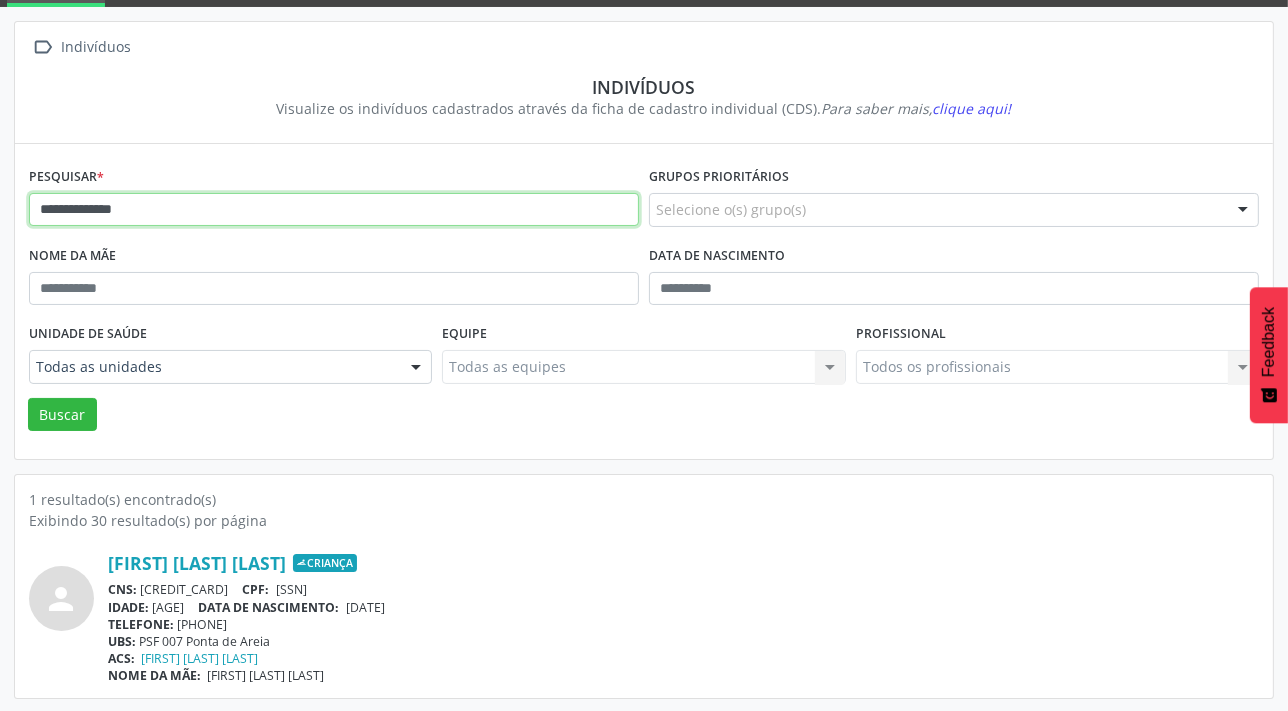 type on "**********" 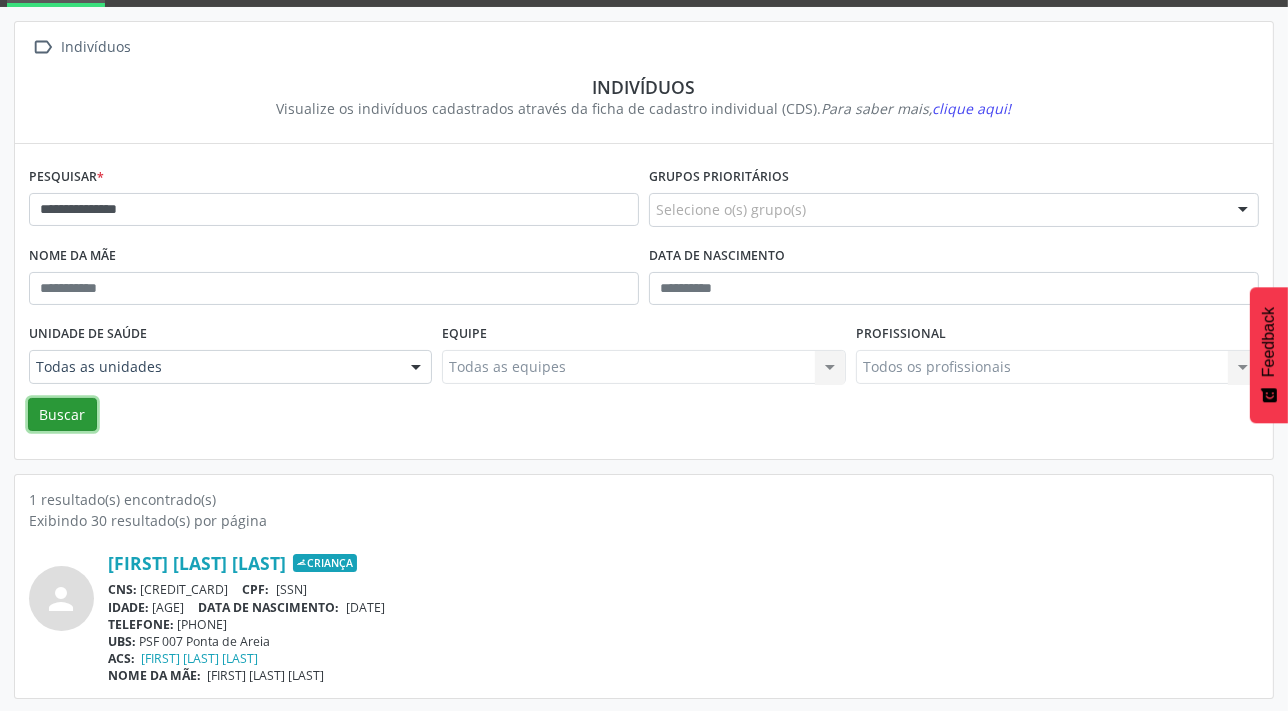 click on "Buscar" at bounding box center (62, 415) 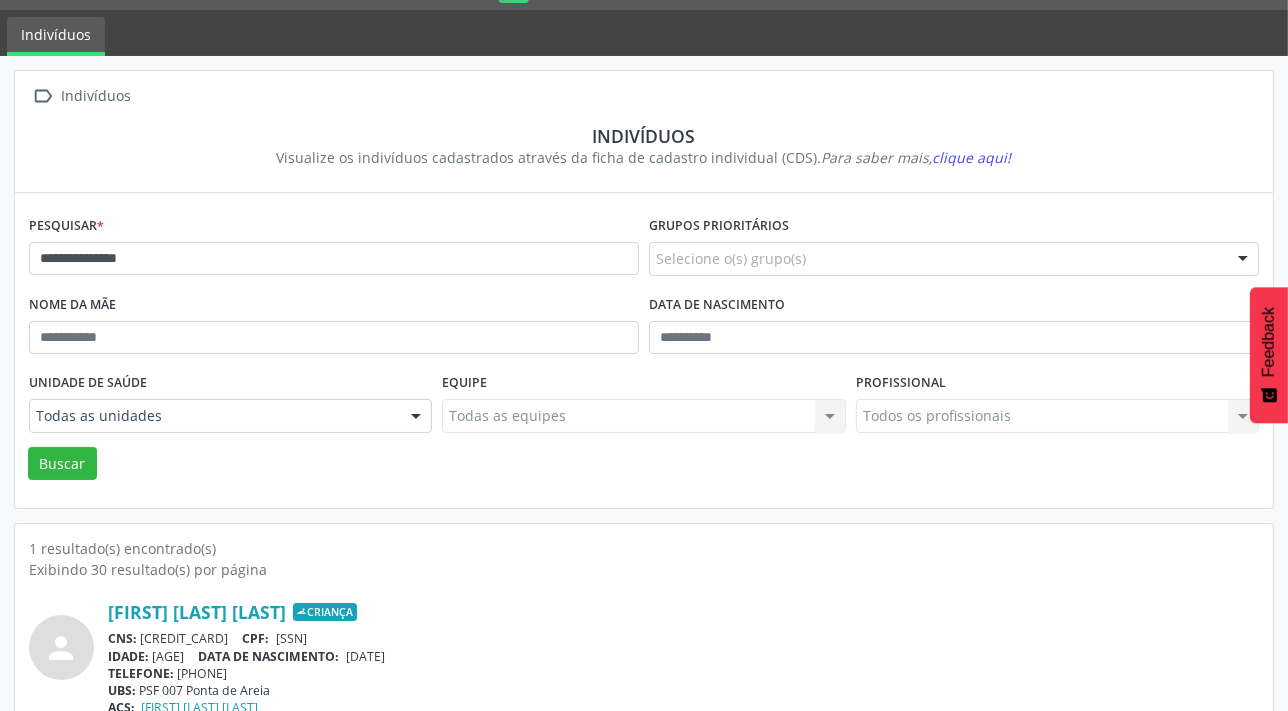 scroll, scrollTop: 103, scrollLeft: 0, axis: vertical 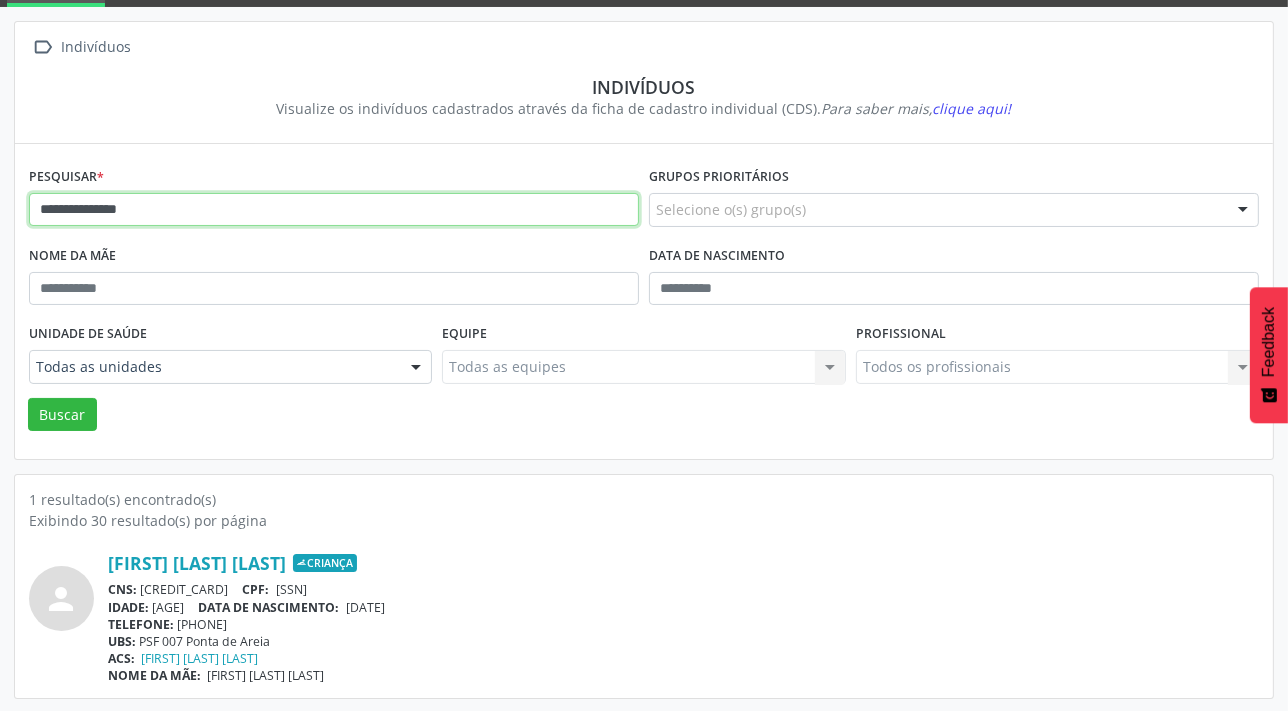 drag, startPoint x: 302, startPoint y: 216, endPoint x: 0, endPoint y: 239, distance: 302.87457 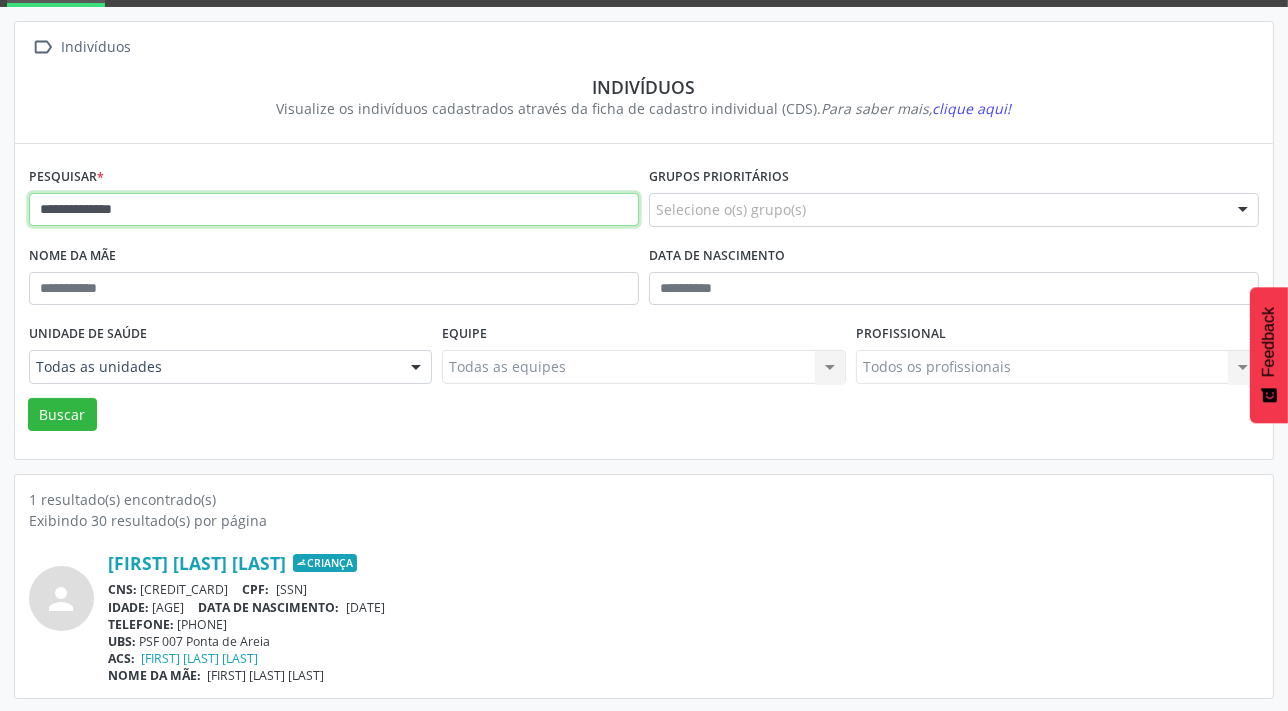 type on "**********" 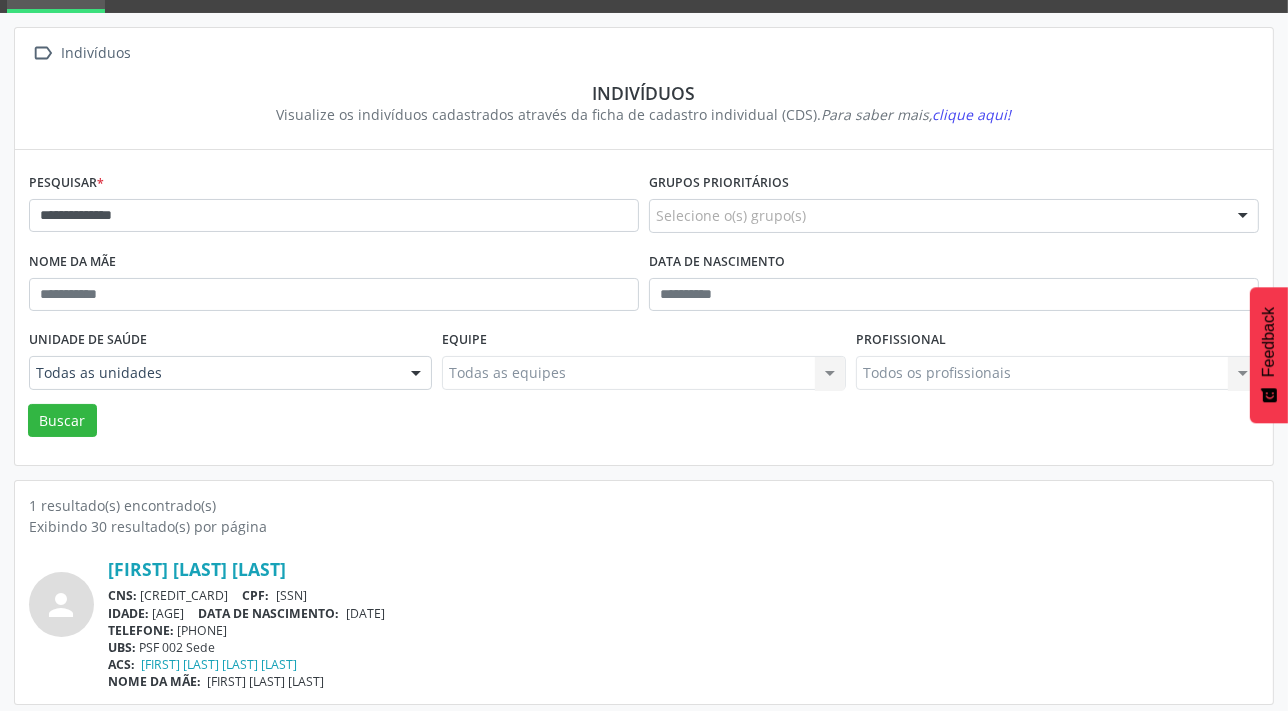 scroll, scrollTop: 103, scrollLeft: 0, axis: vertical 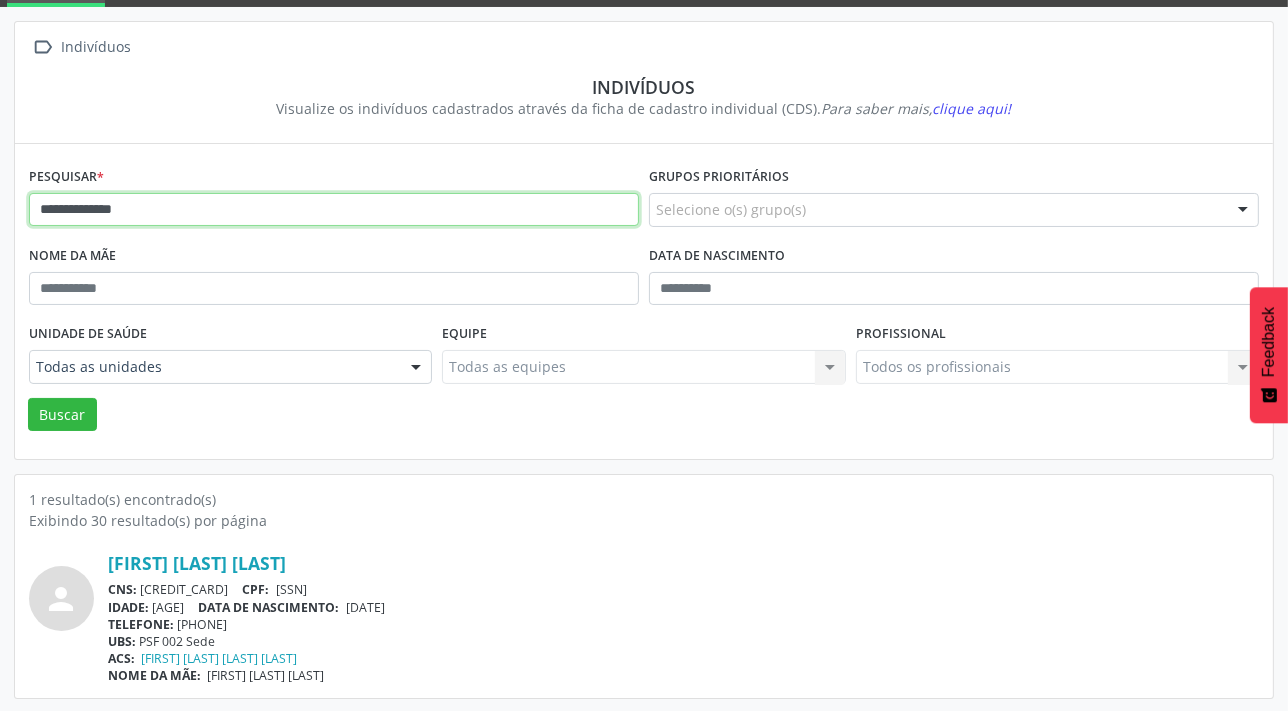 drag, startPoint x: 277, startPoint y: 221, endPoint x: 9, endPoint y: 197, distance: 269.07248 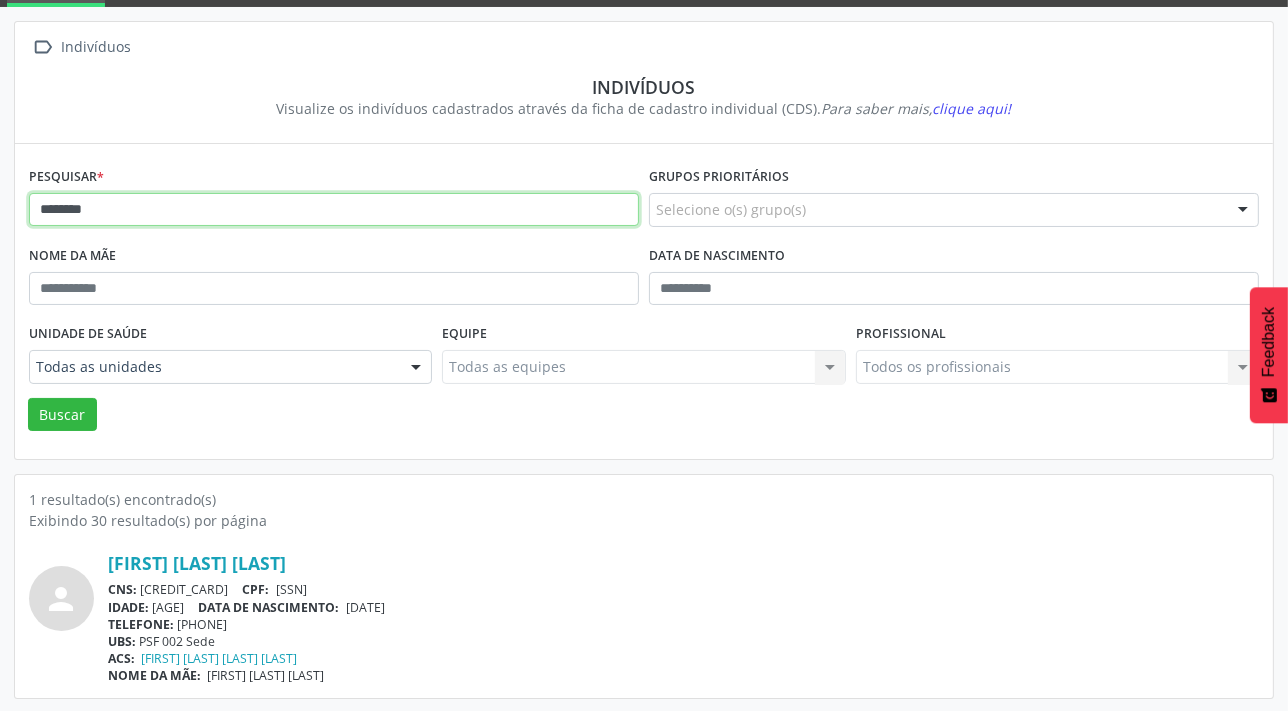 type on "********" 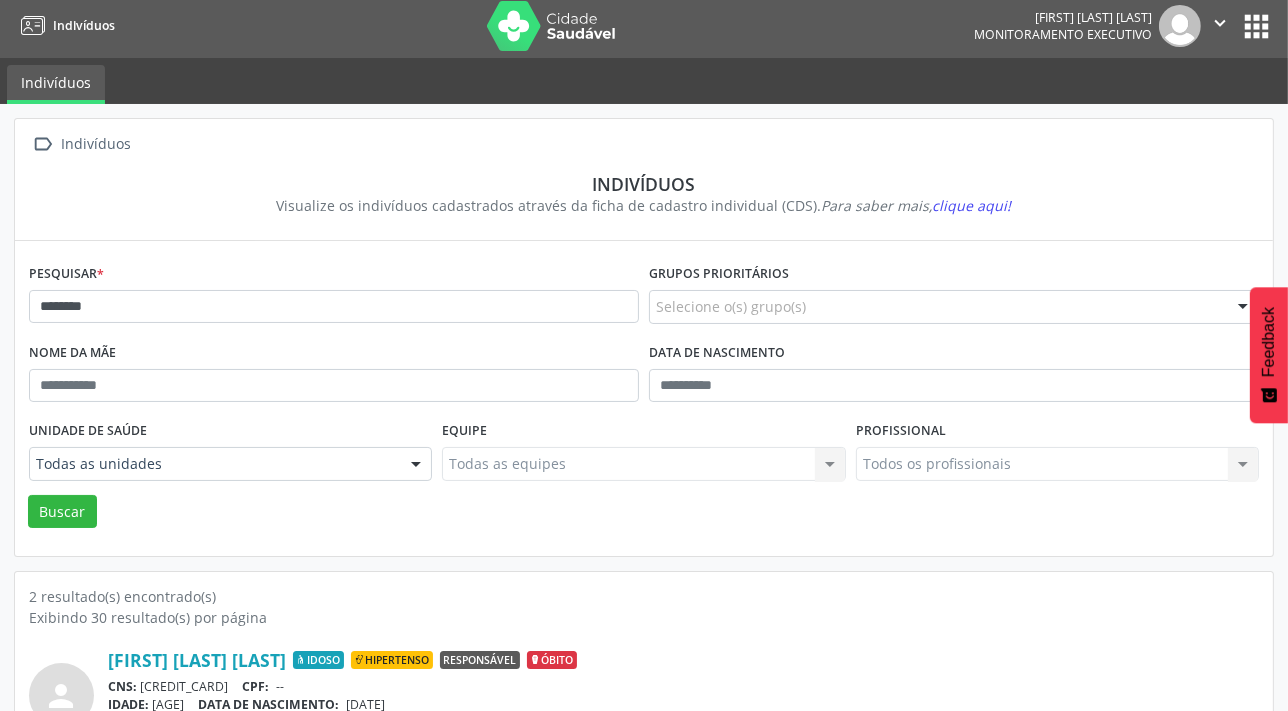 scroll, scrollTop: 0, scrollLeft: 0, axis: both 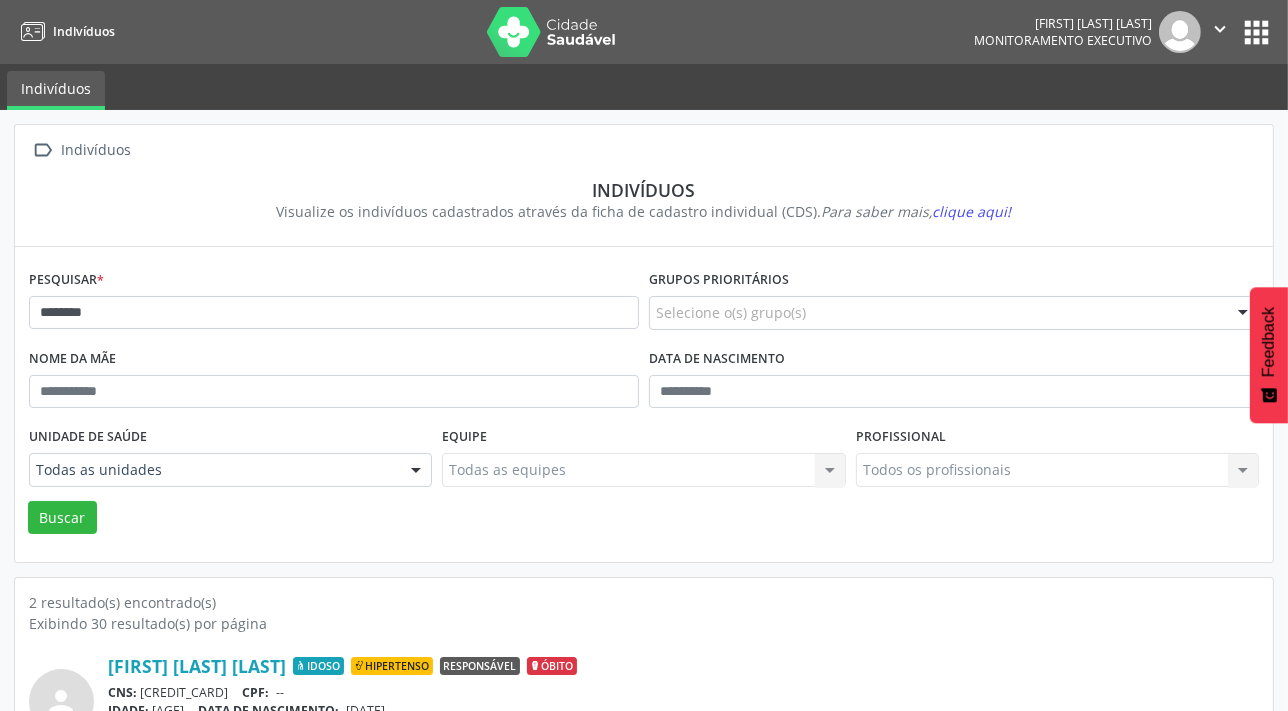 click on "apps" at bounding box center (1256, 32) 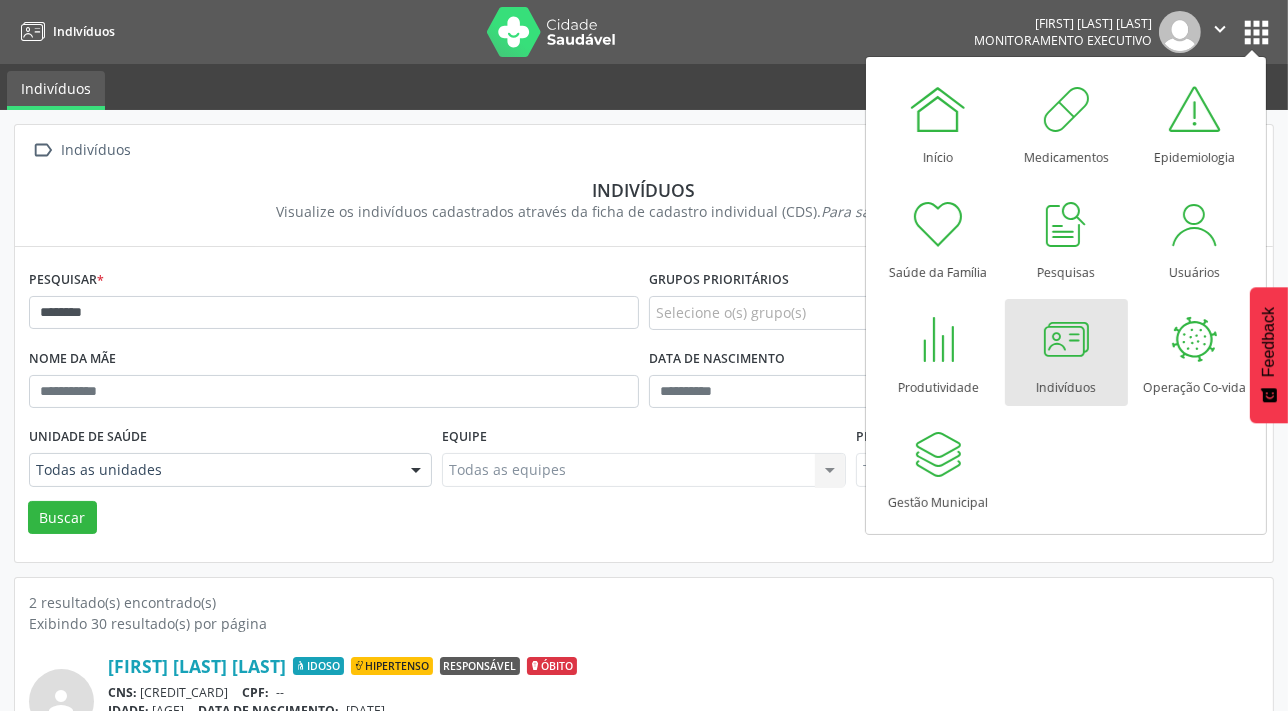 click at bounding box center (1066, 339) 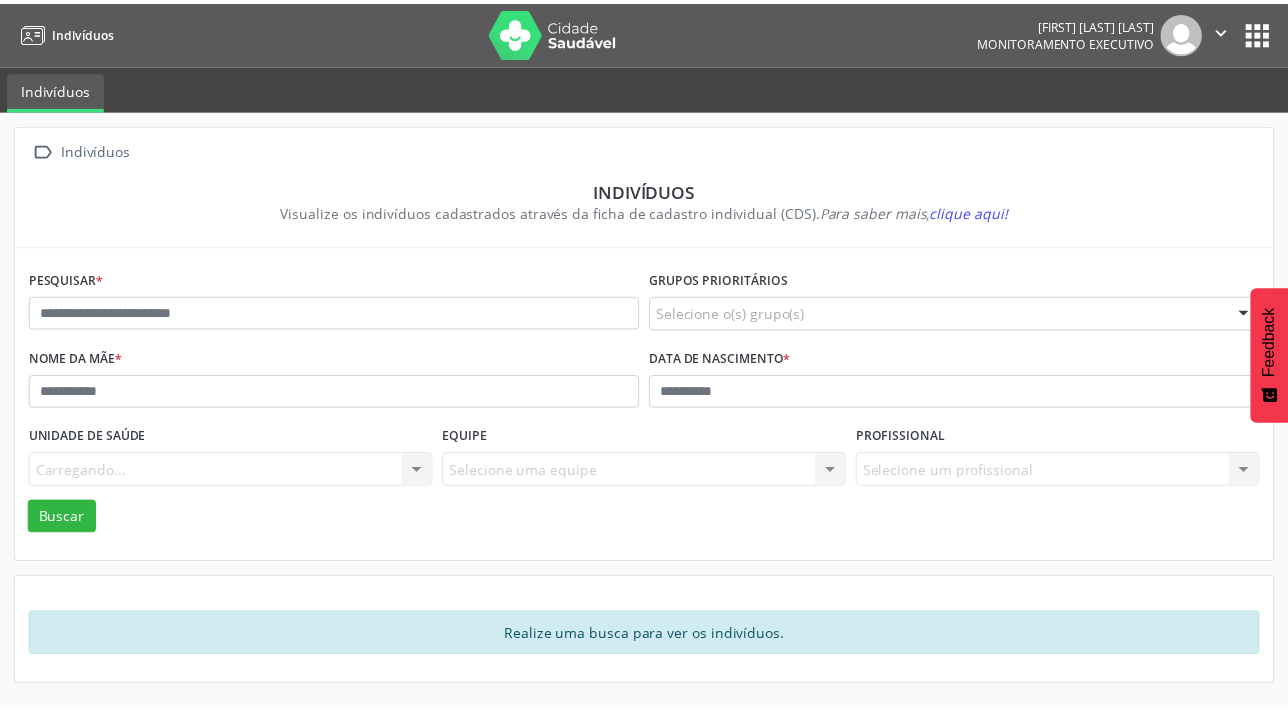 scroll, scrollTop: 0, scrollLeft: 0, axis: both 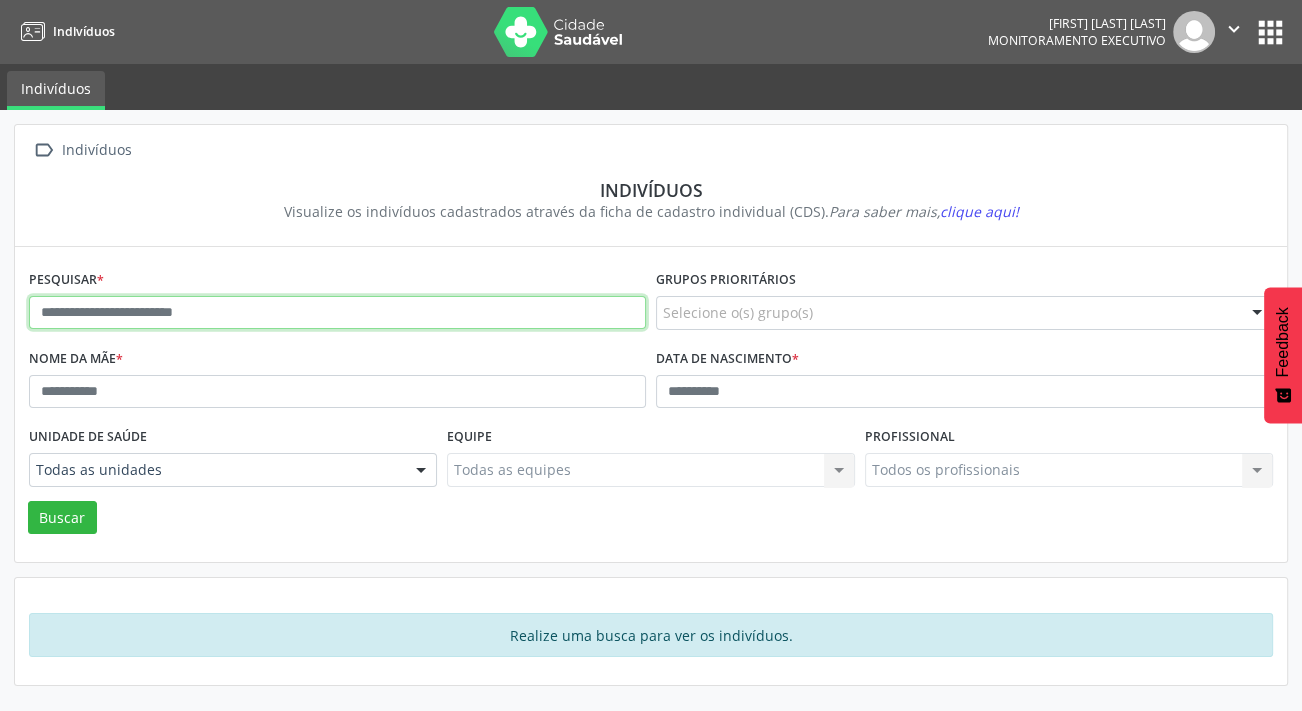click at bounding box center [337, 313] 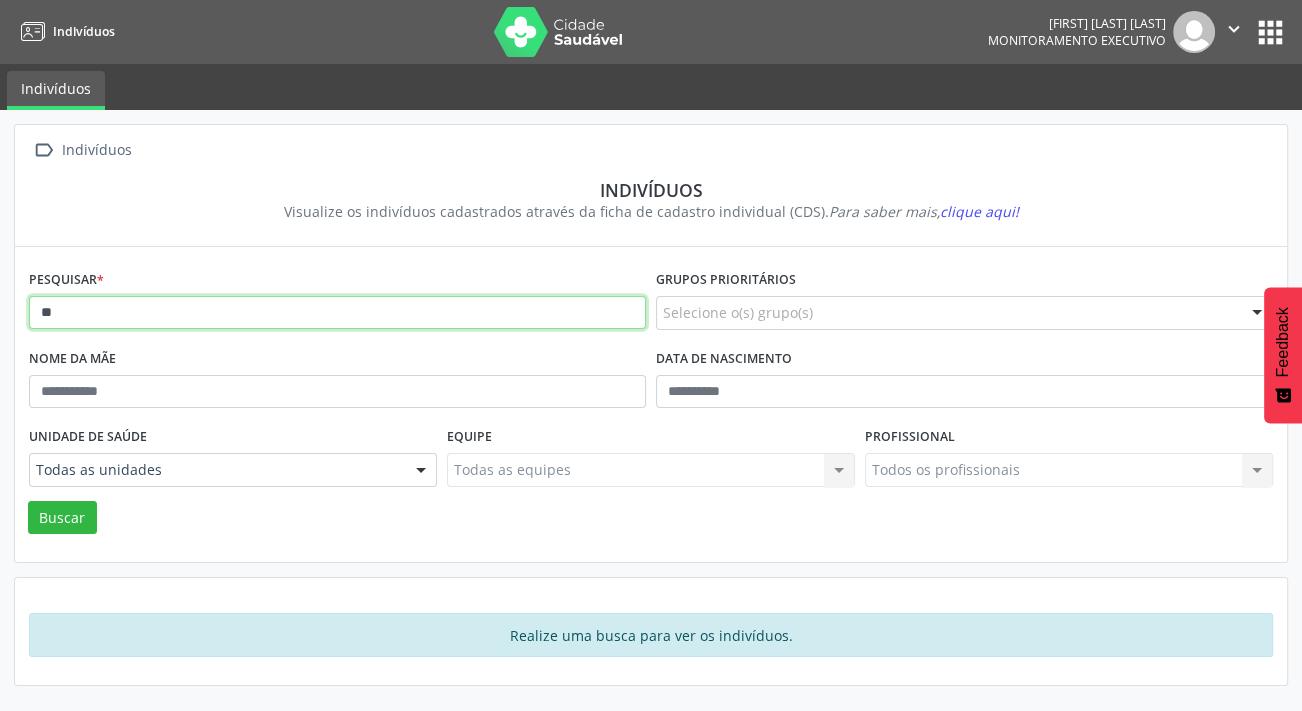 type on "*" 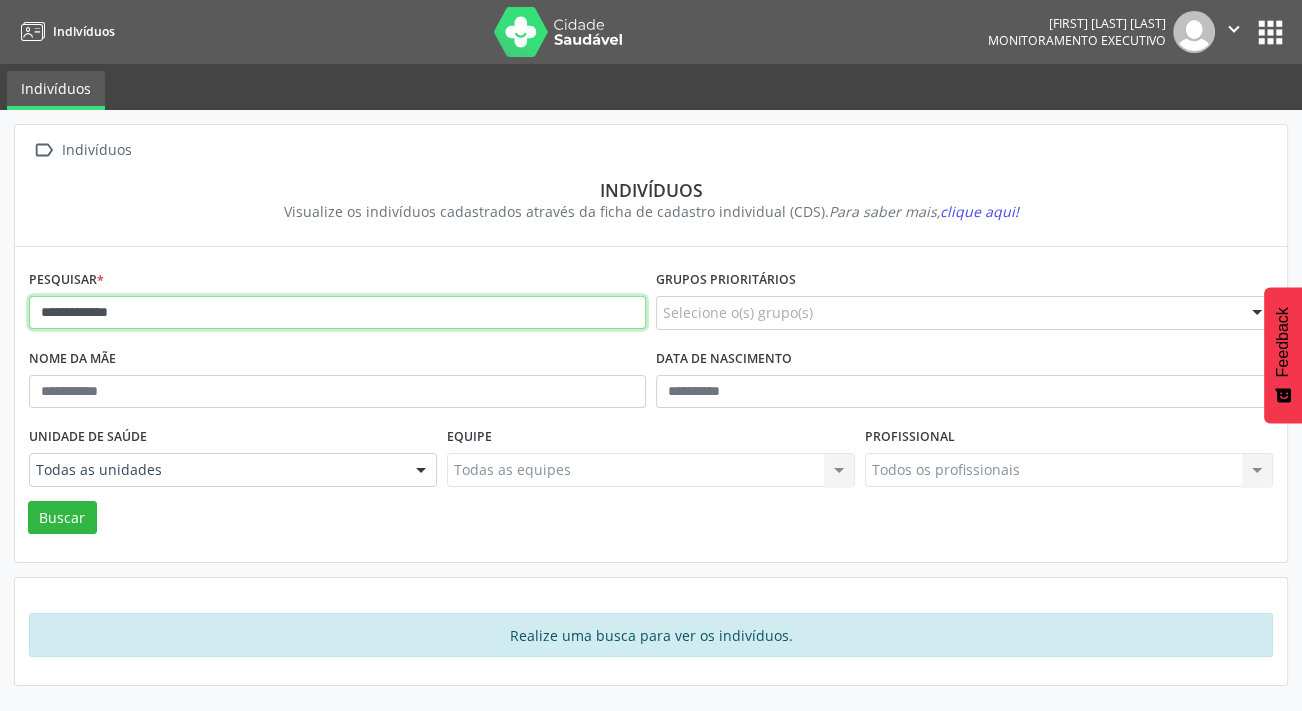 click on "Buscar" at bounding box center (62, 518) 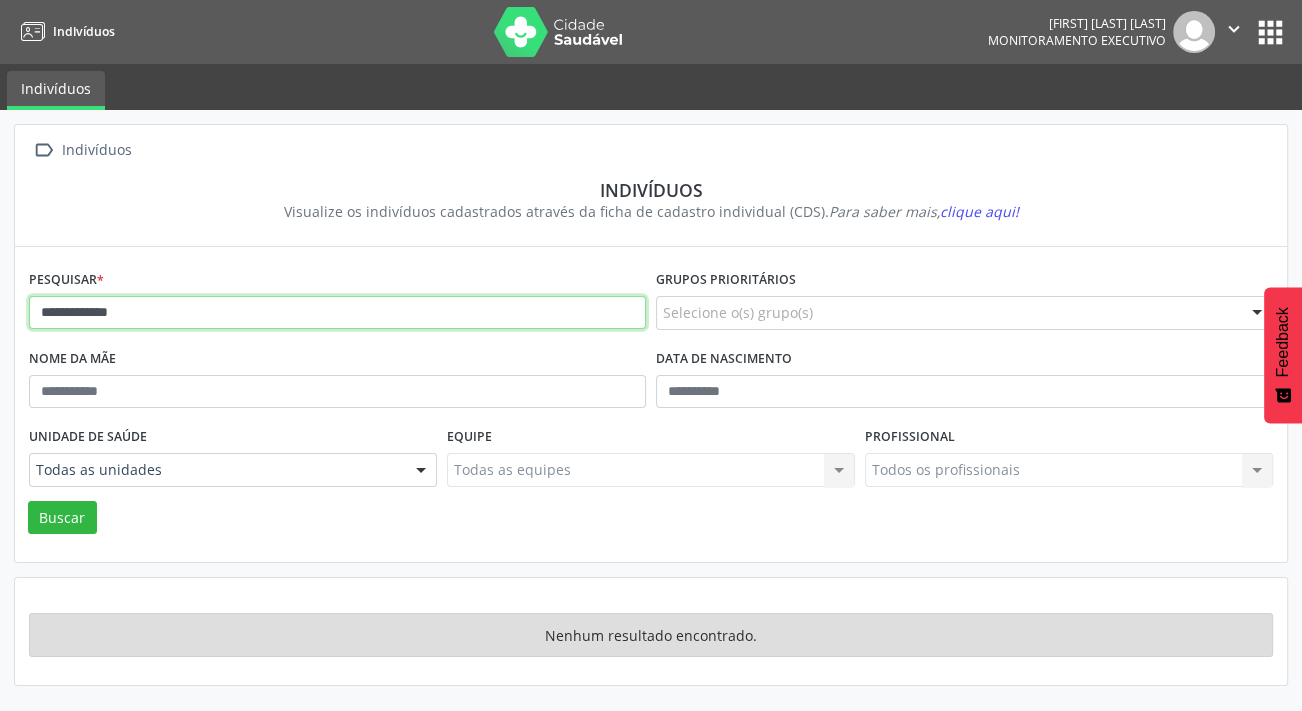 click on "**********" at bounding box center [337, 313] 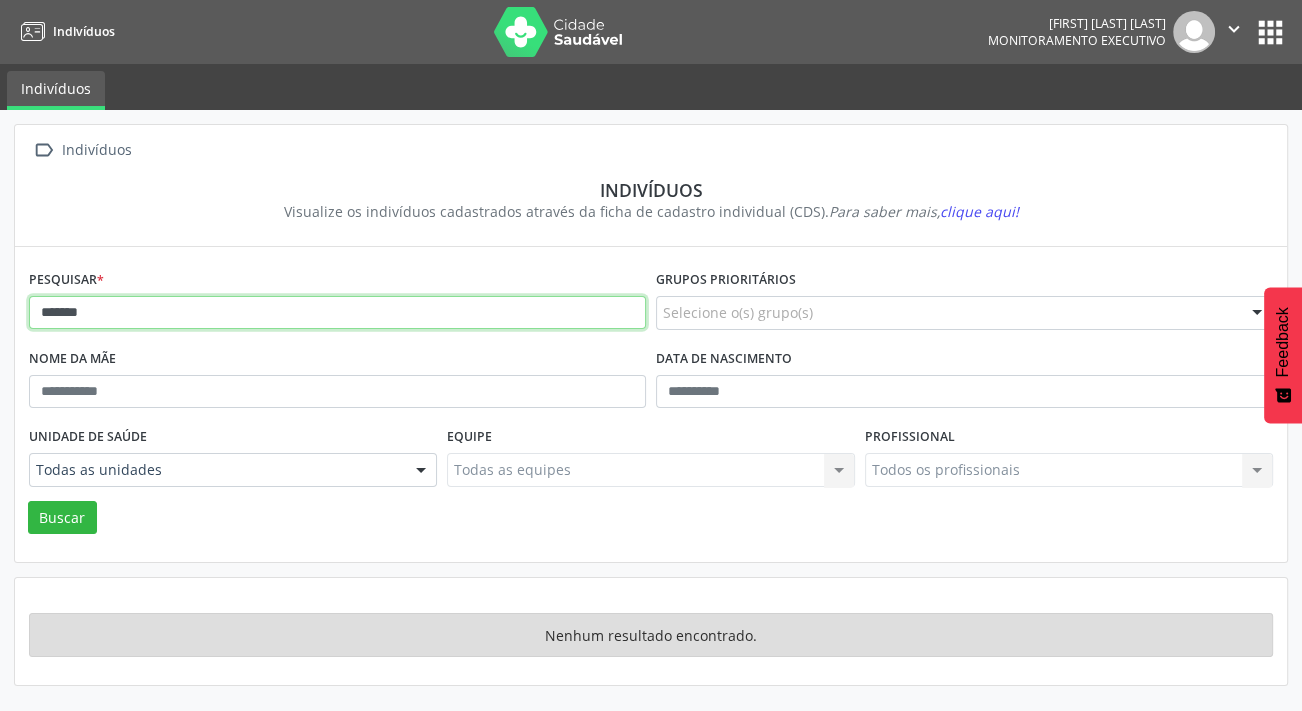 click on "Buscar" at bounding box center [62, 518] 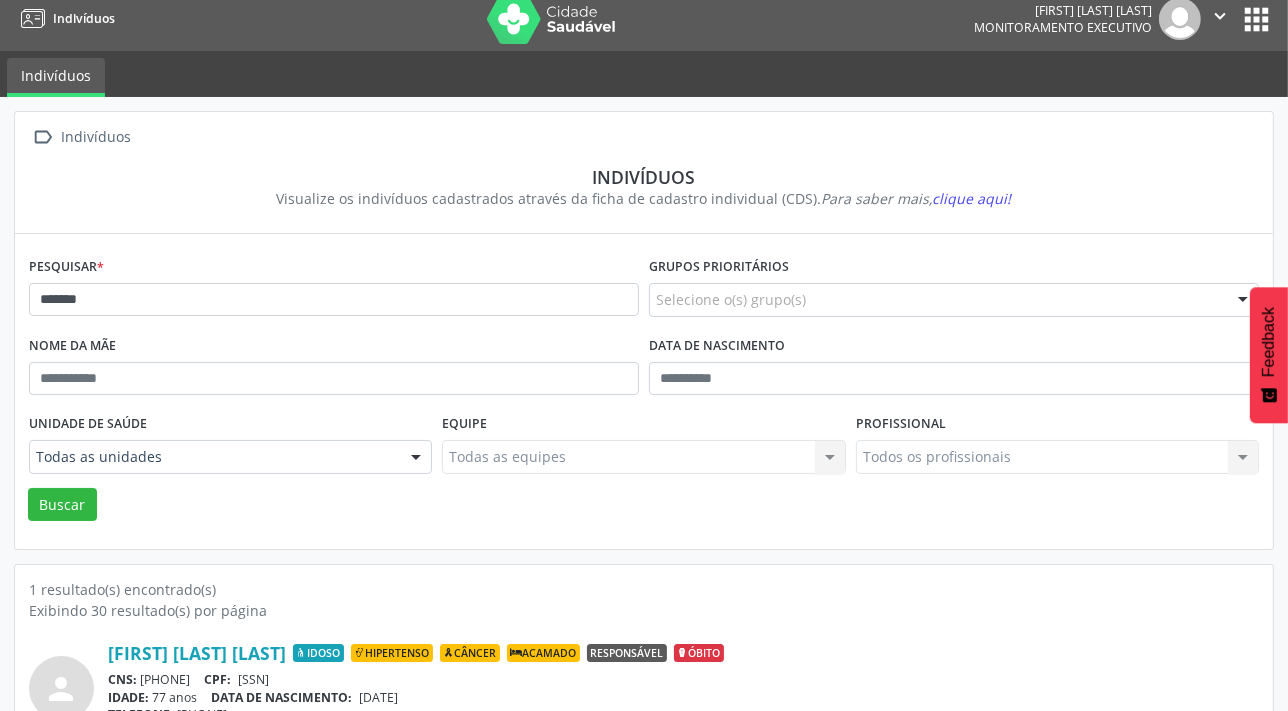 scroll, scrollTop: 0, scrollLeft: 0, axis: both 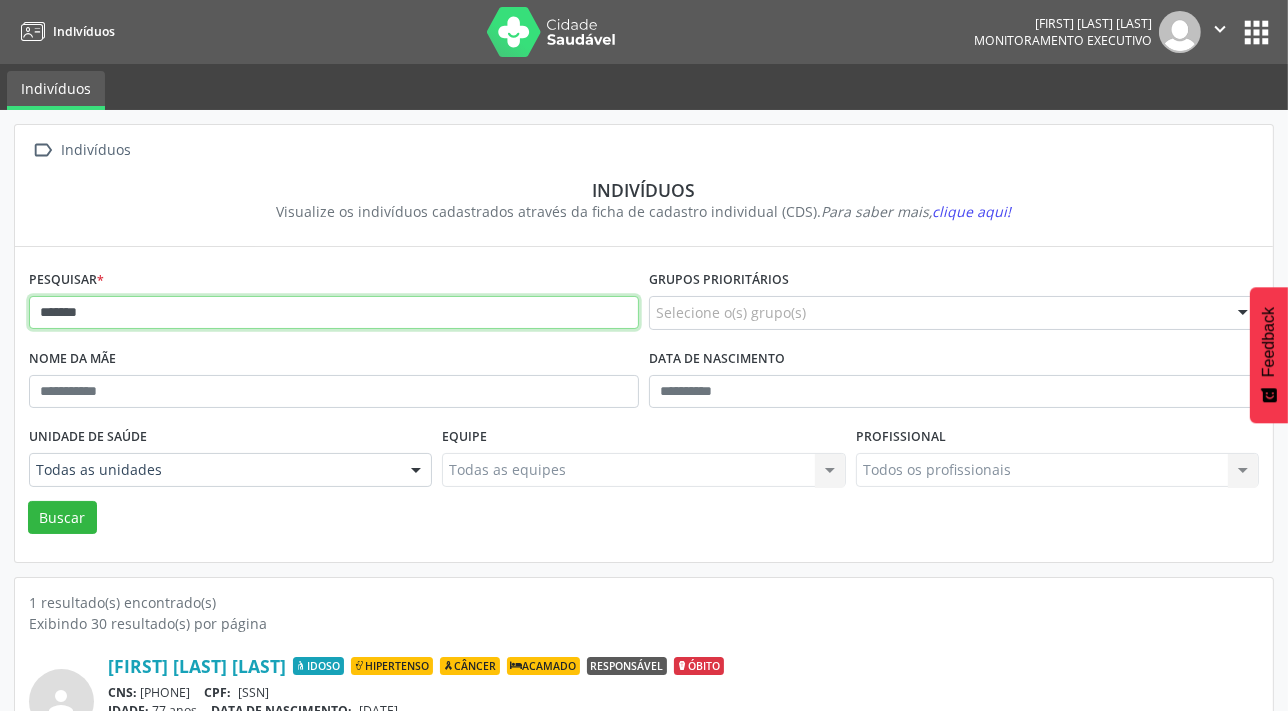 click on "******" at bounding box center (334, 313) 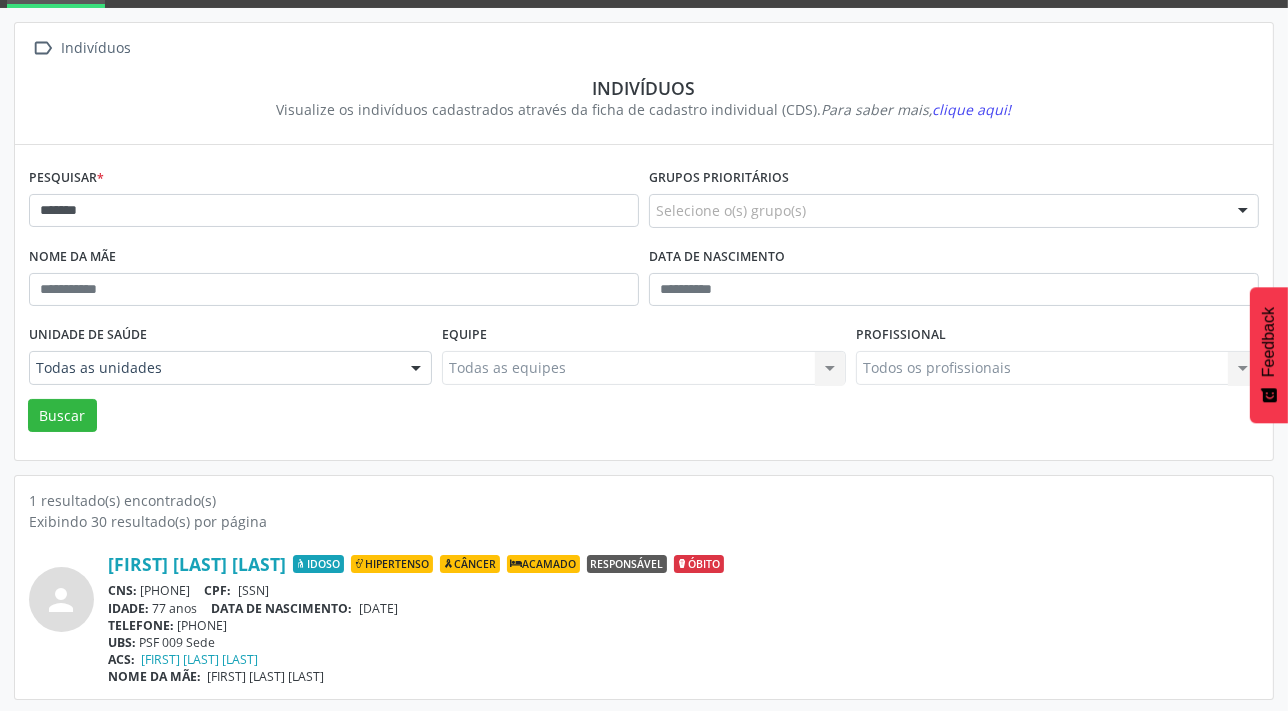 scroll, scrollTop: 103, scrollLeft: 0, axis: vertical 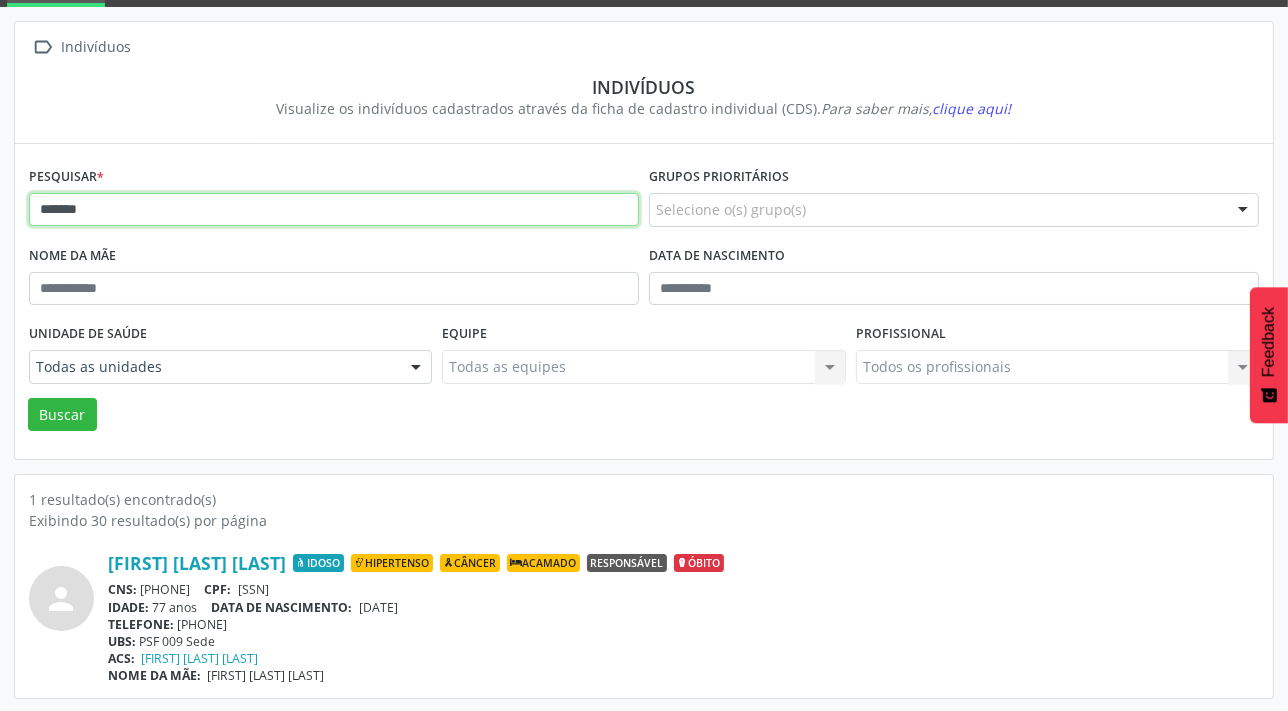 click on "******" at bounding box center (334, 210) 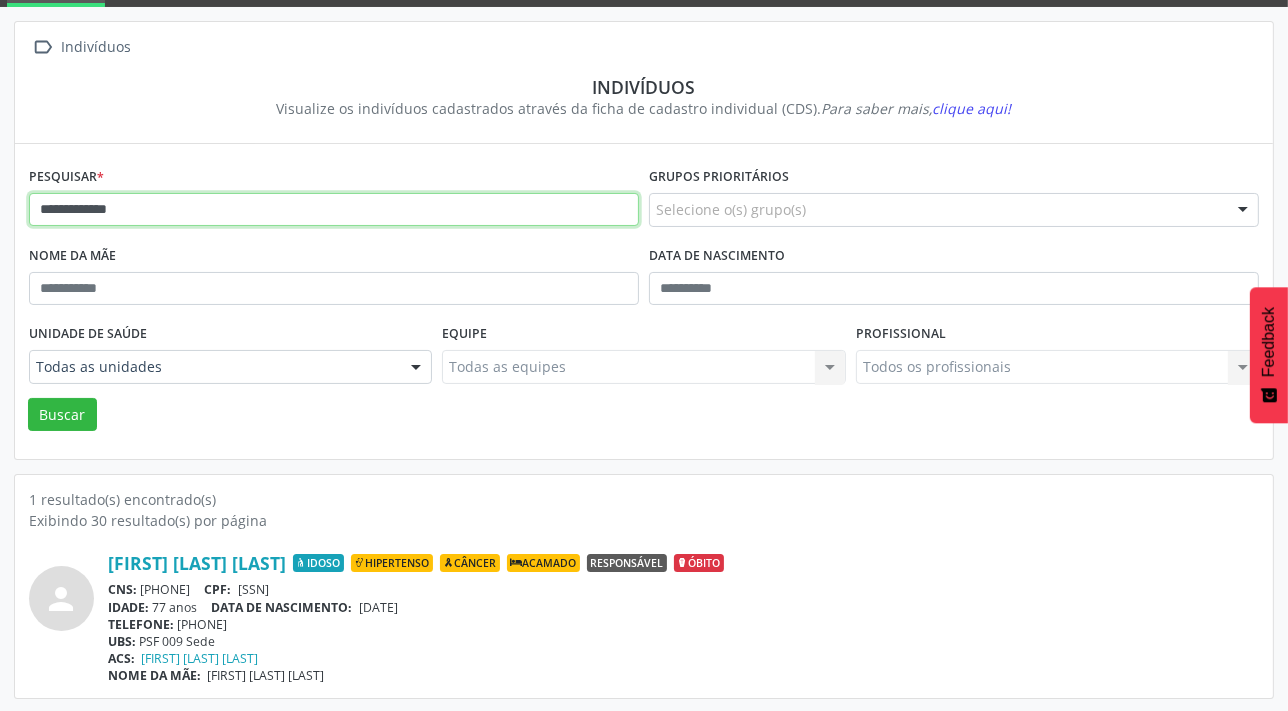 click on "Buscar" at bounding box center [62, 415] 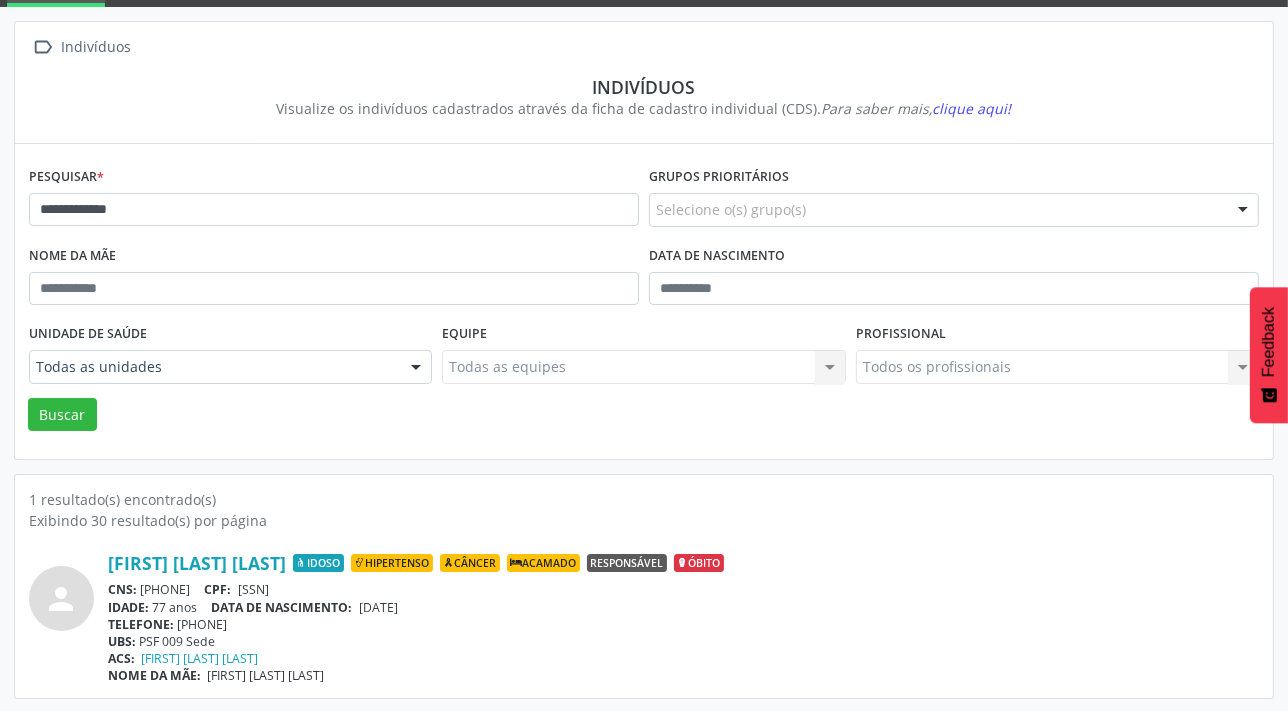 scroll, scrollTop: 0, scrollLeft: 0, axis: both 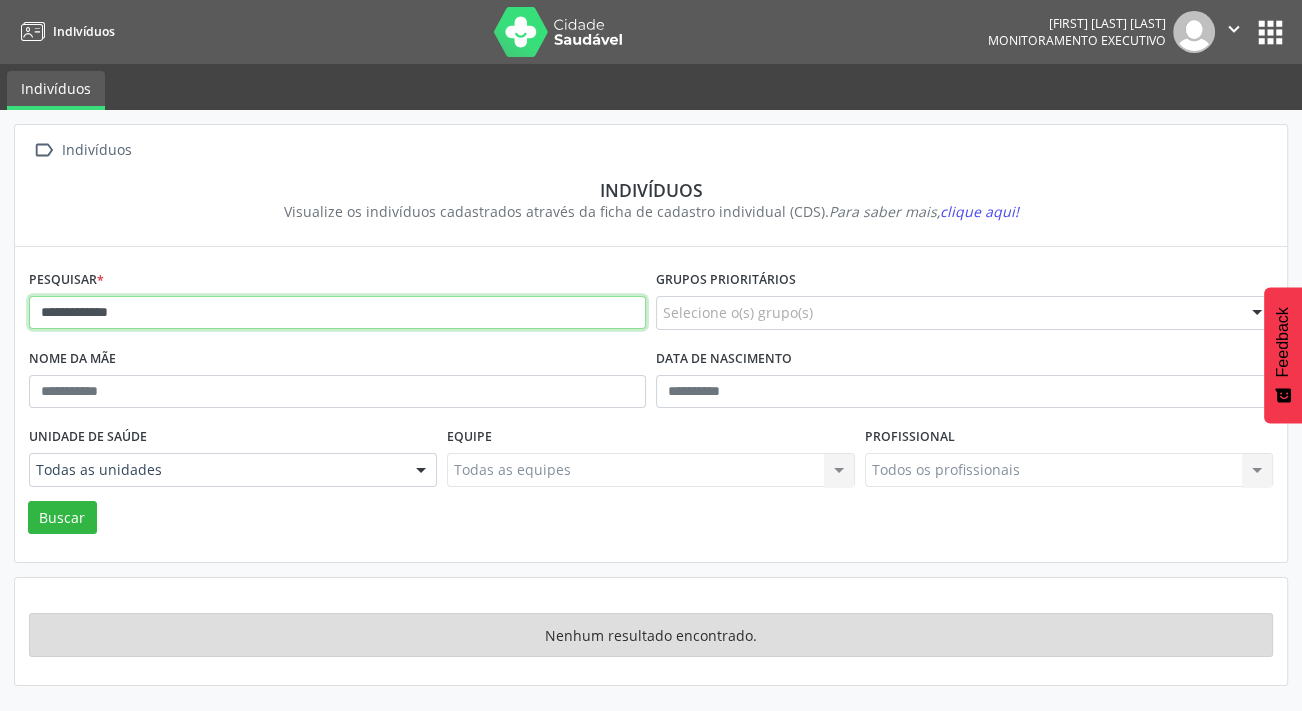 click on "**********" at bounding box center (337, 313) 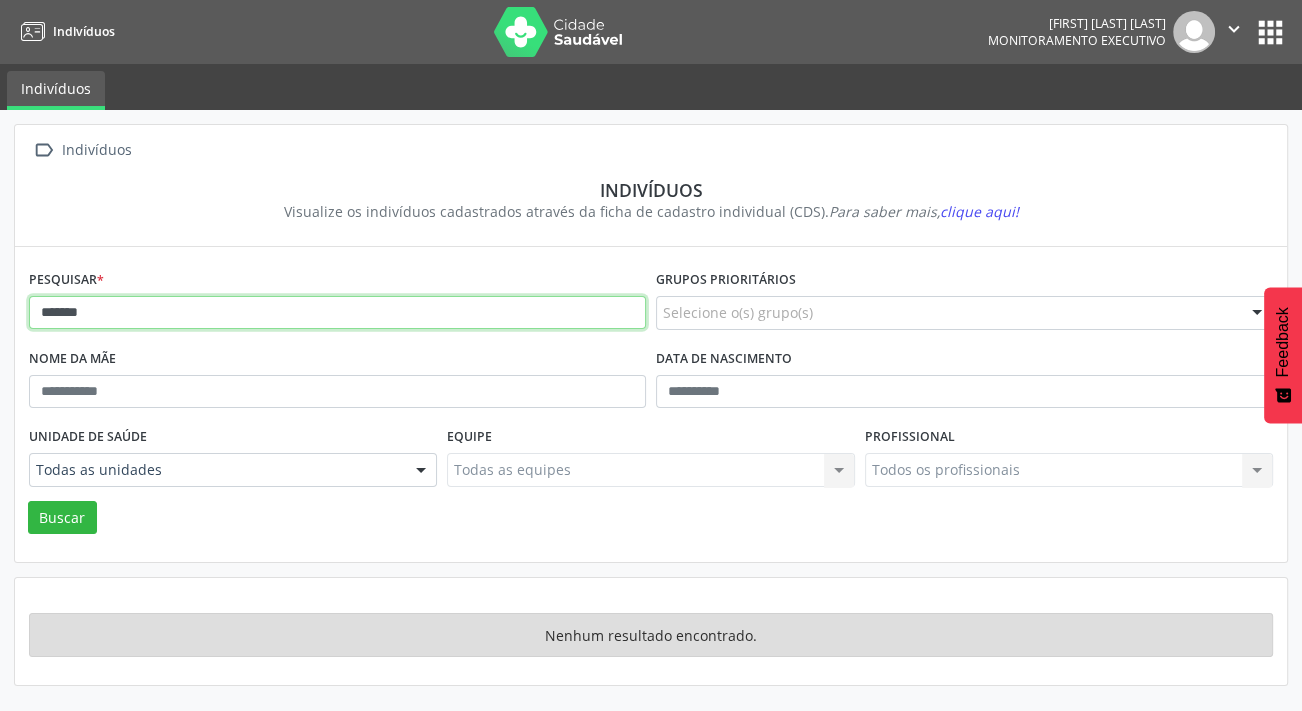 click on "Buscar" at bounding box center [62, 518] 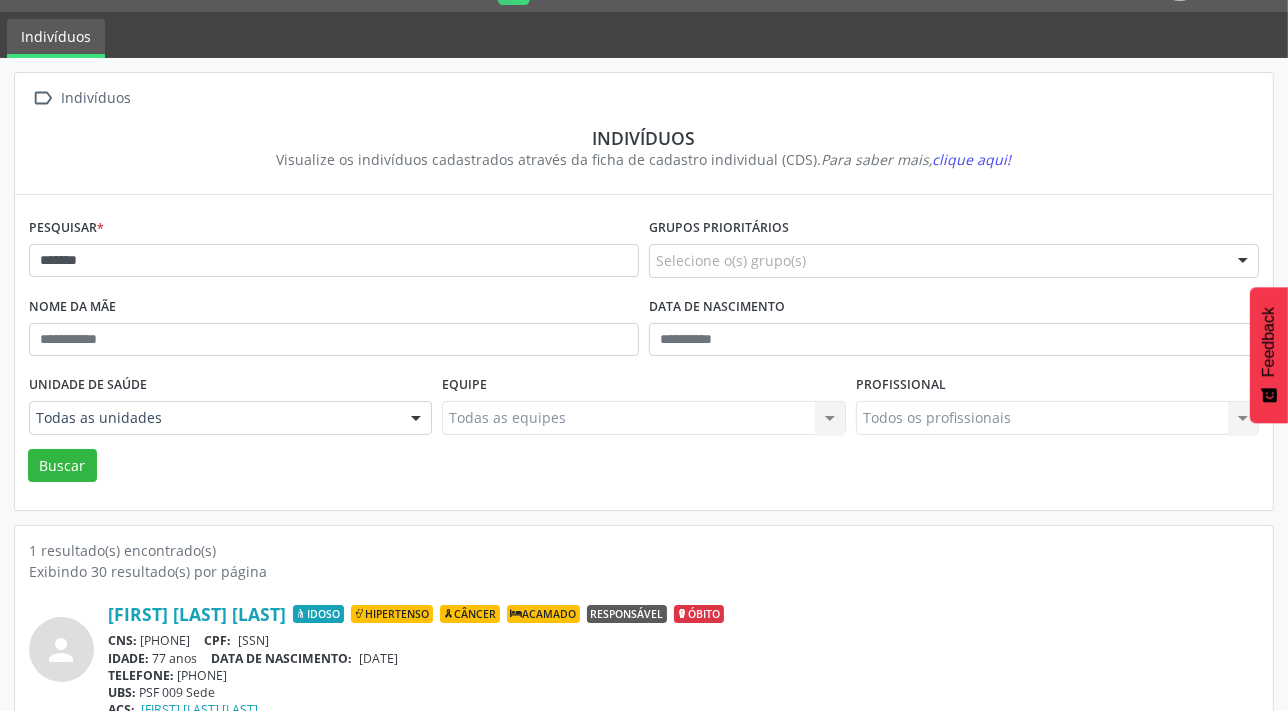 scroll, scrollTop: 103, scrollLeft: 0, axis: vertical 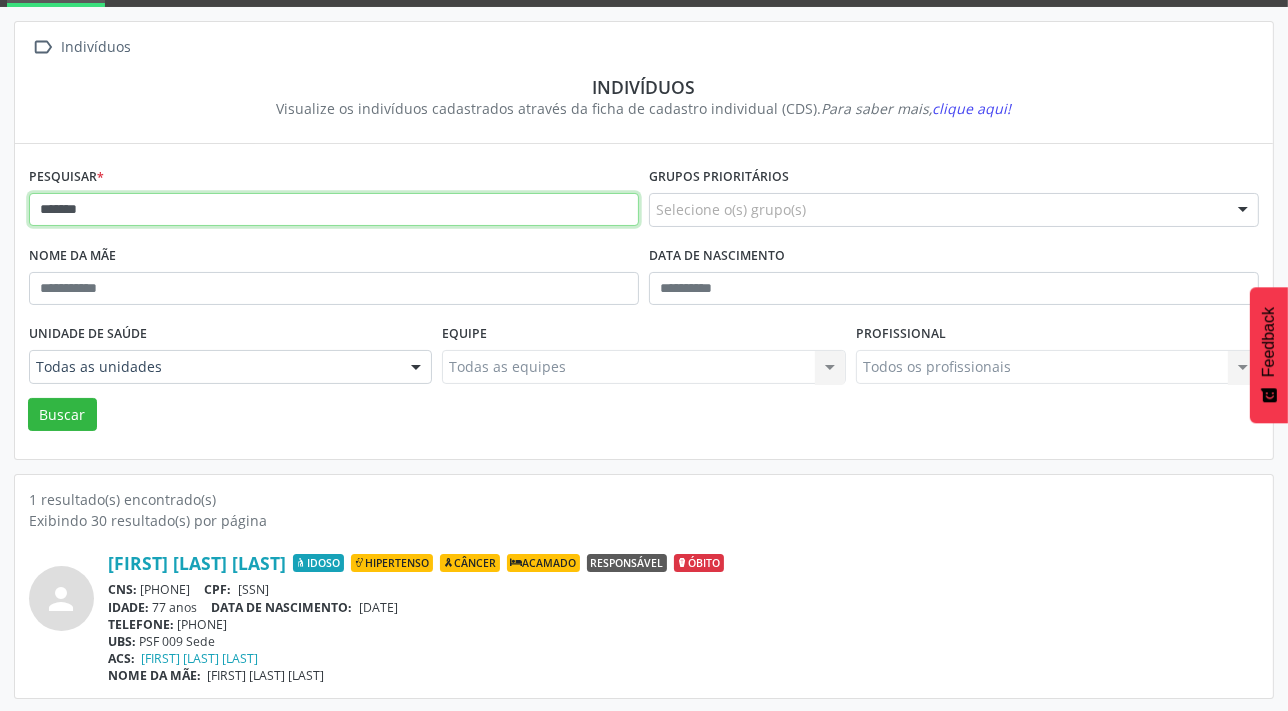 click on "******" at bounding box center [334, 210] 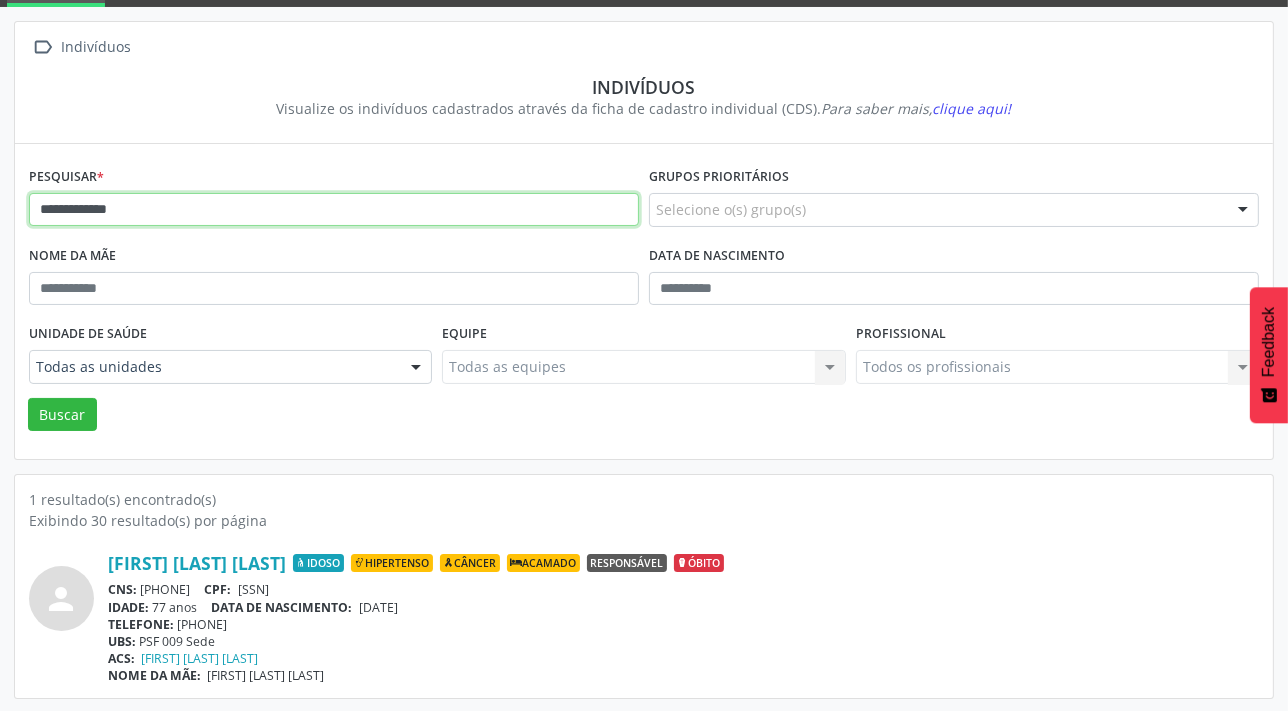 click on "Buscar" at bounding box center (62, 415) 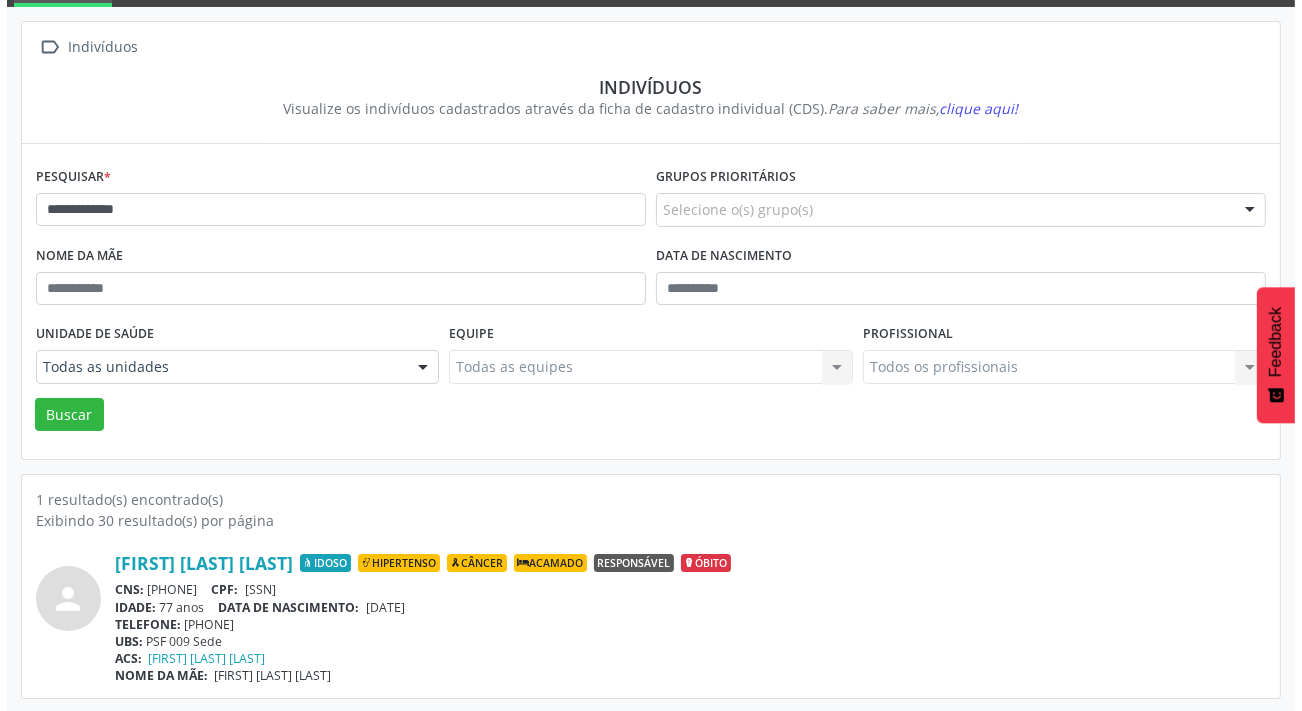 scroll, scrollTop: 0, scrollLeft: 0, axis: both 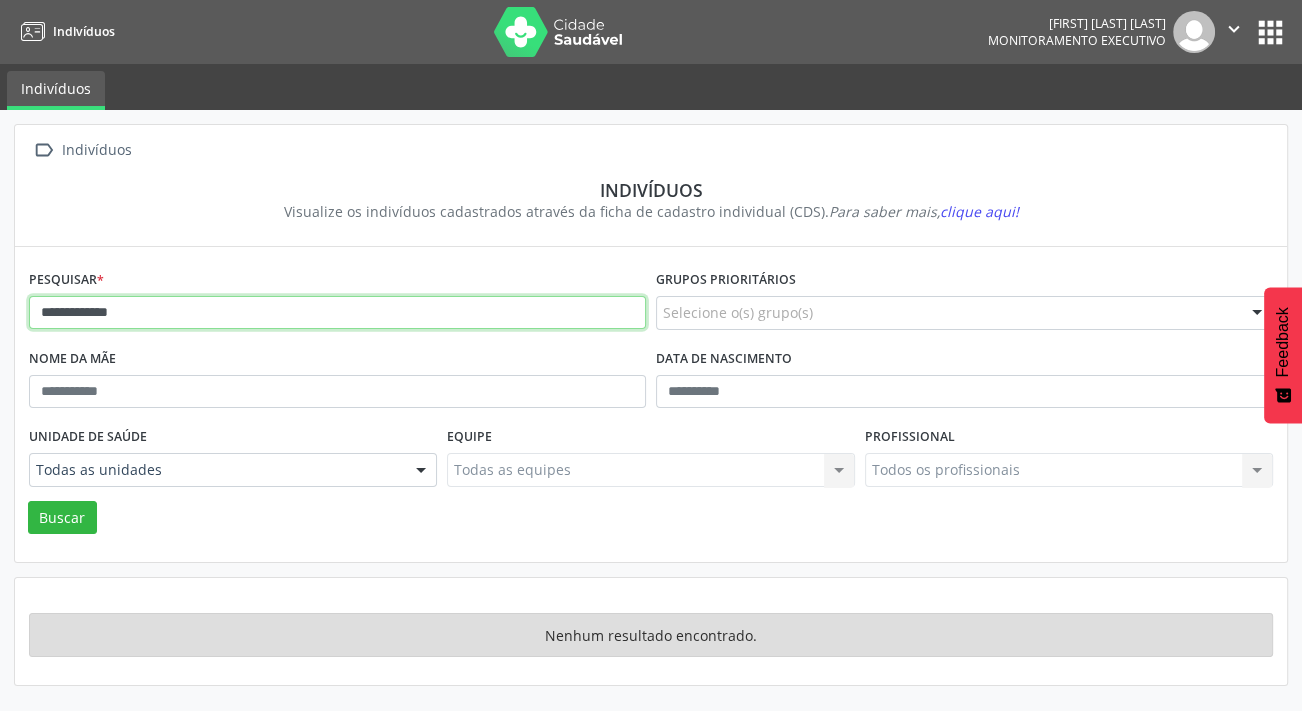 click on "**********" at bounding box center [337, 313] 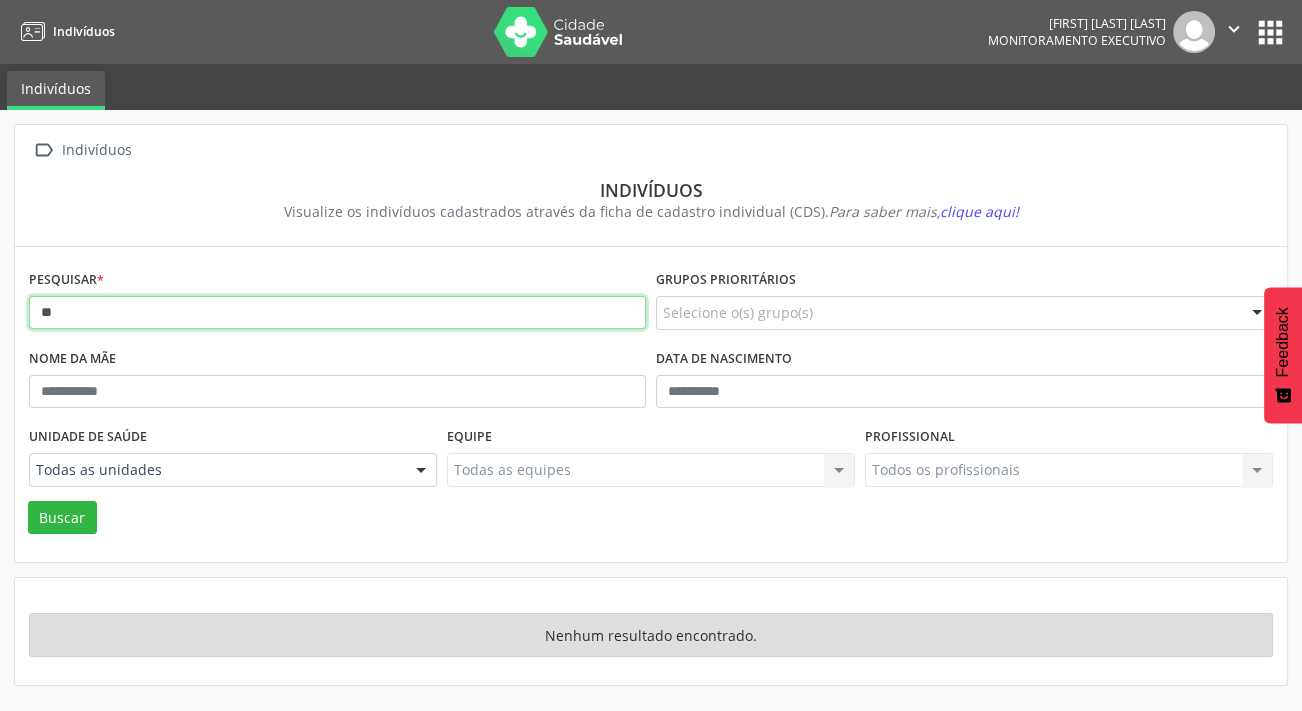 type on "*" 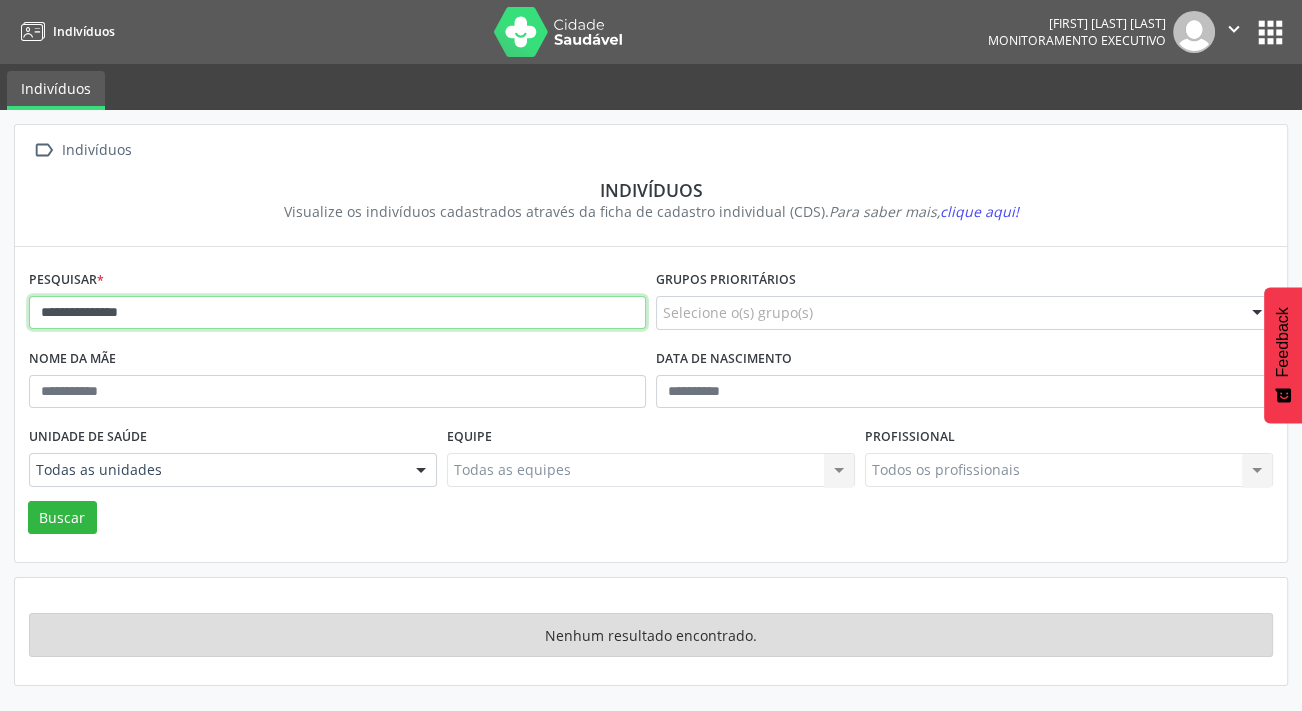 type on "**********" 